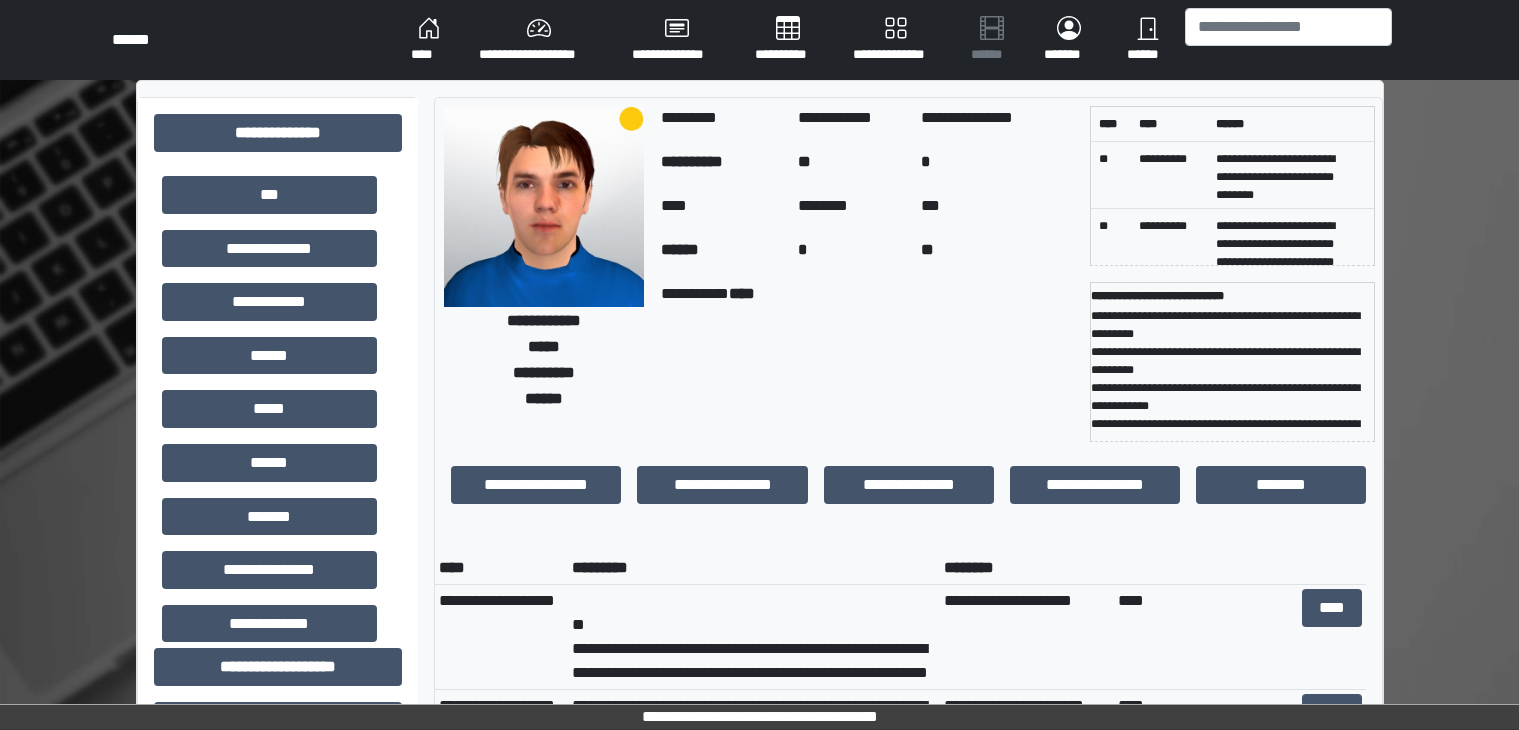 scroll, scrollTop: 0, scrollLeft: 0, axis: both 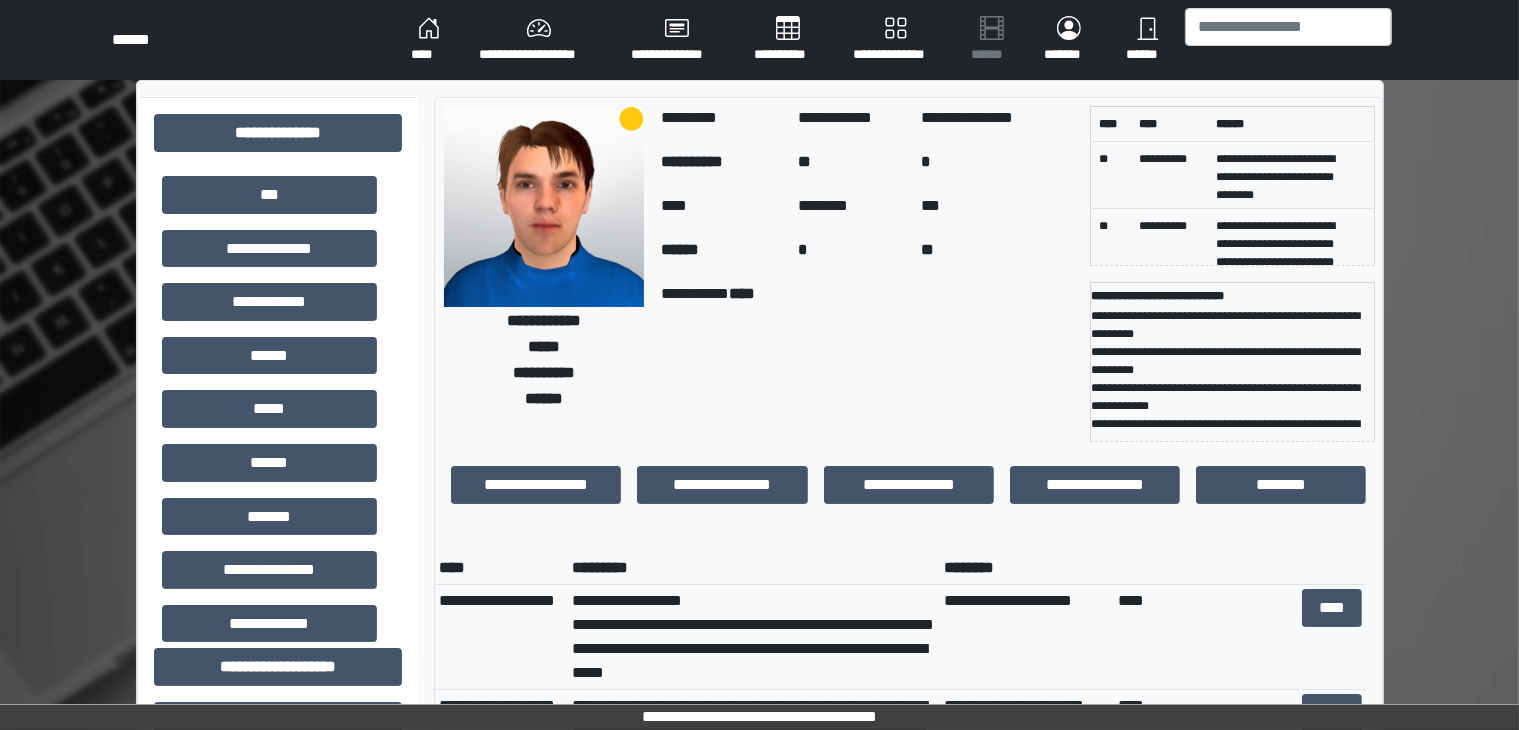 click on "******" at bounding box center (1148, 40) 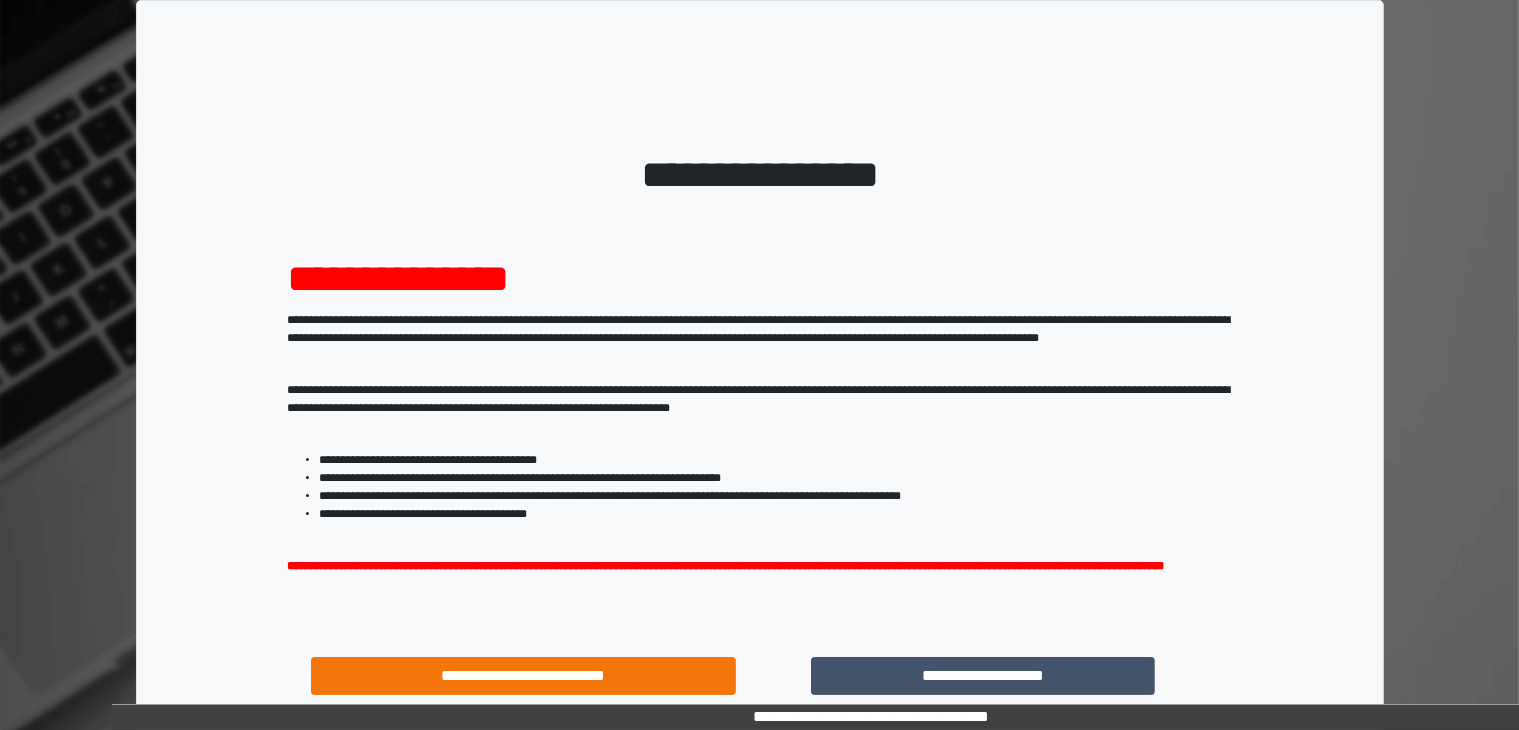 scroll, scrollTop: 180, scrollLeft: 0, axis: vertical 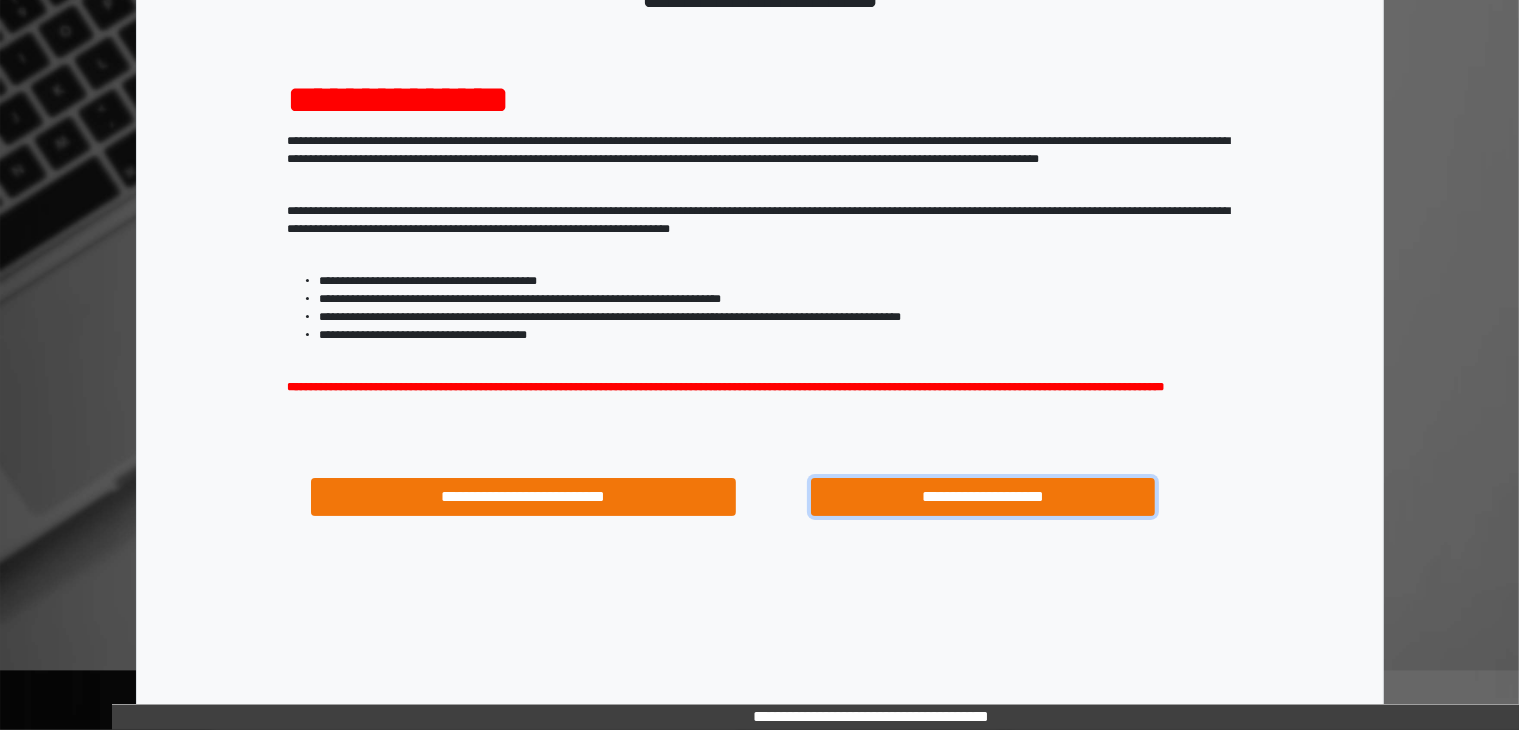 click on "**********" at bounding box center [983, 497] 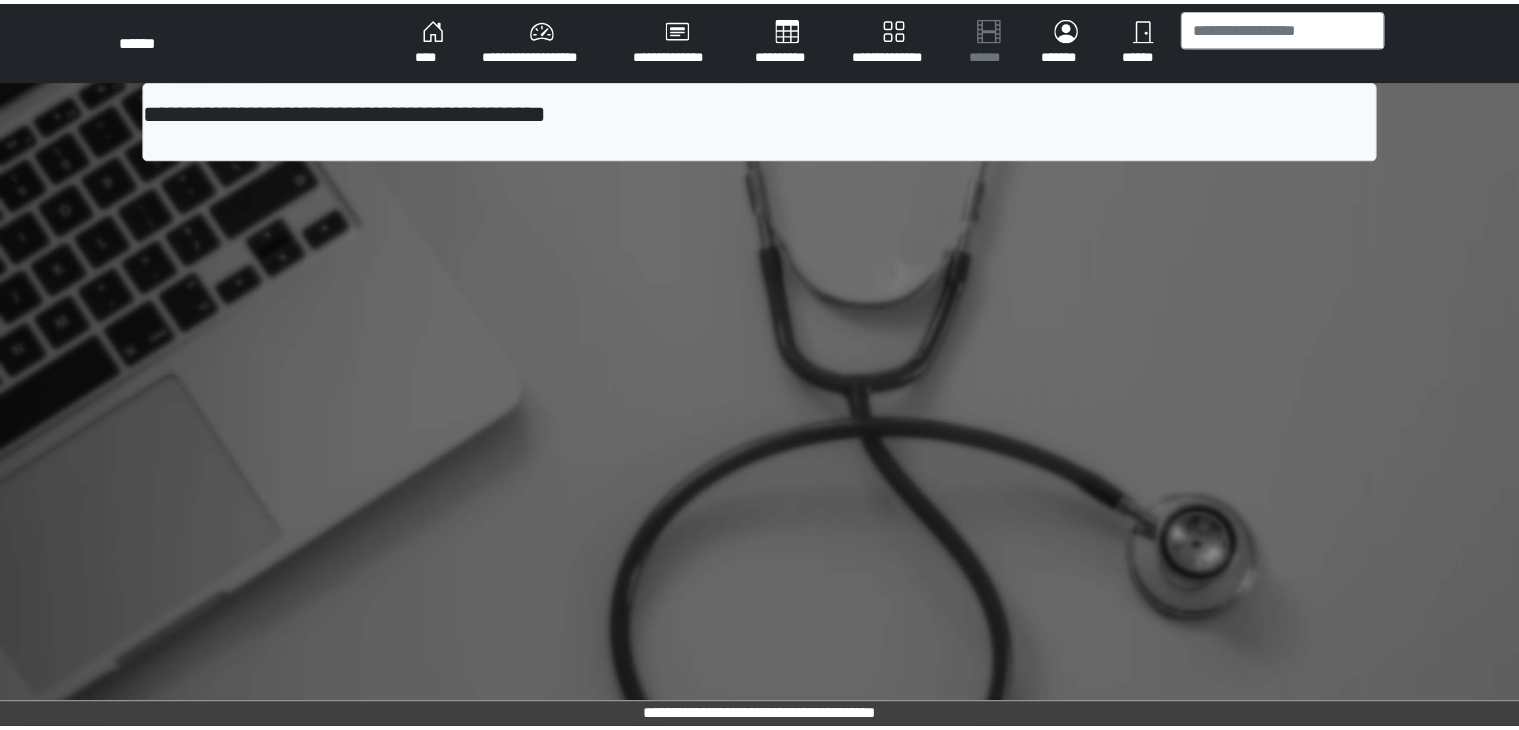 scroll, scrollTop: 0, scrollLeft: 0, axis: both 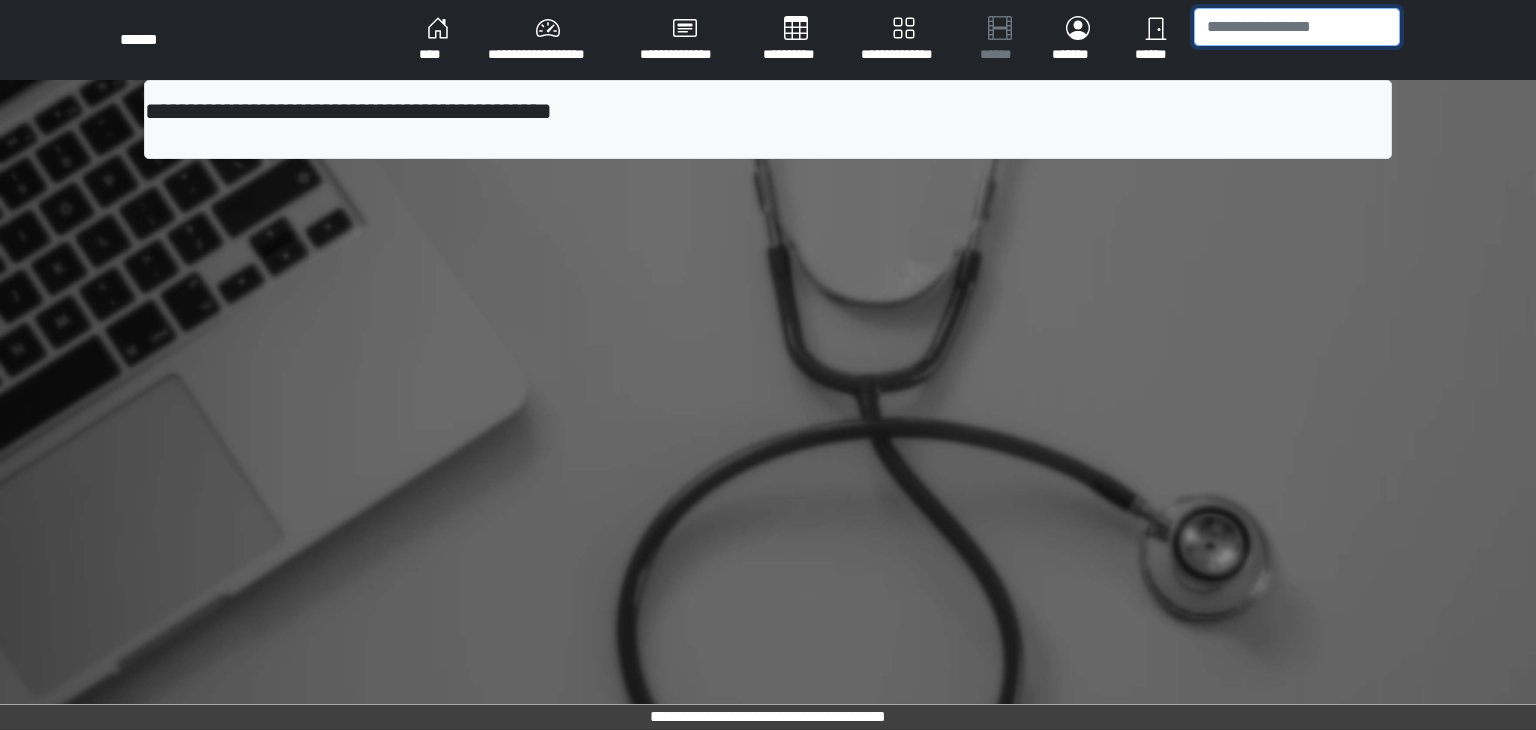 click at bounding box center [1297, 27] 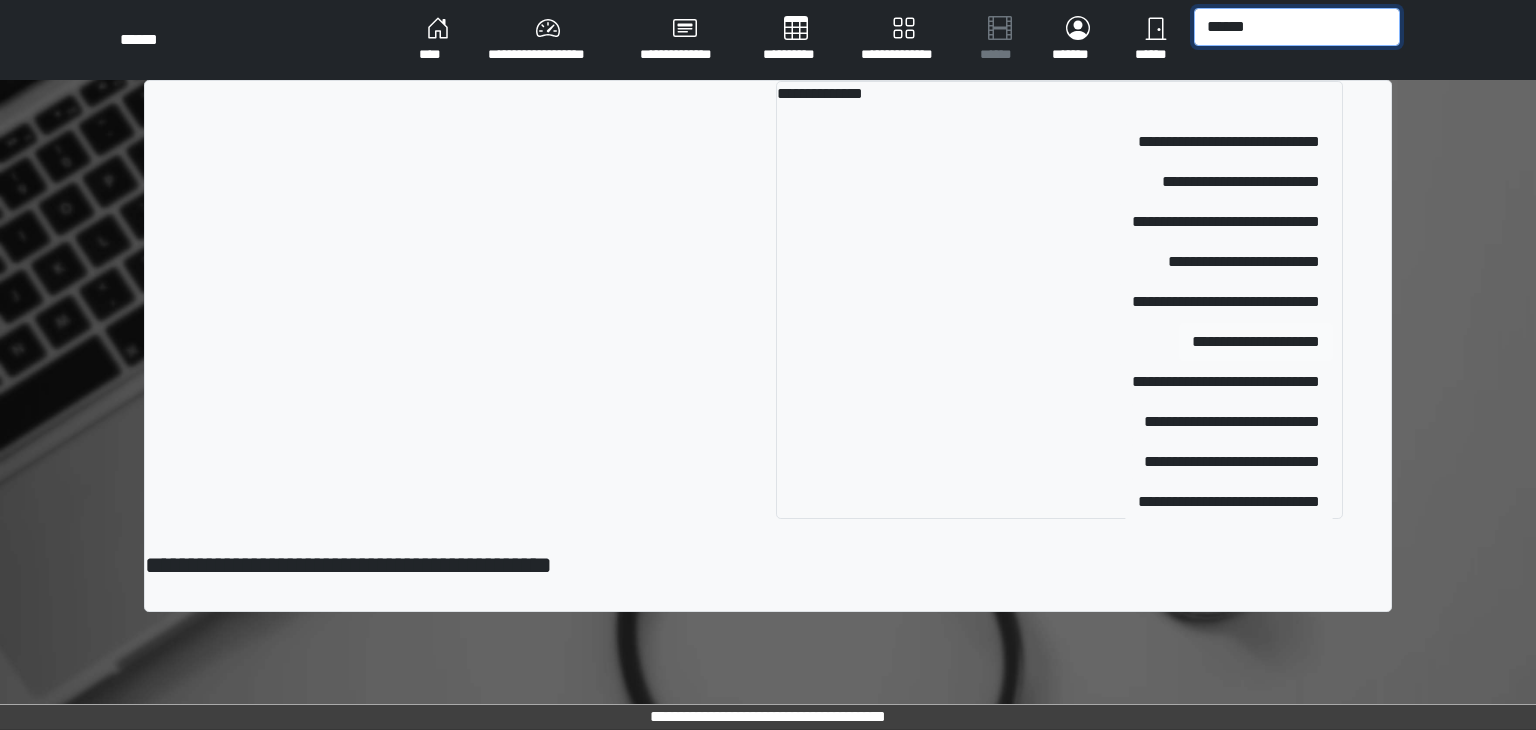 type on "******" 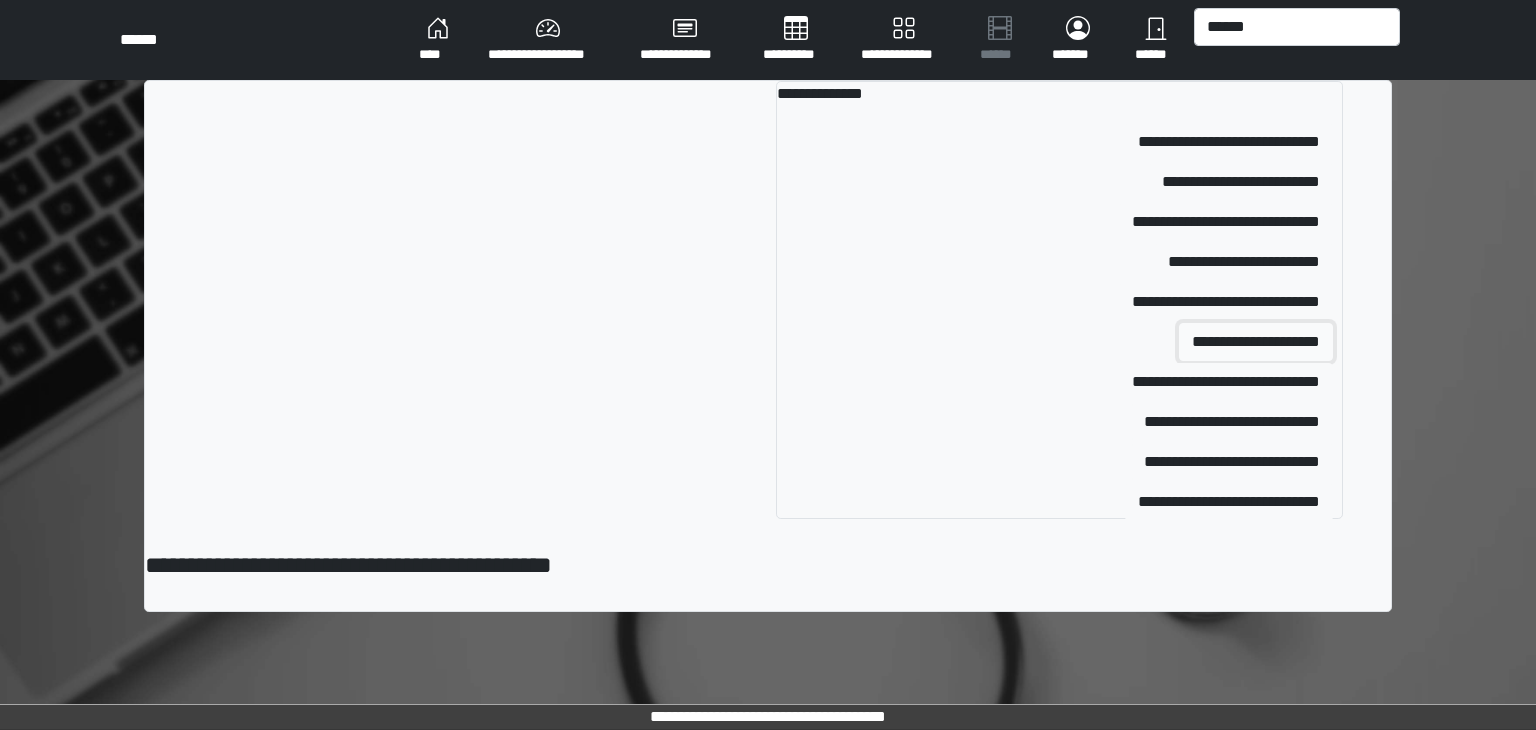 click on "**********" at bounding box center (1256, 342) 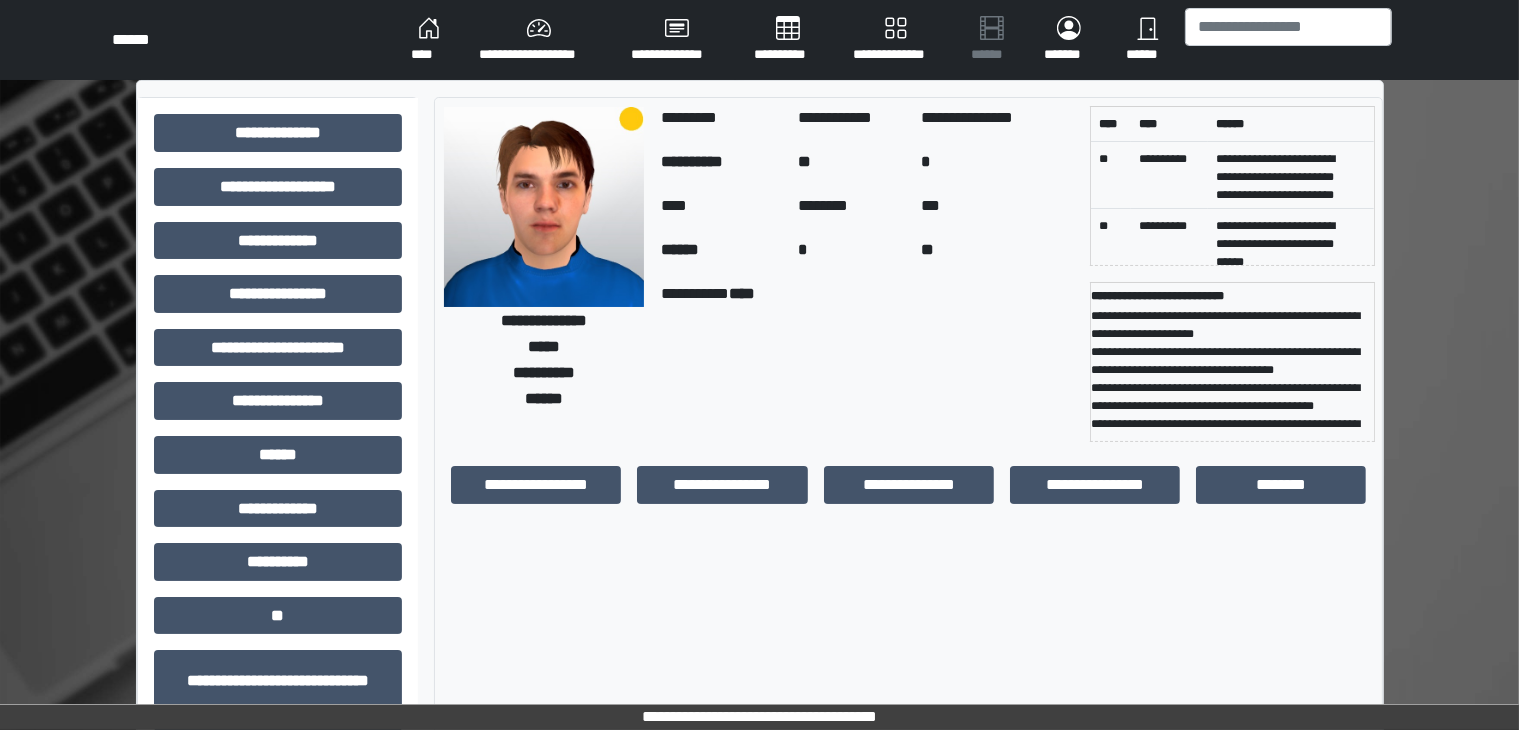 scroll, scrollTop: 132, scrollLeft: 0, axis: vertical 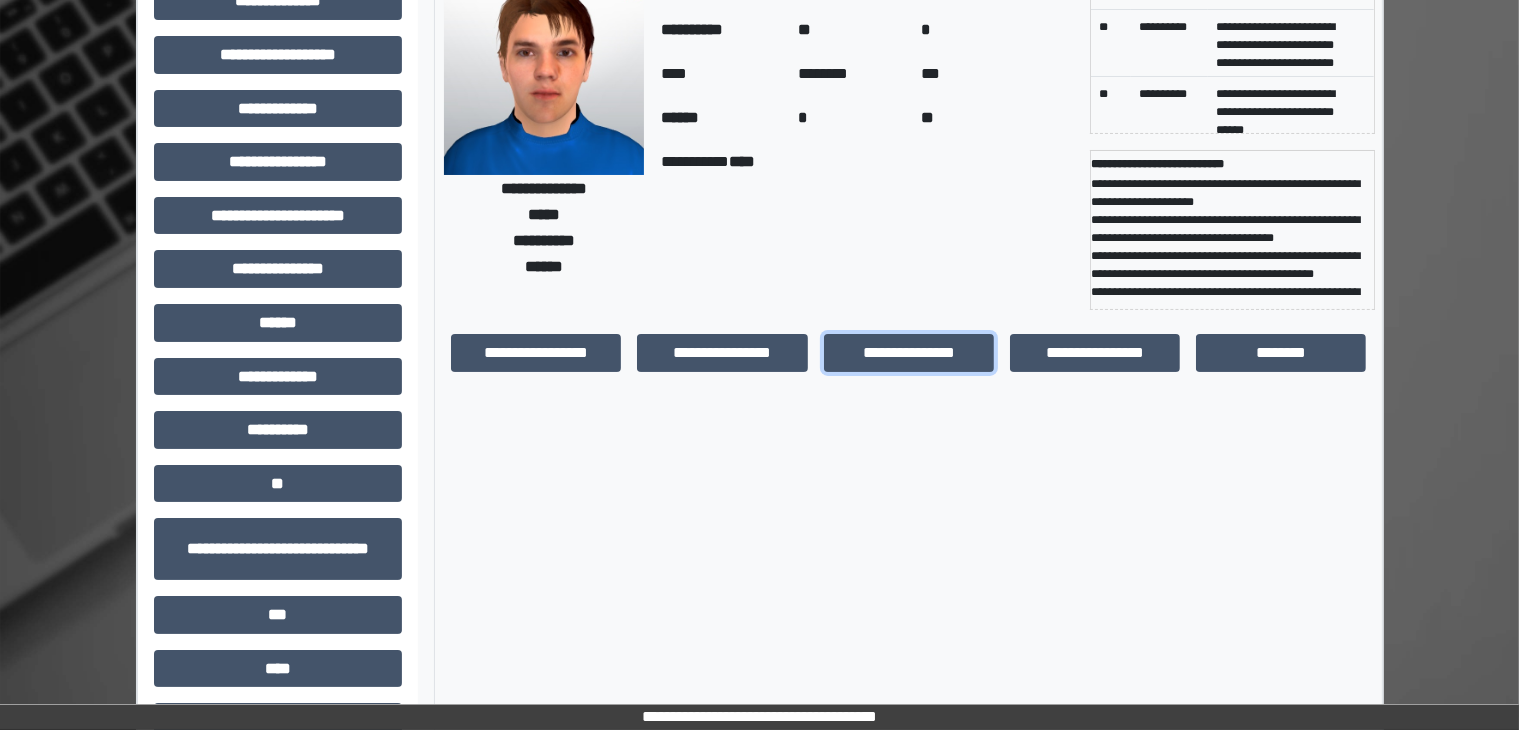 click on "**********" at bounding box center [909, 353] 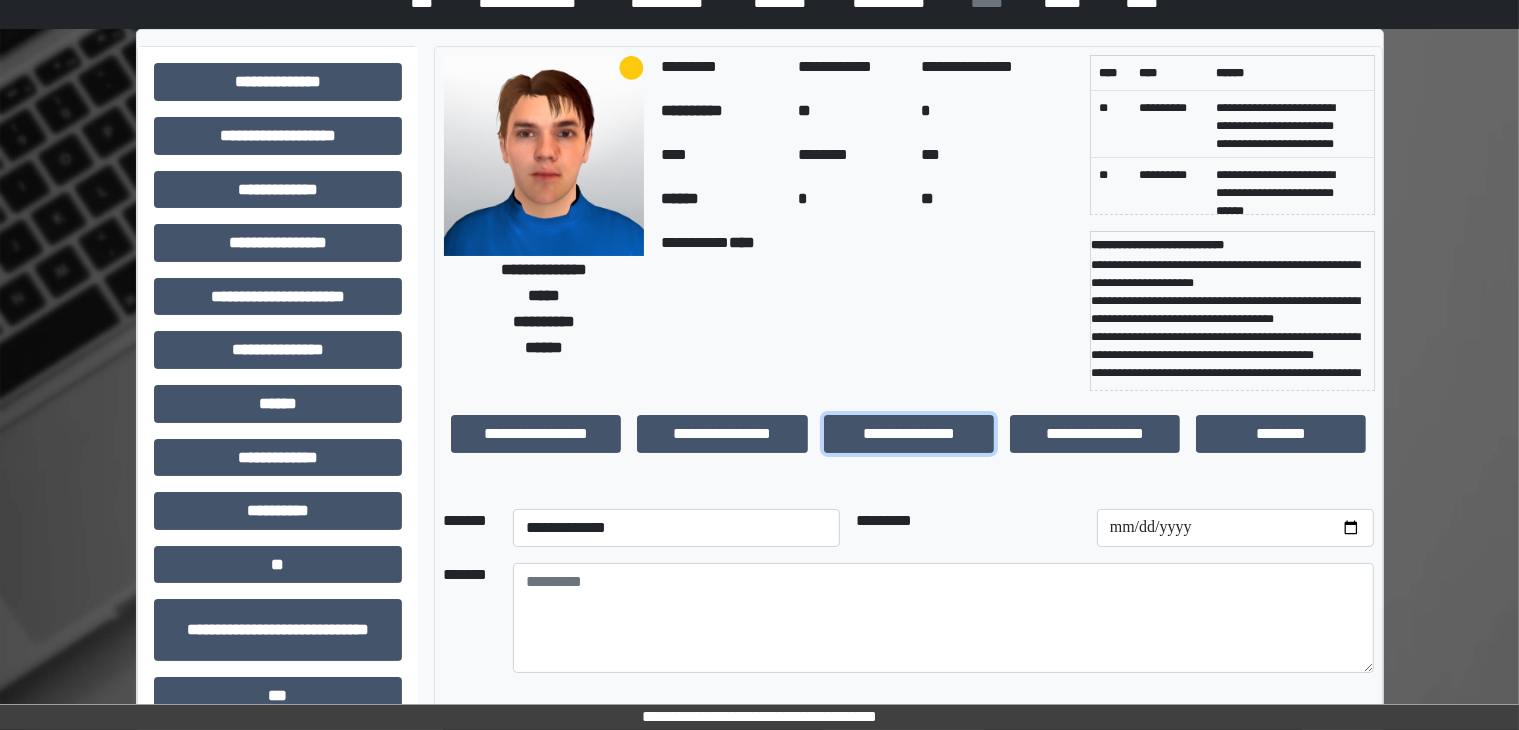 scroll, scrollTop: 0, scrollLeft: 0, axis: both 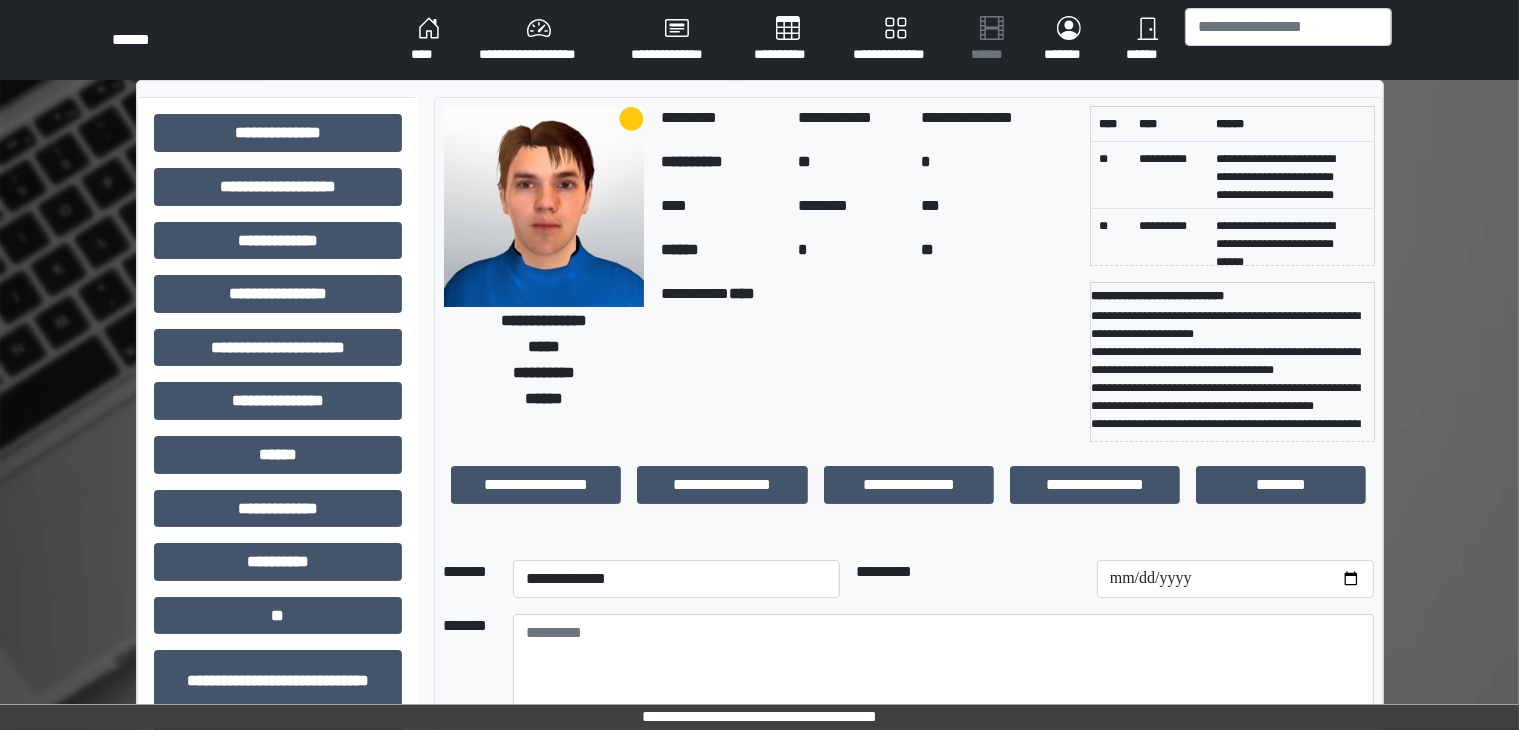 click on "****" at bounding box center (429, 40) 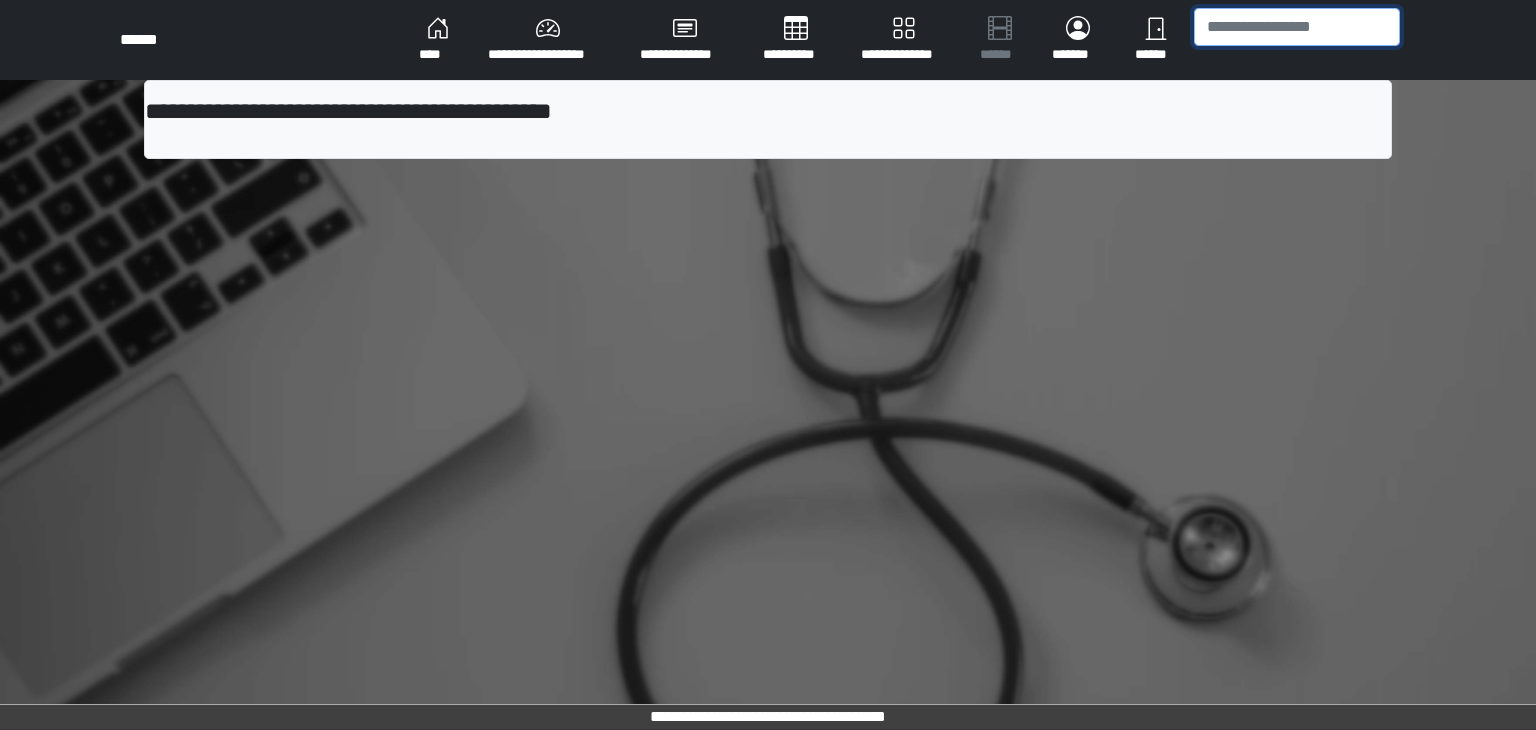 click at bounding box center (1297, 27) 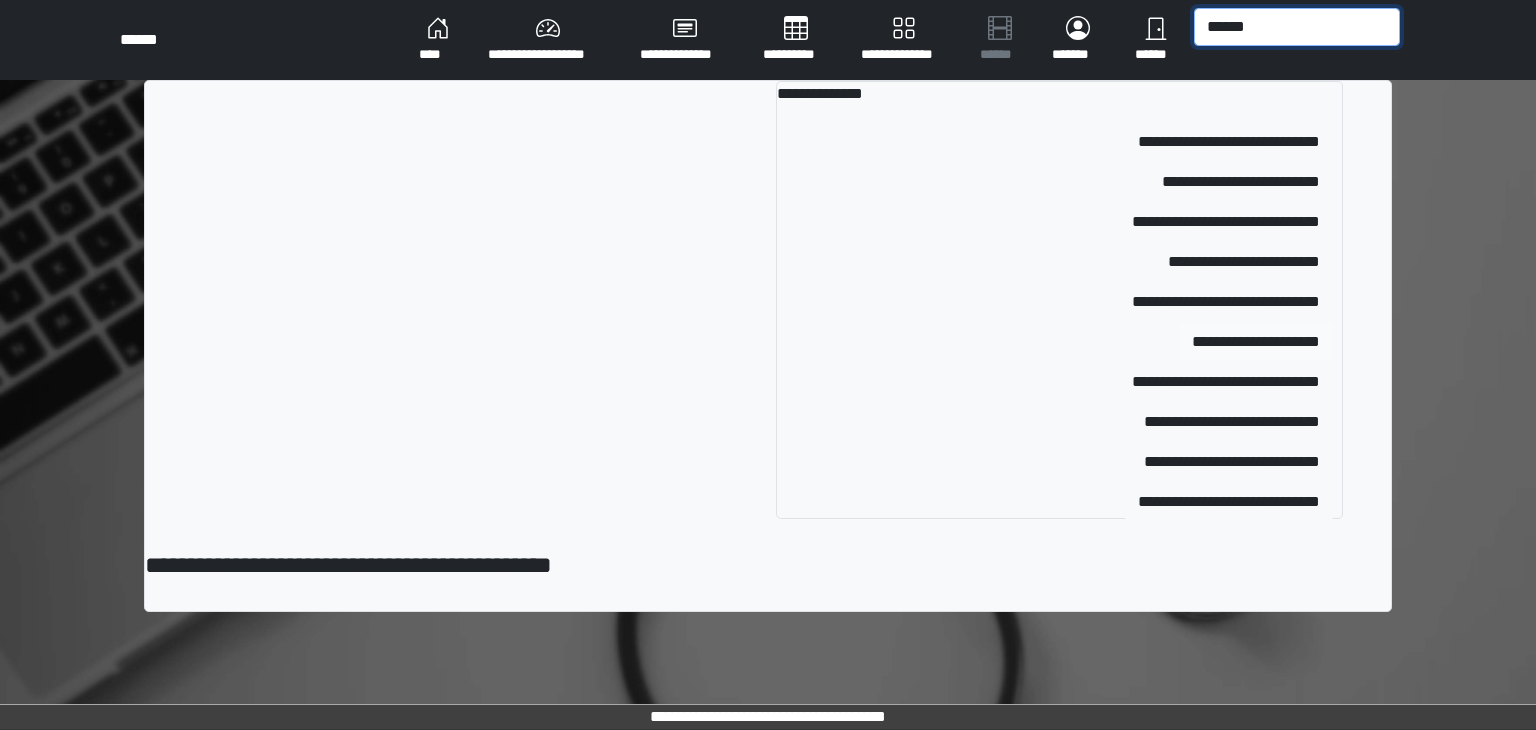 type on "******" 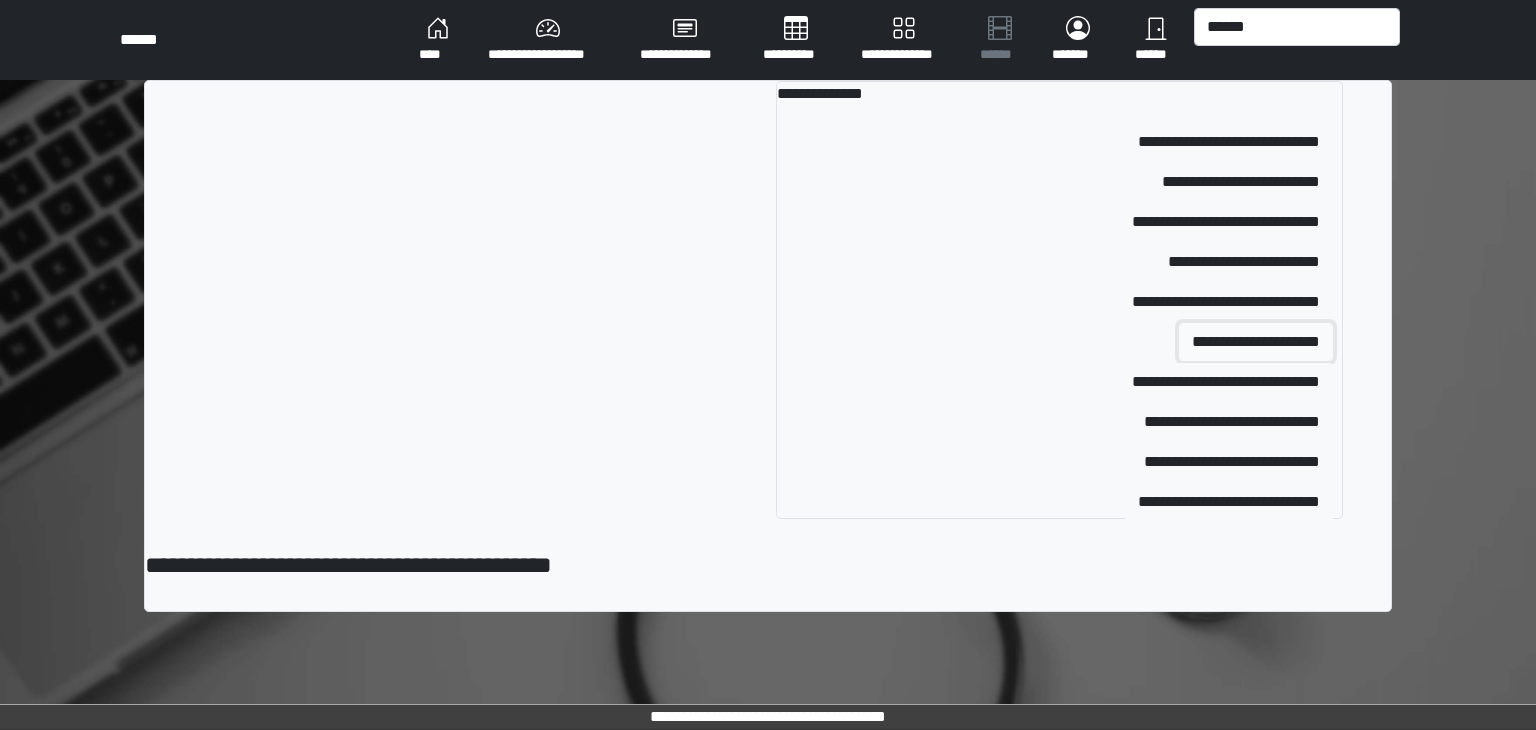 click on "**********" at bounding box center (1256, 342) 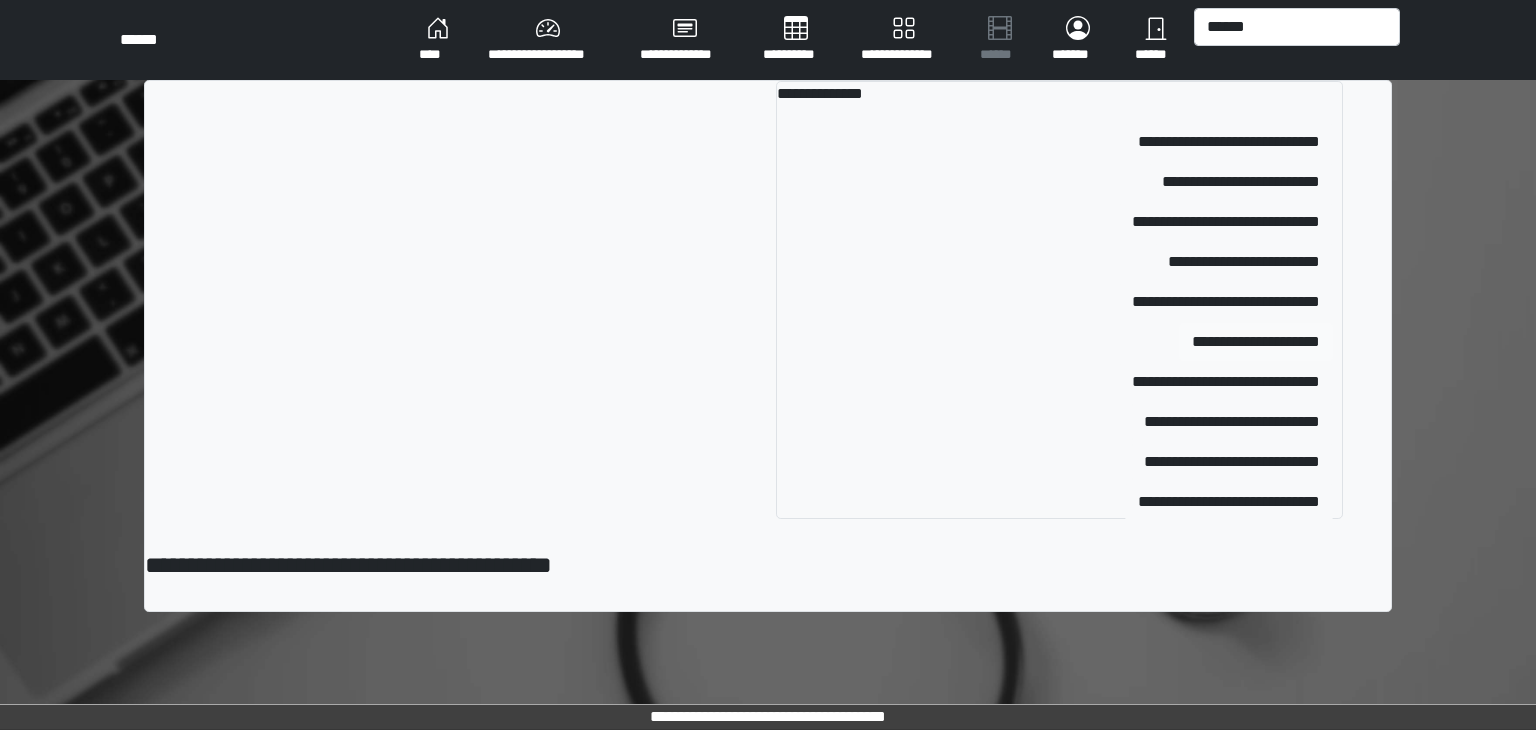 type 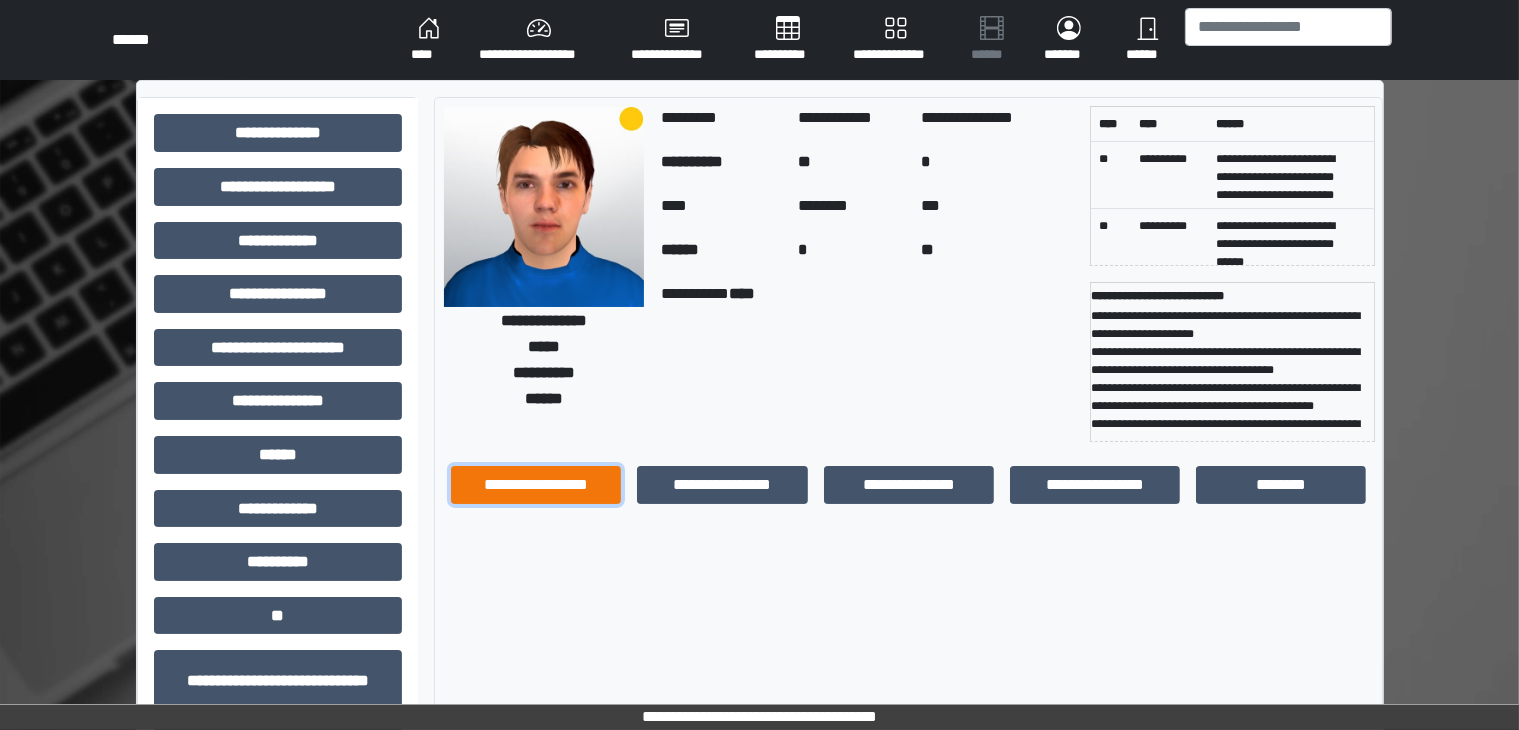 click on "**********" at bounding box center [536, 485] 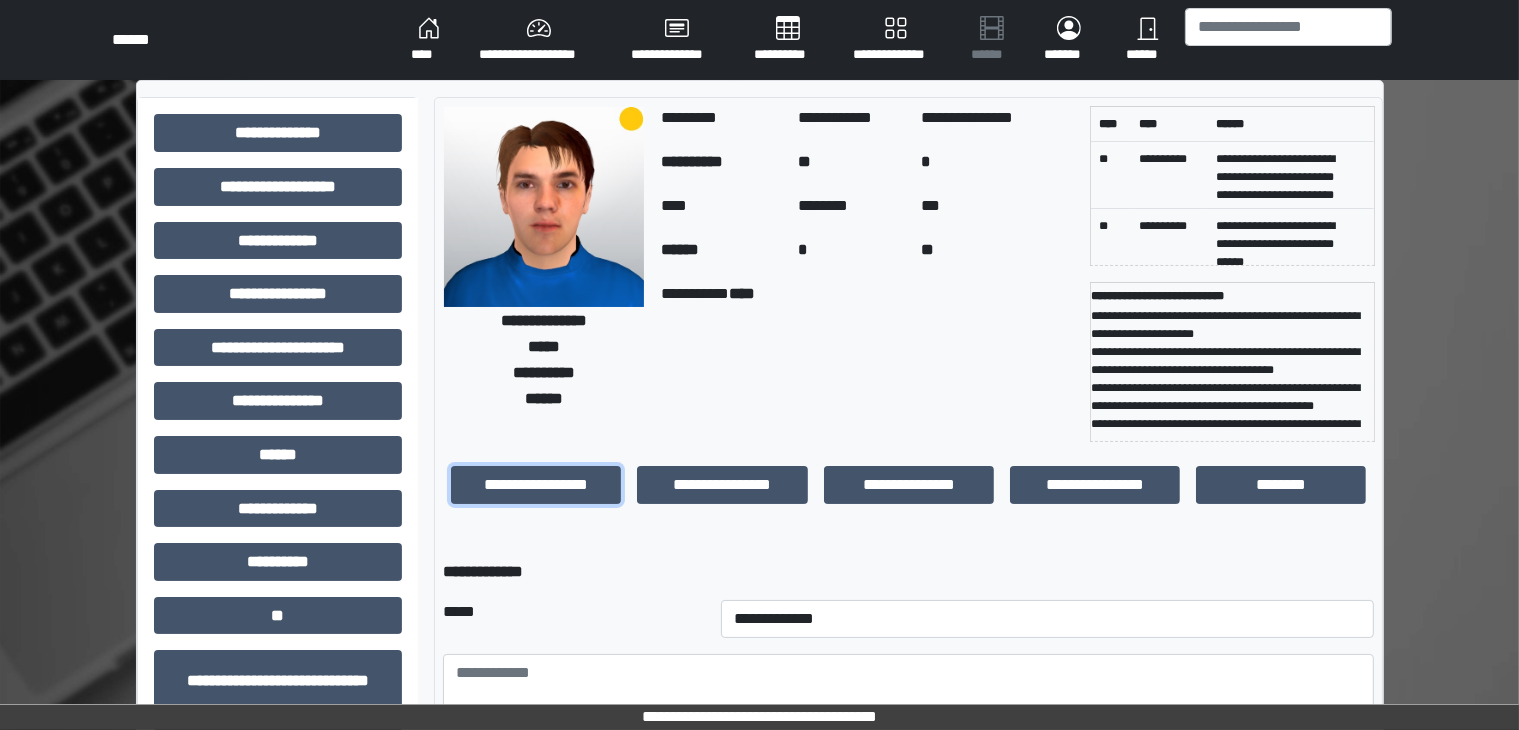 scroll, scrollTop: 254, scrollLeft: 0, axis: vertical 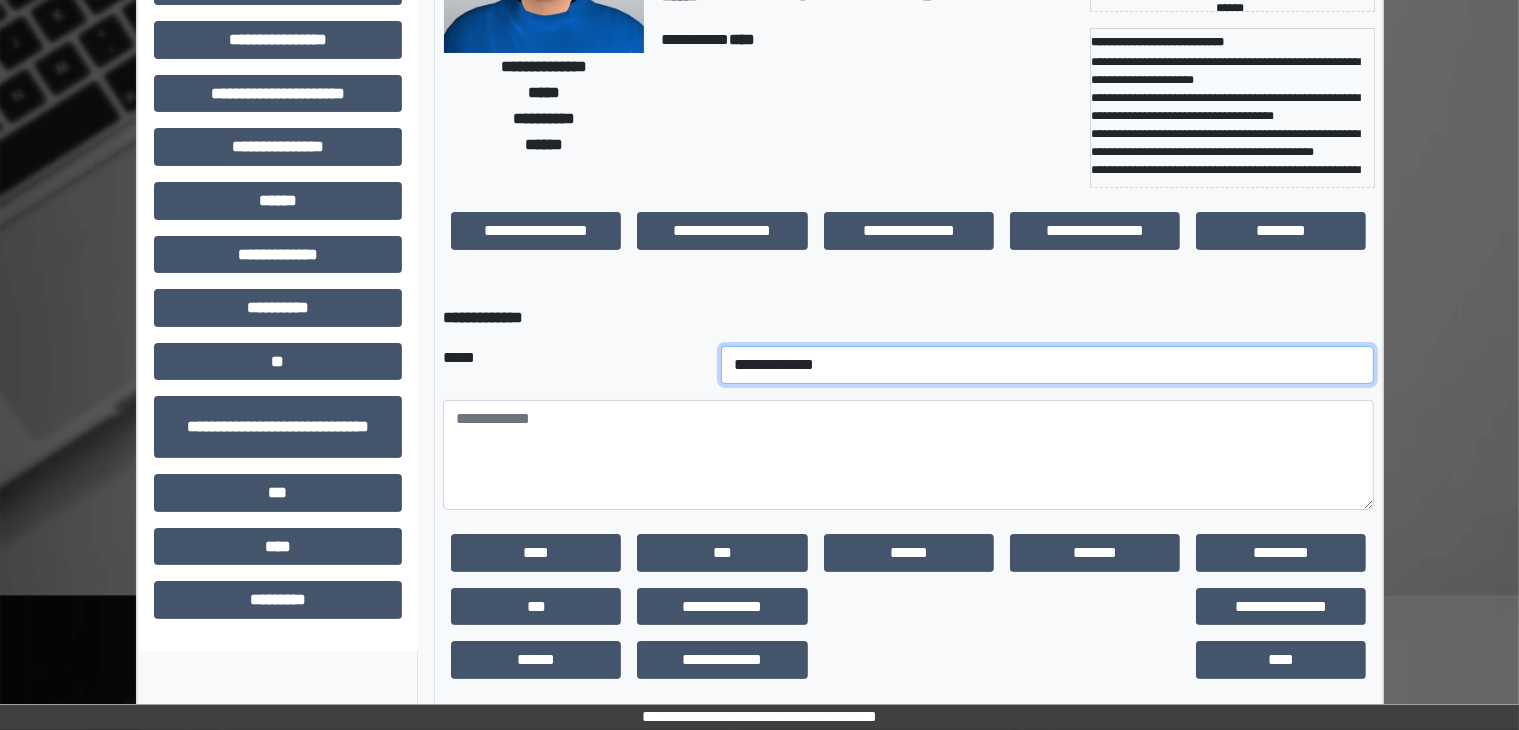 click on "**********" at bounding box center (1048, 365) 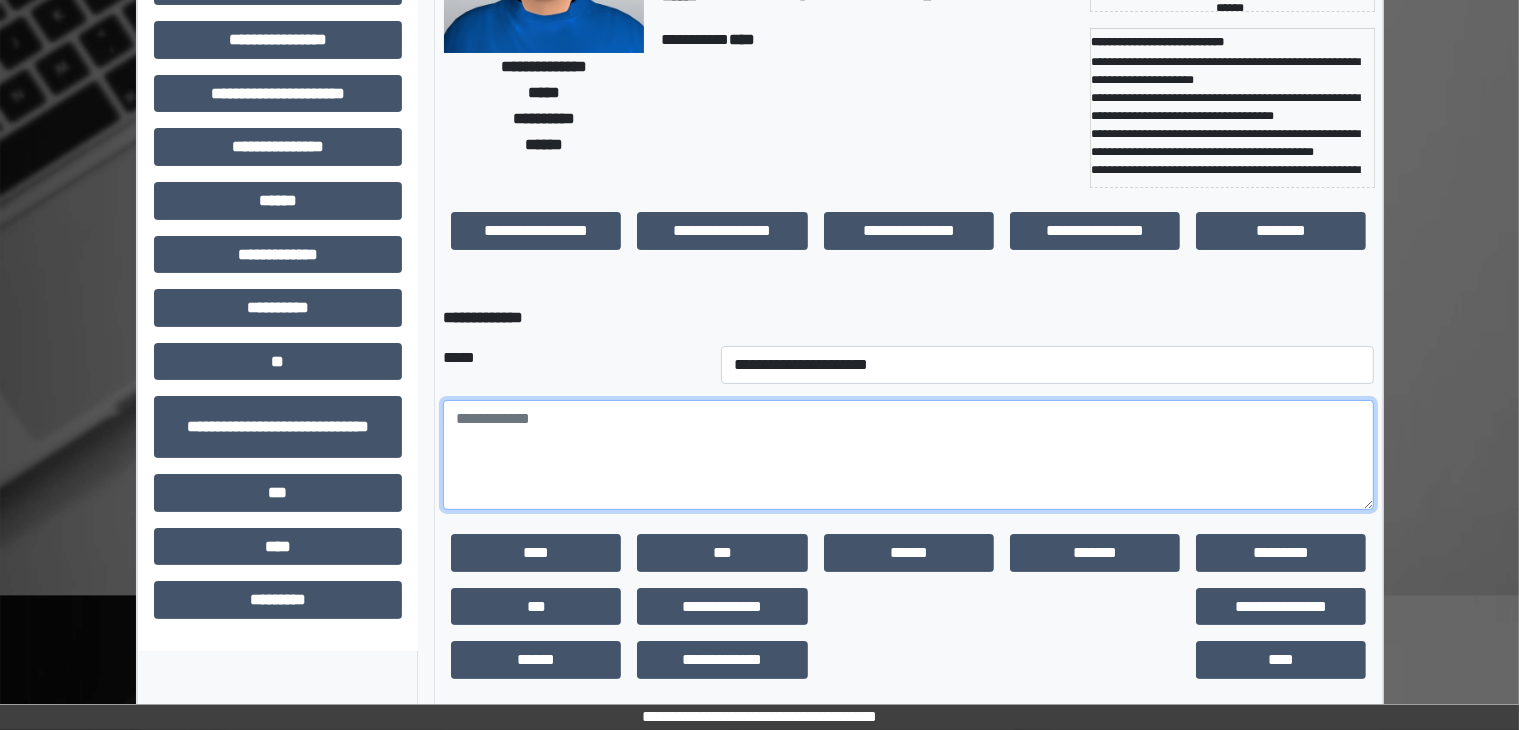 click at bounding box center (908, 455) 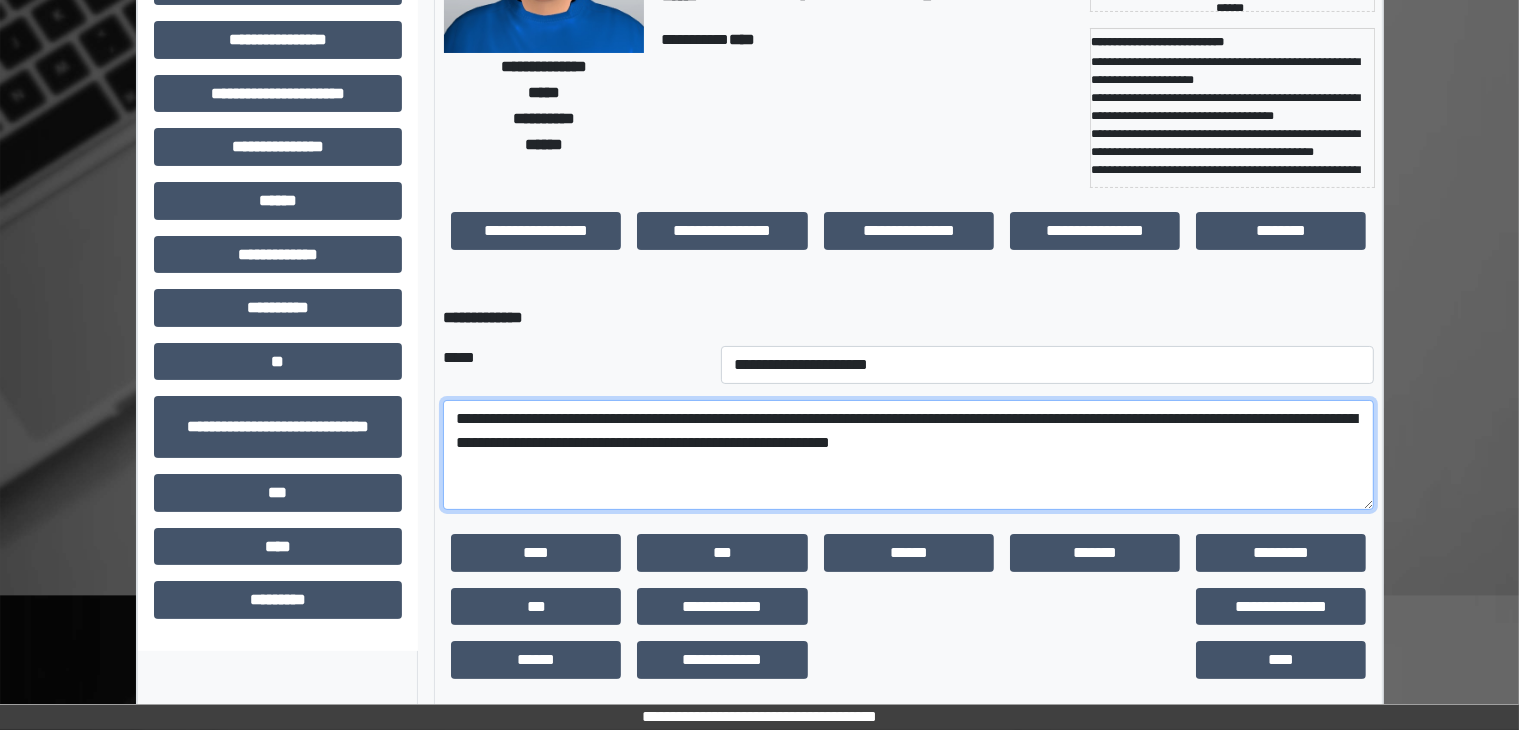 drag, startPoint x: 1170, startPoint y: 440, endPoint x: 456, endPoint y: 393, distance: 715.5452 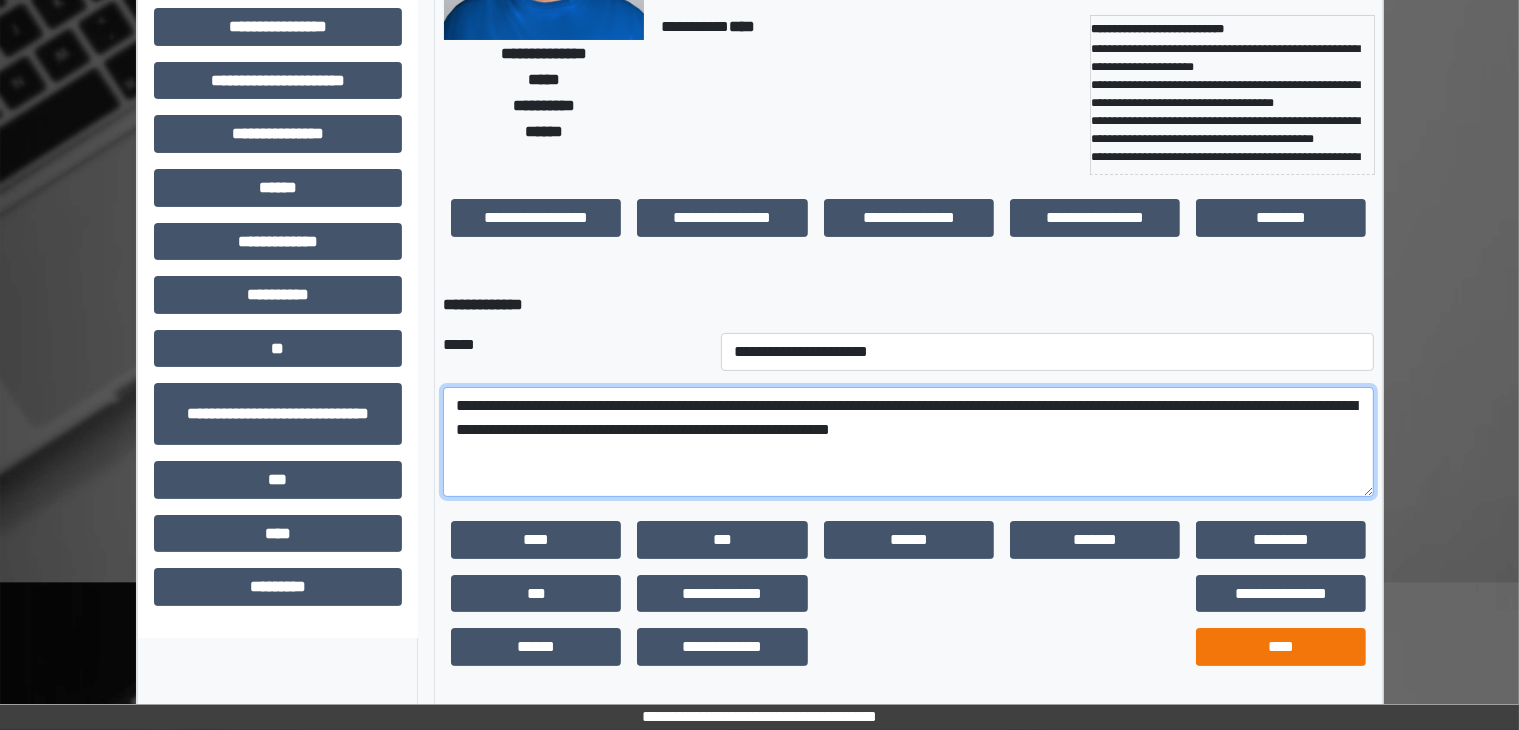 type on "**********" 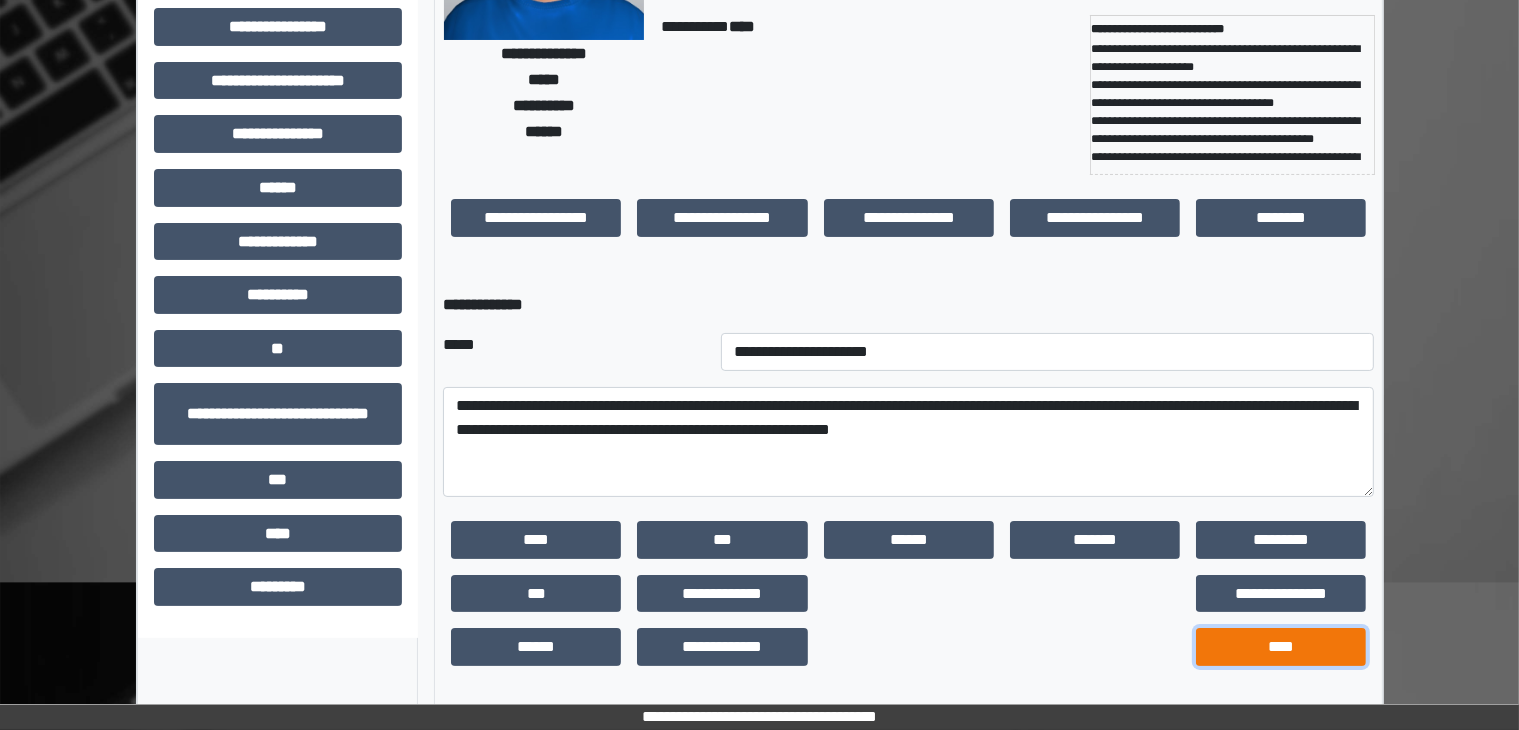 click on "****" at bounding box center [1281, 647] 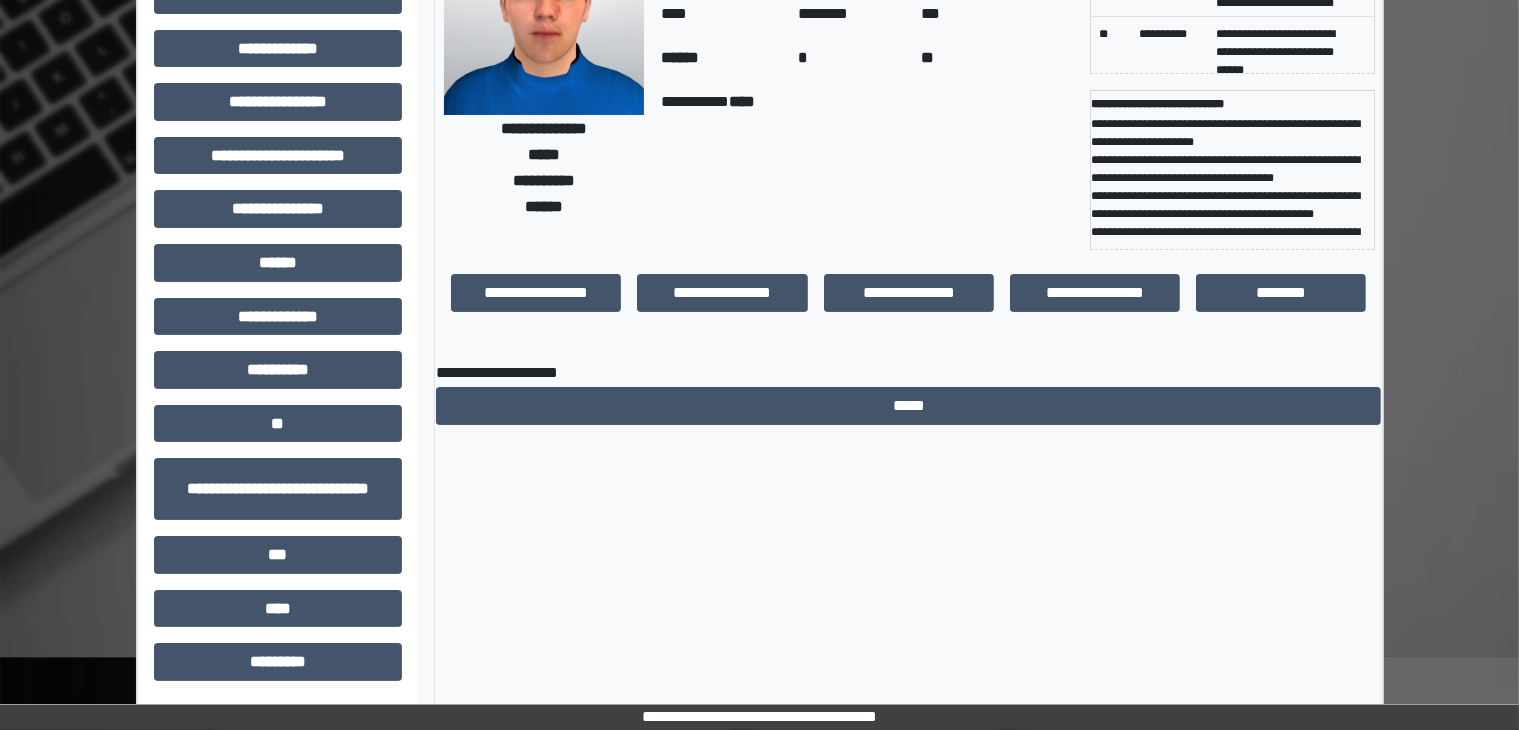 scroll, scrollTop: 0, scrollLeft: 0, axis: both 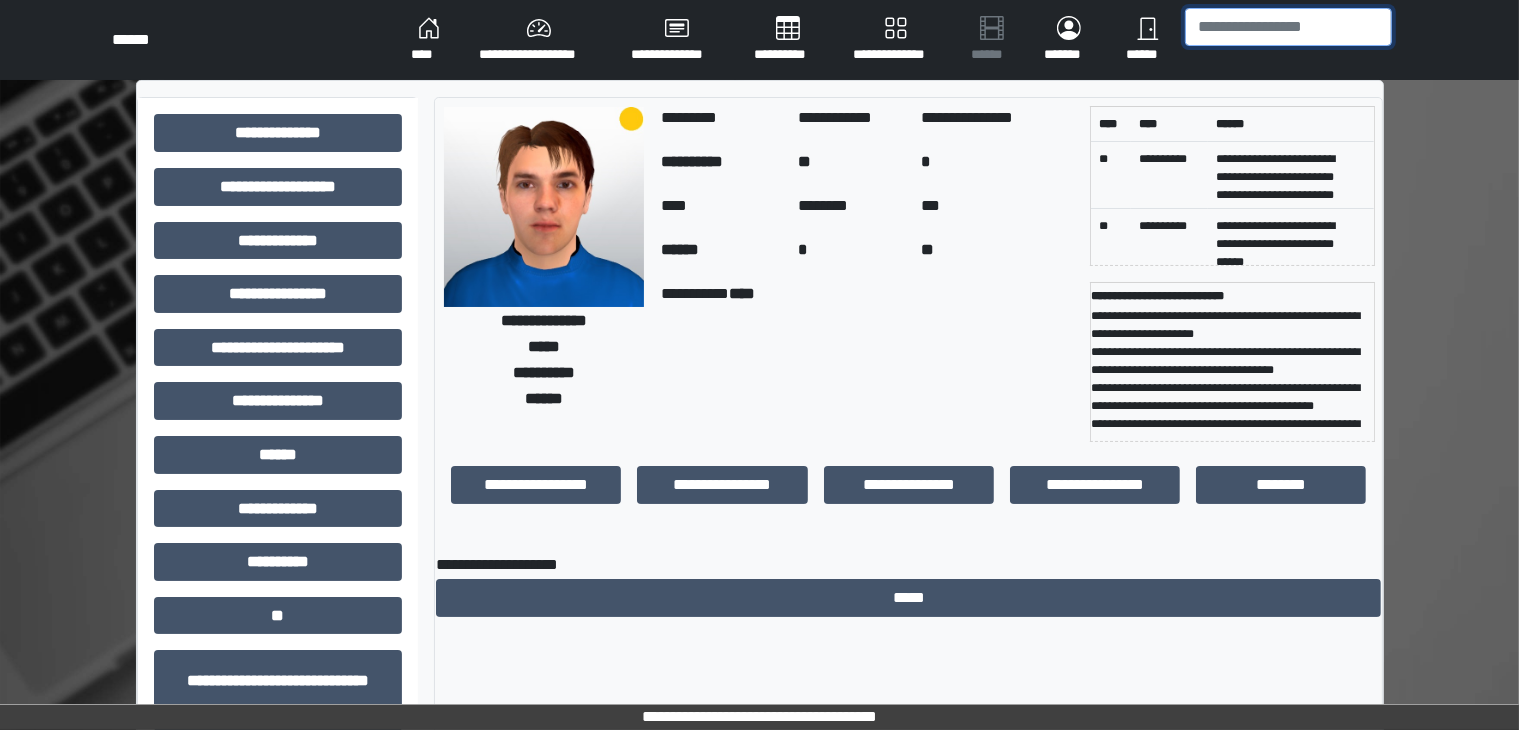 click at bounding box center [1288, 27] 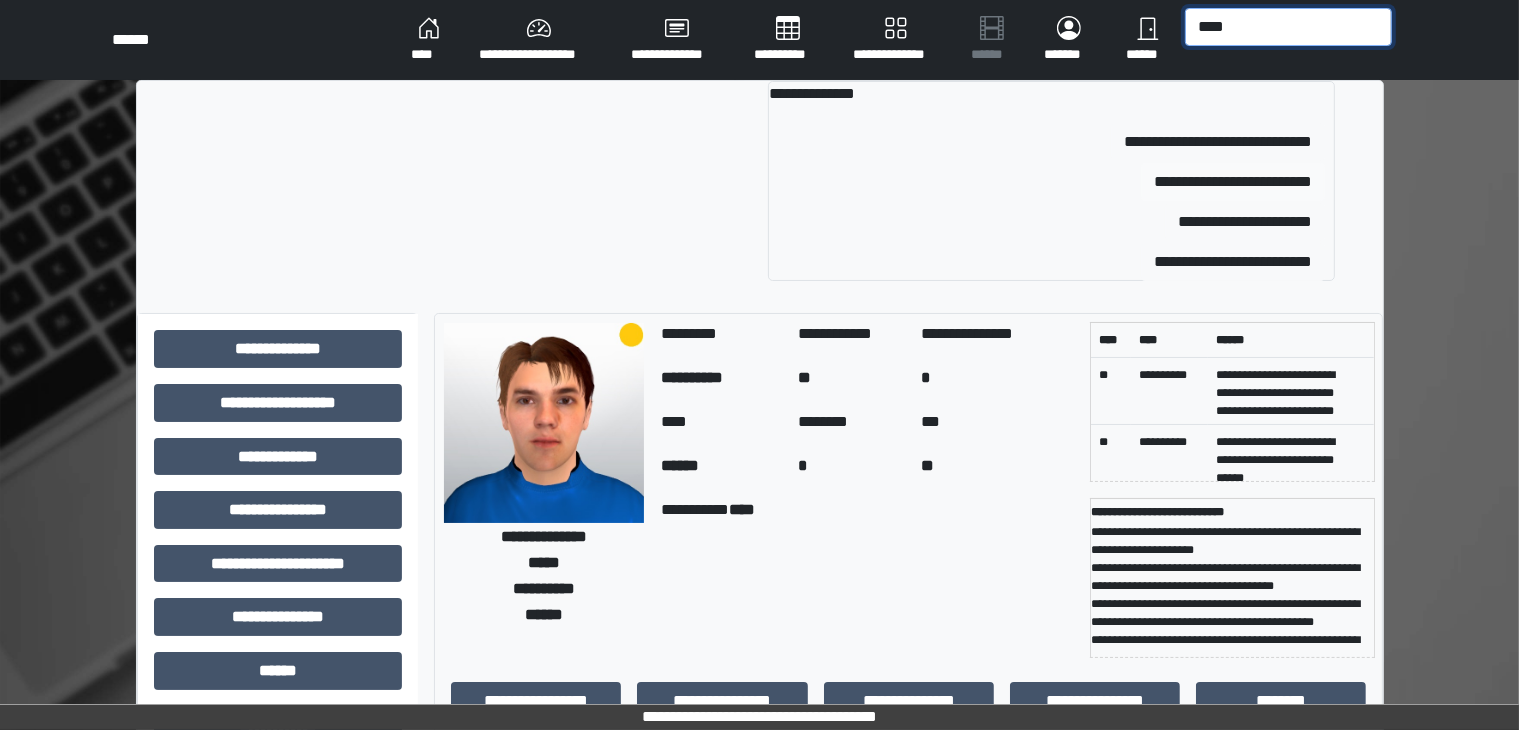type on "****" 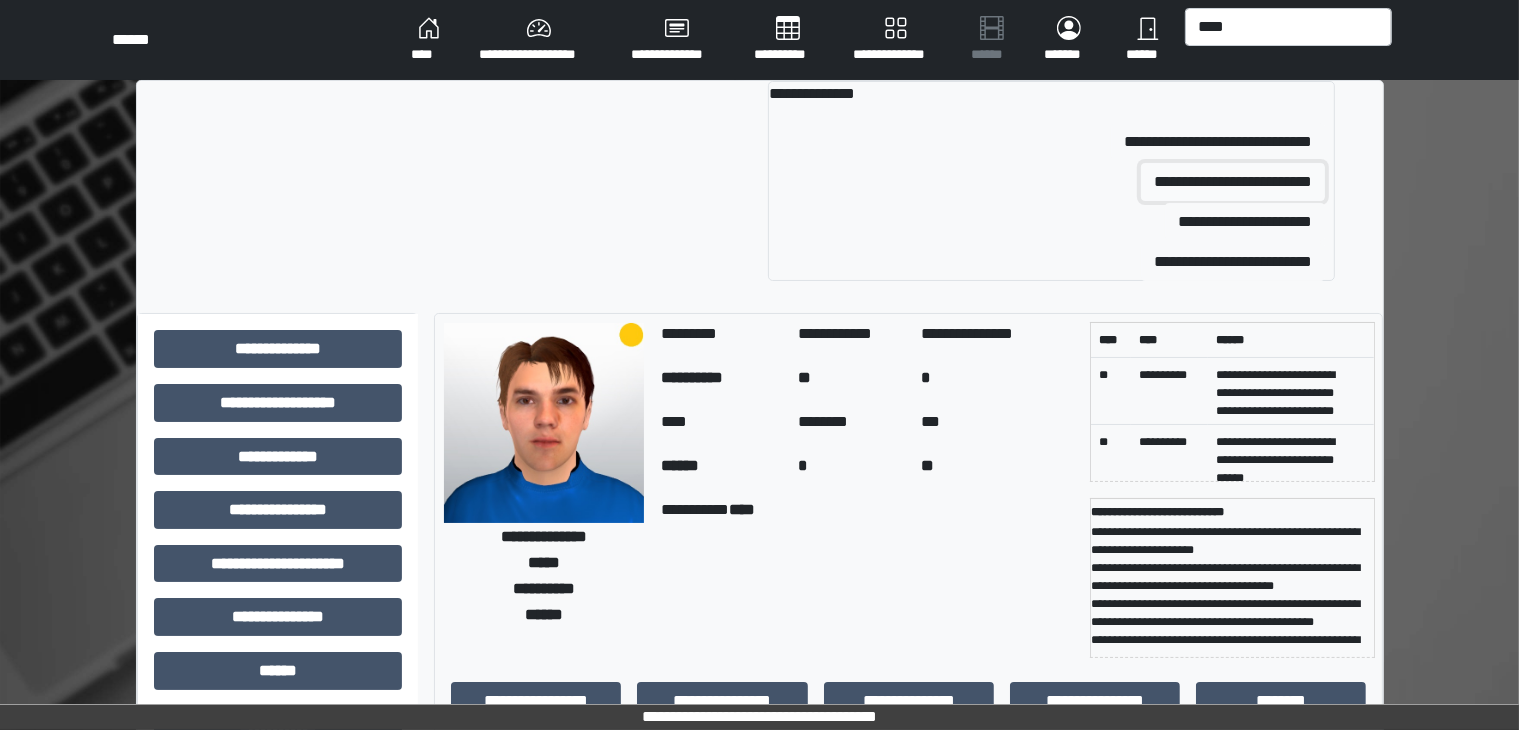 click on "**********" at bounding box center [1233, 182] 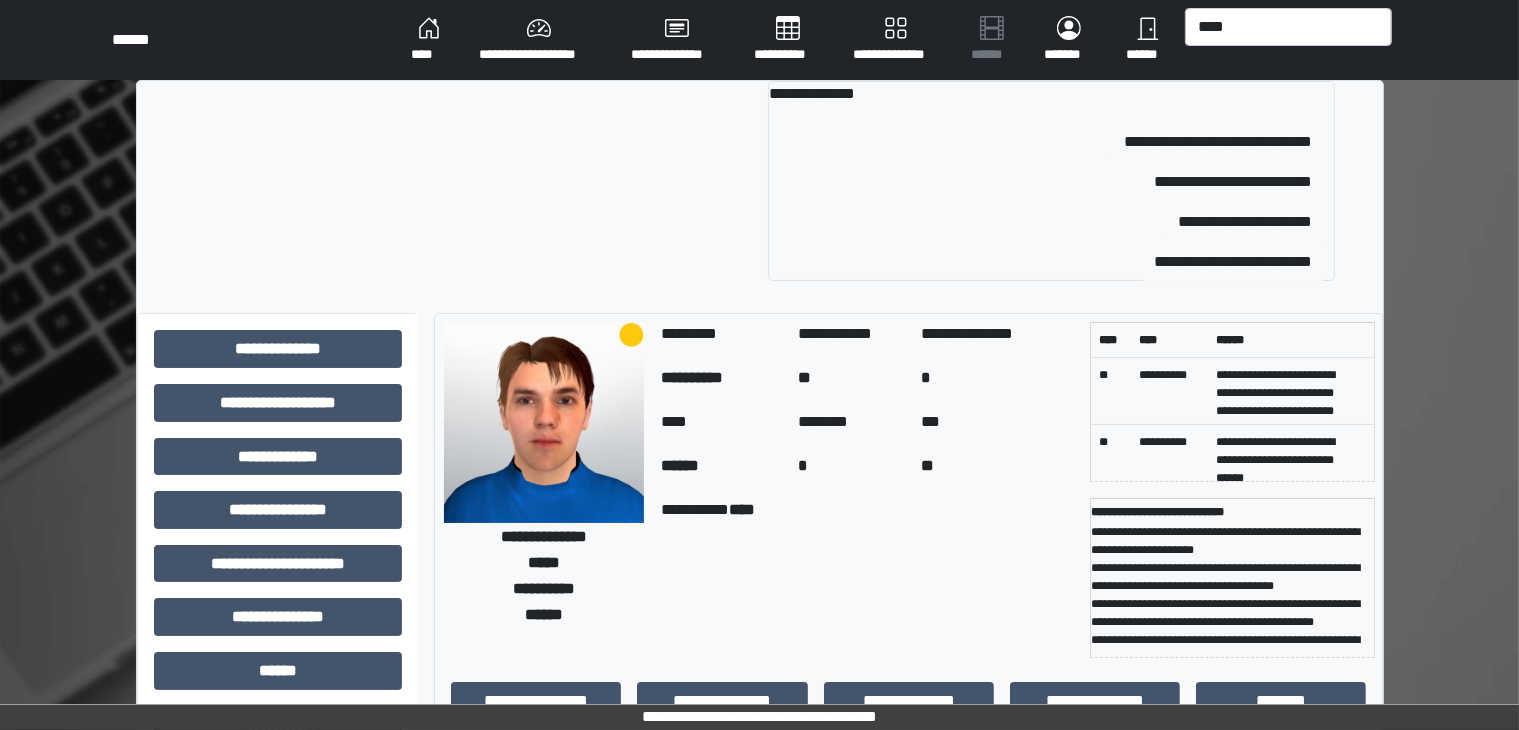 type 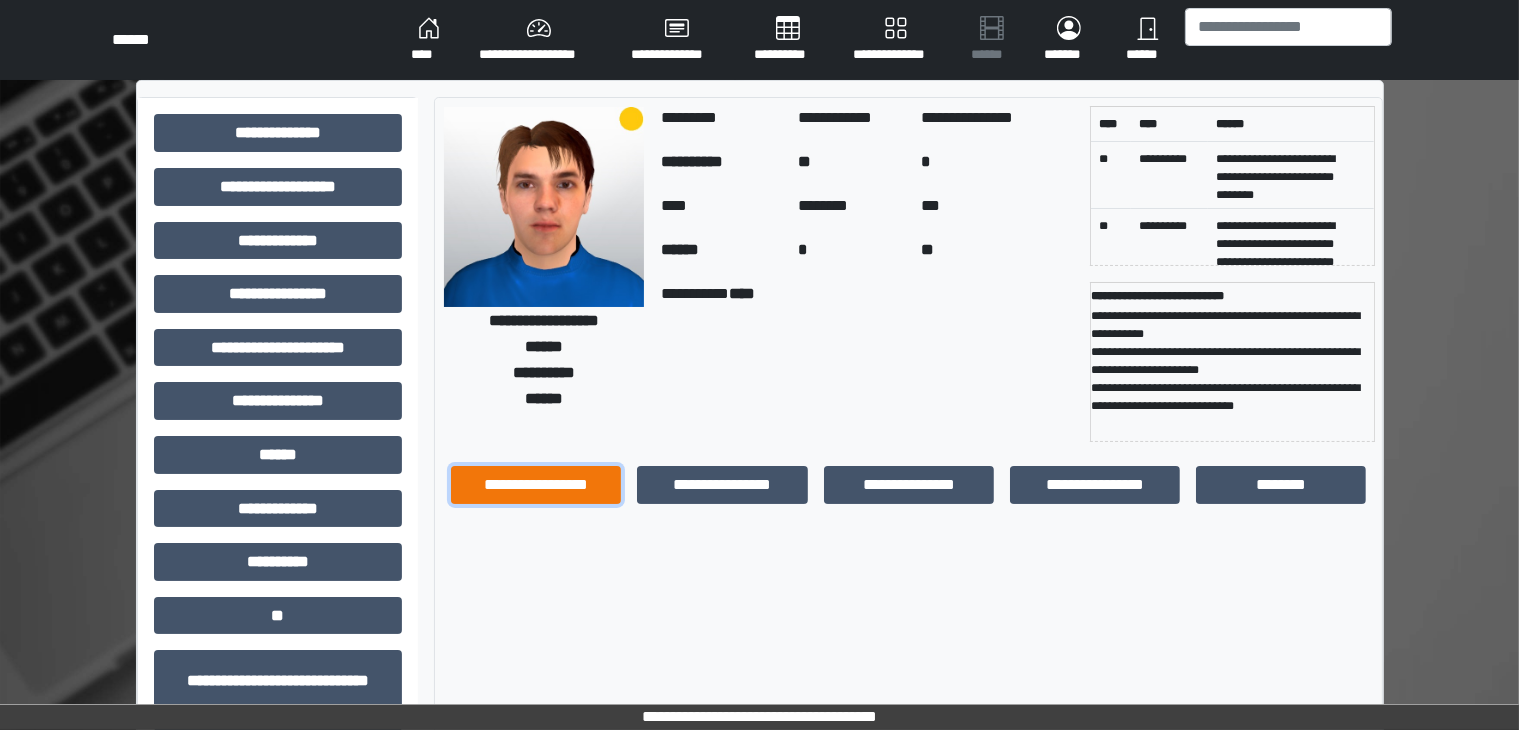 click on "**********" at bounding box center [536, 485] 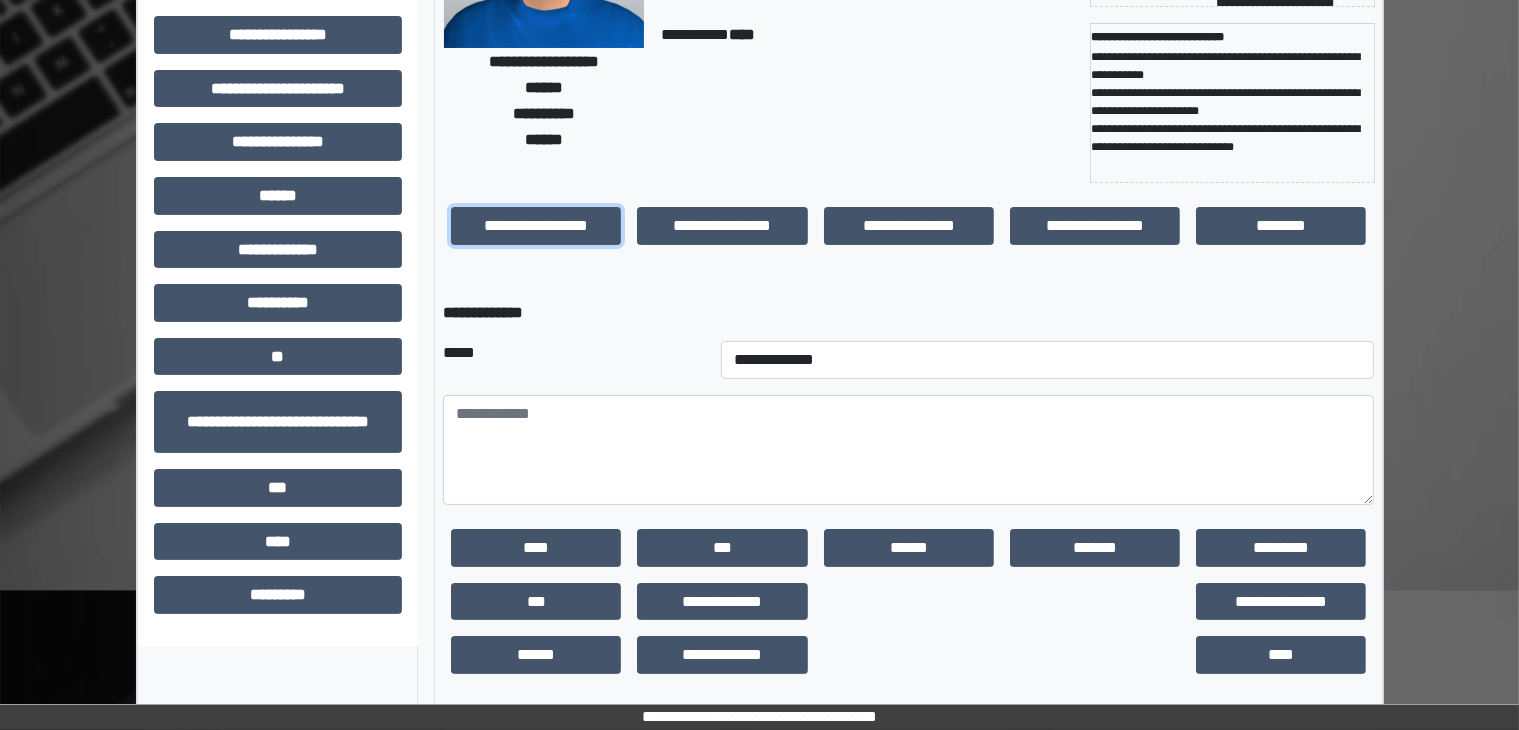 scroll, scrollTop: 260, scrollLeft: 0, axis: vertical 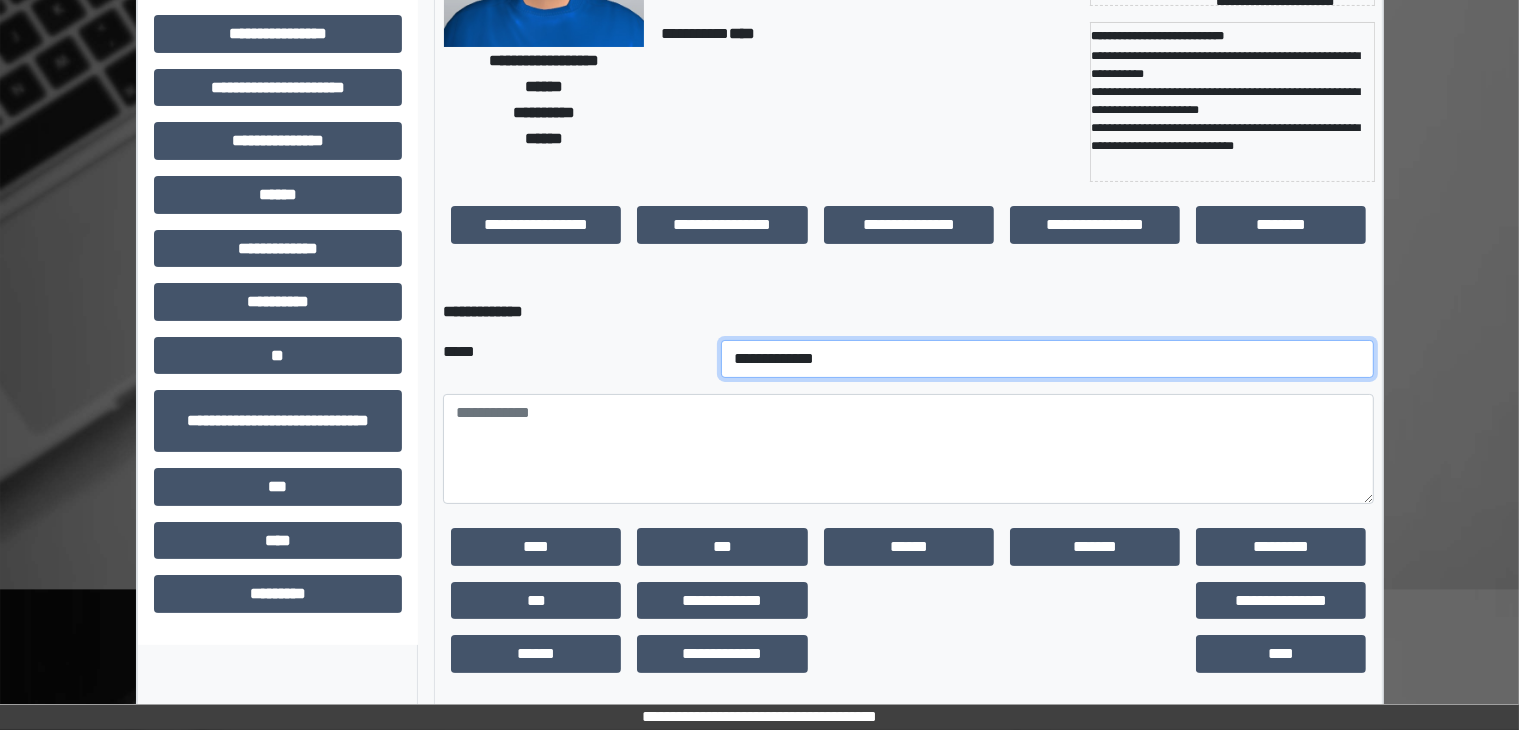 click on "**********" at bounding box center (1048, 359) 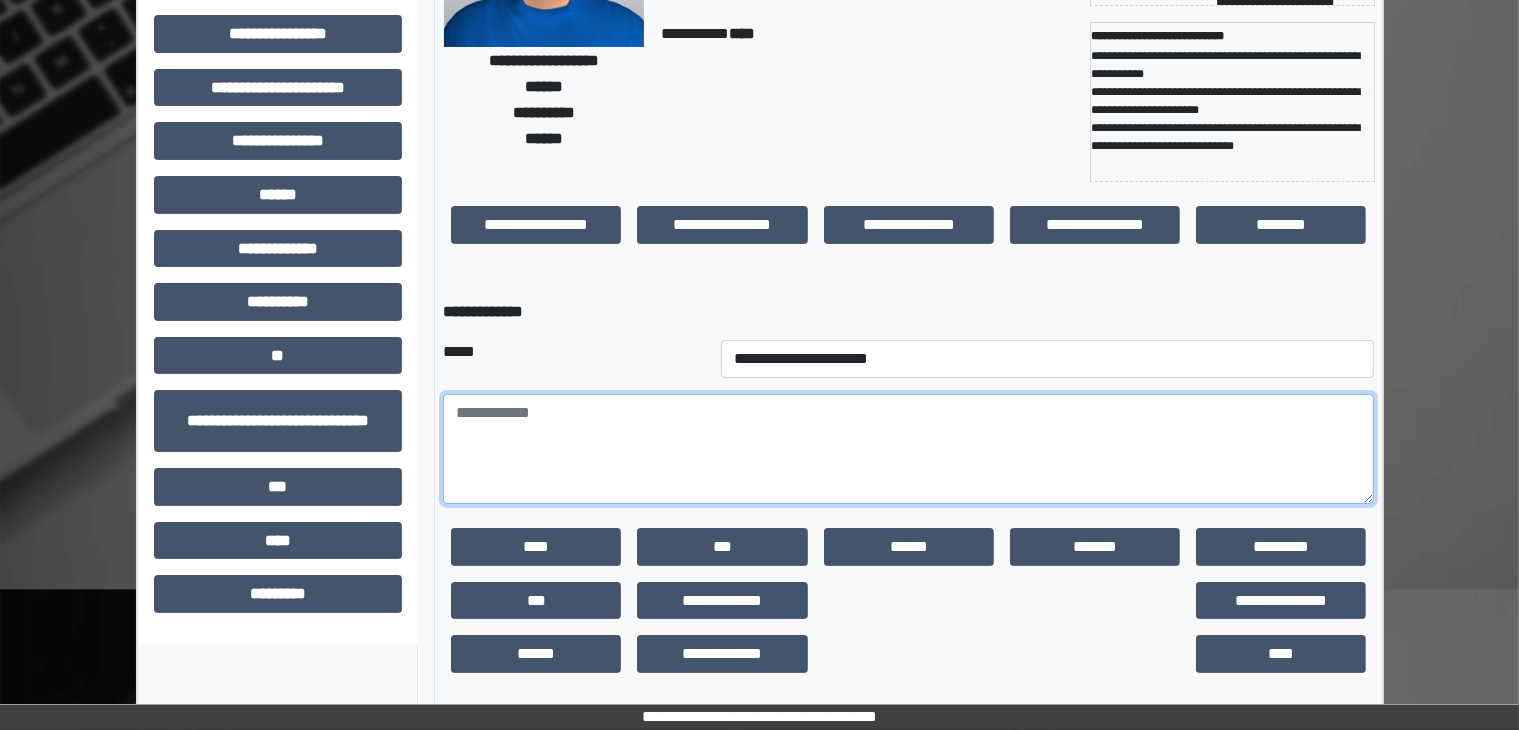 click at bounding box center (908, 449) 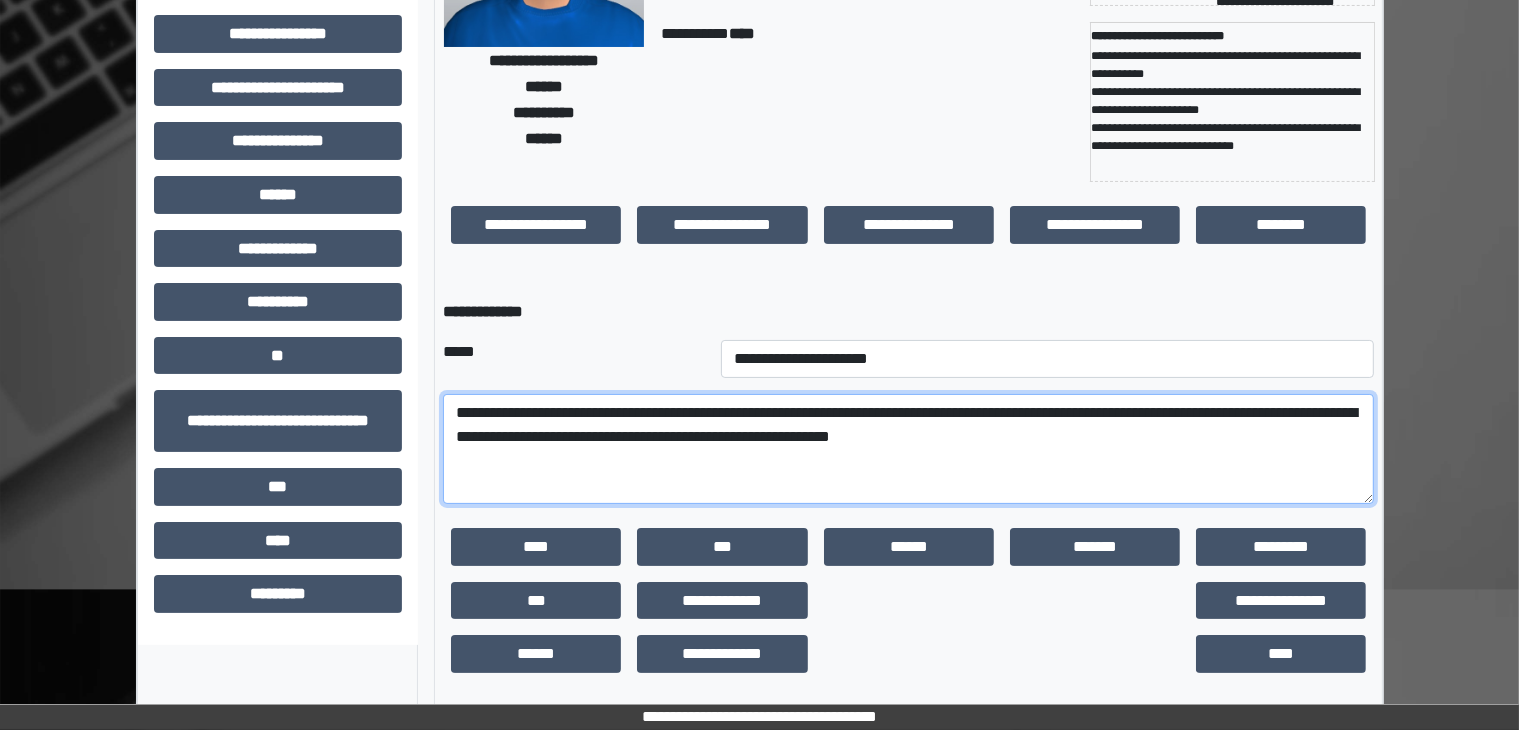 click on "**********" at bounding box center [908, 449] 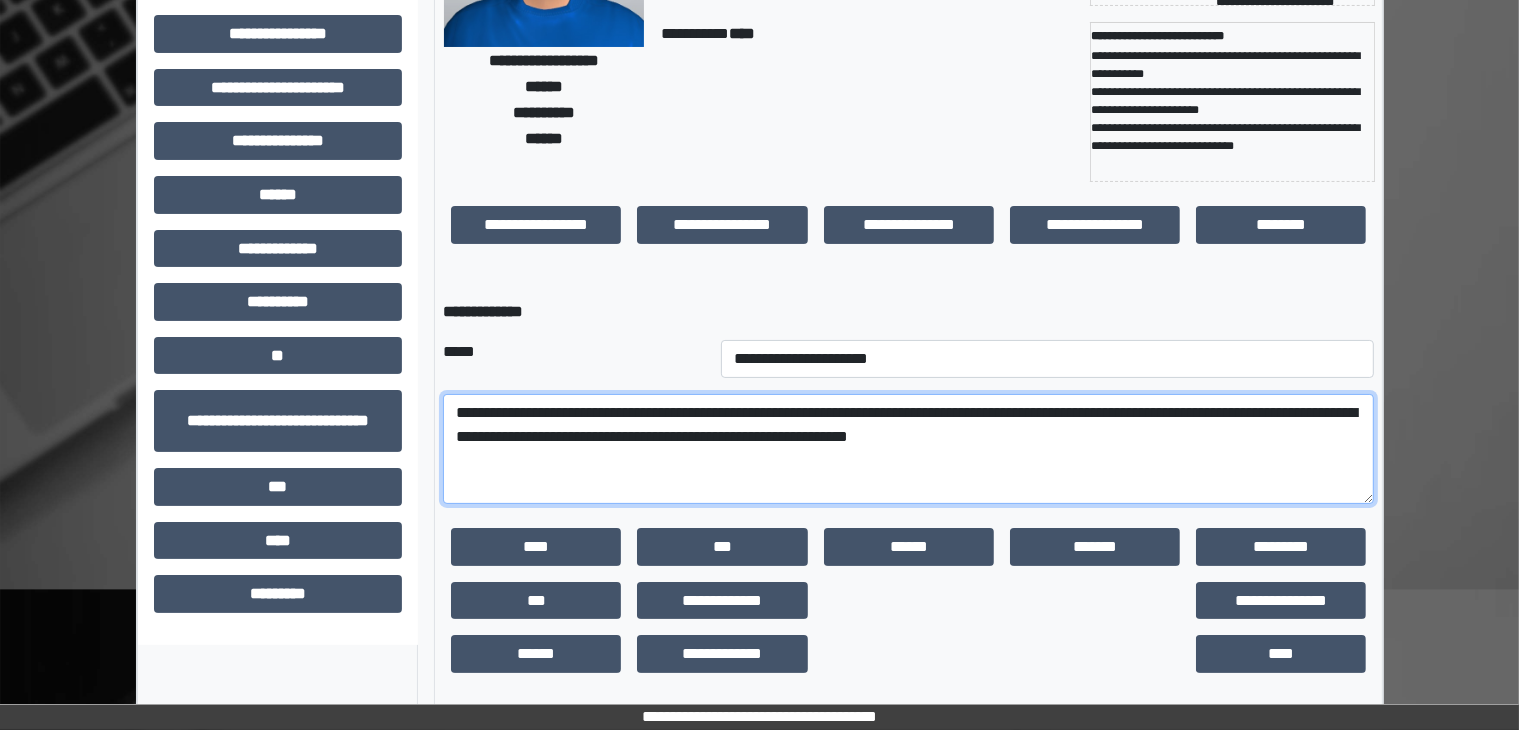 click on "**********" at bounding box center (908, 449) 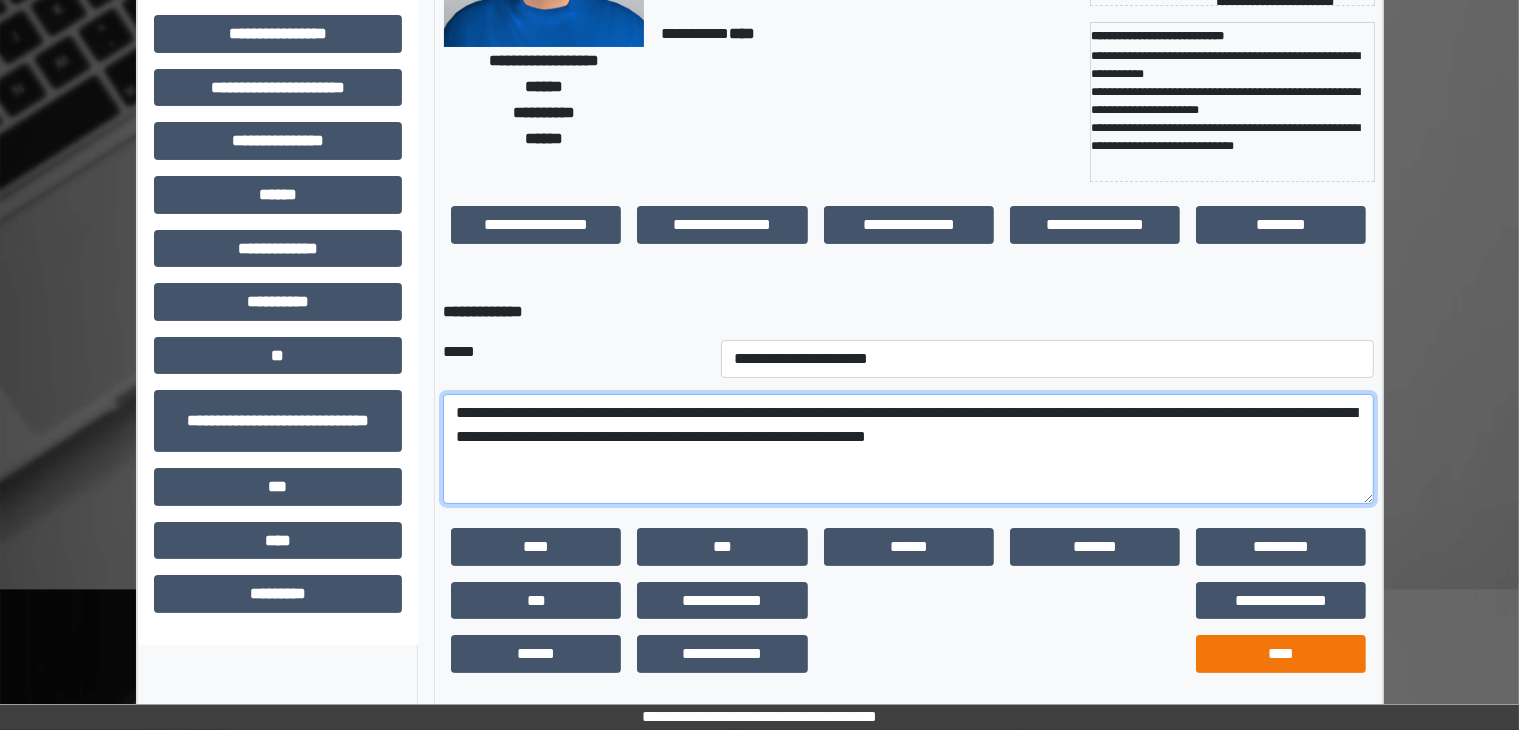 type on "**********" 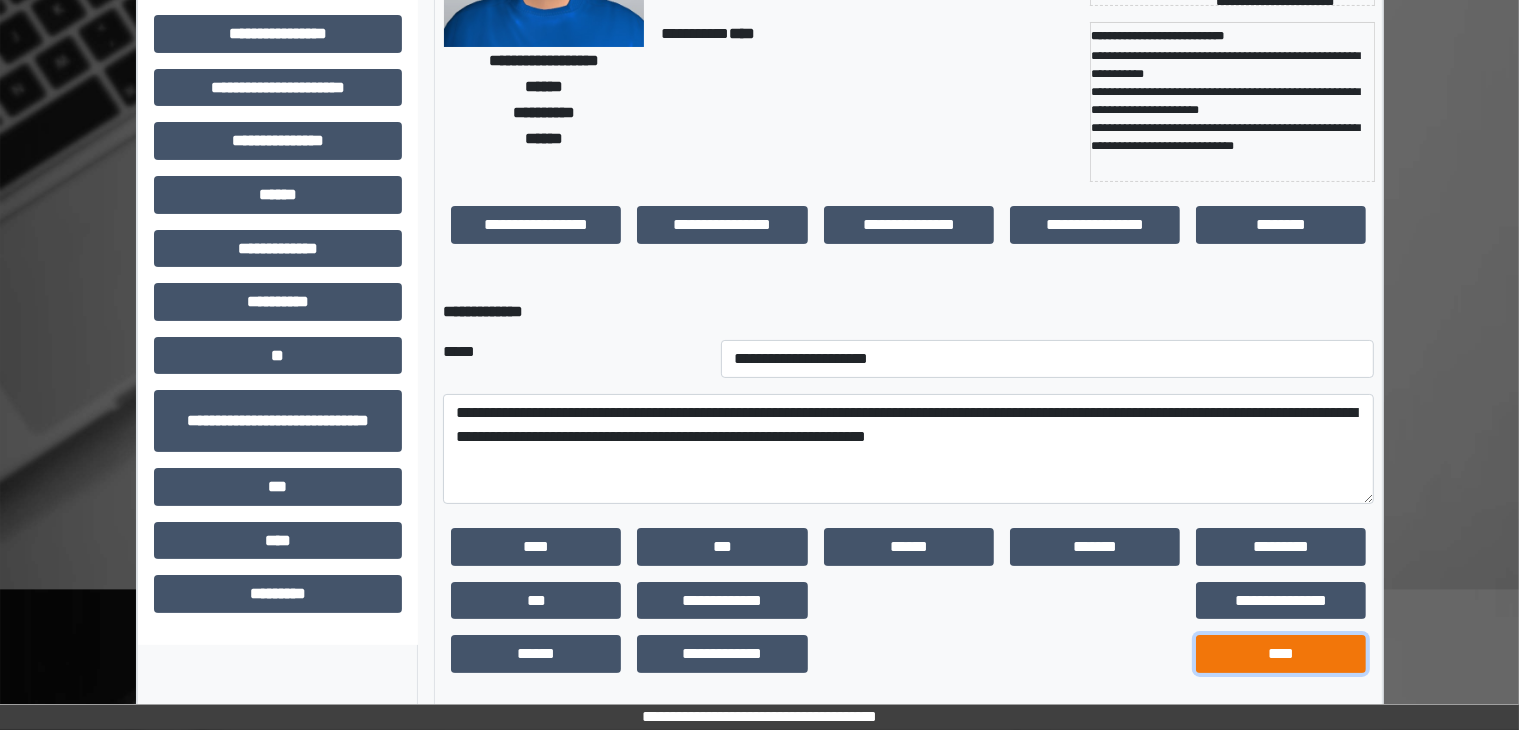 click on "****" at bounding box center (1281, 654) 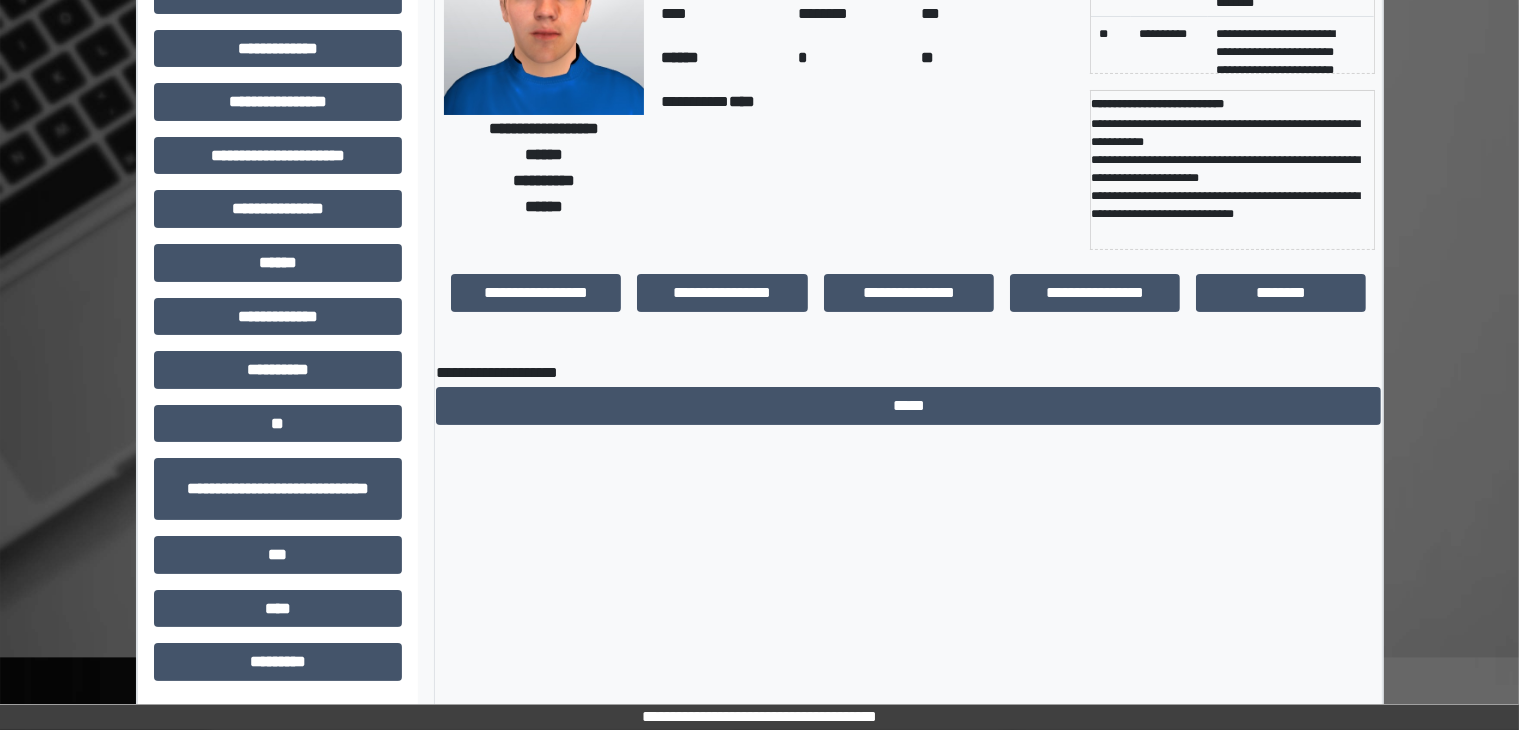 scroll, scrollTop: 0, scrollLeft: 0, axis: both 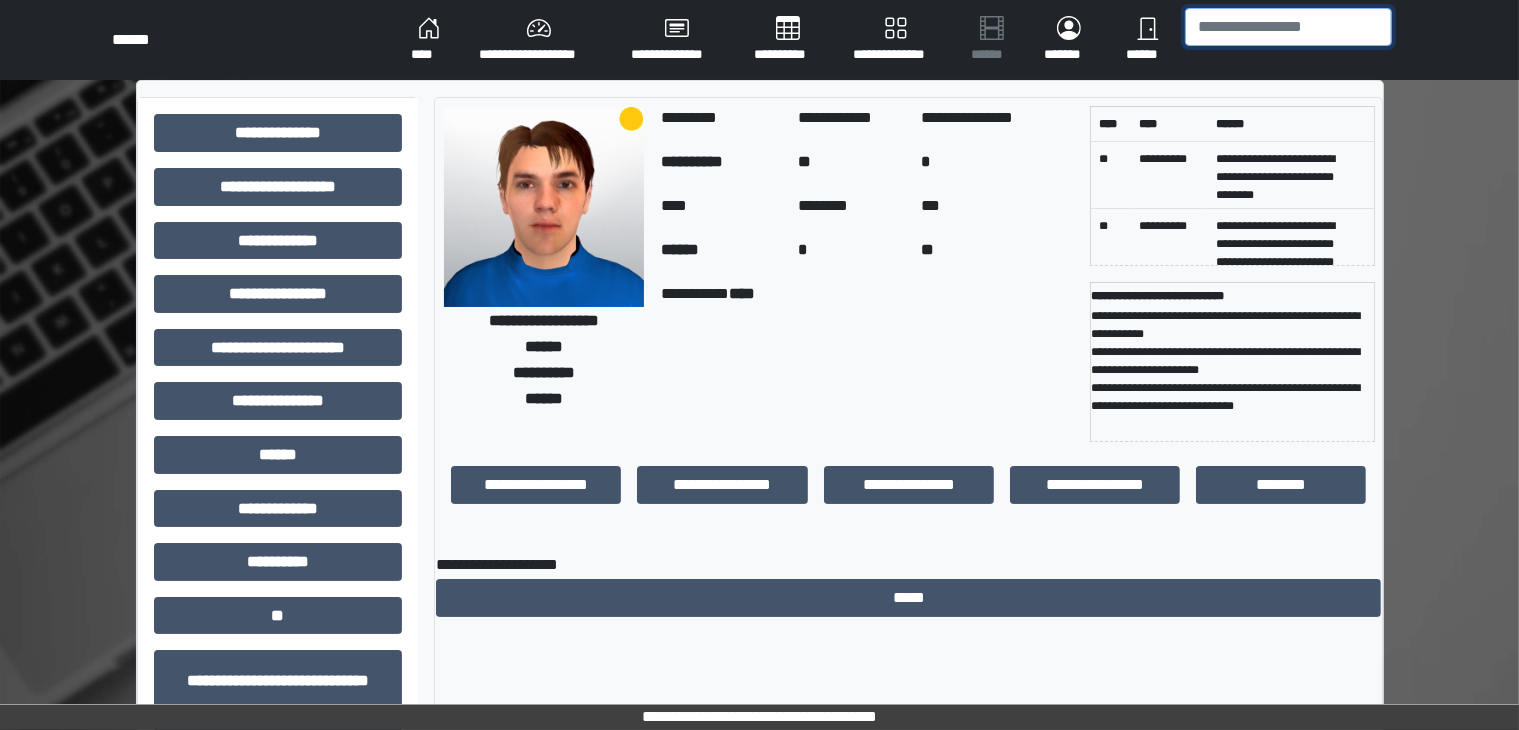 click at bounding box center [1288, 27] 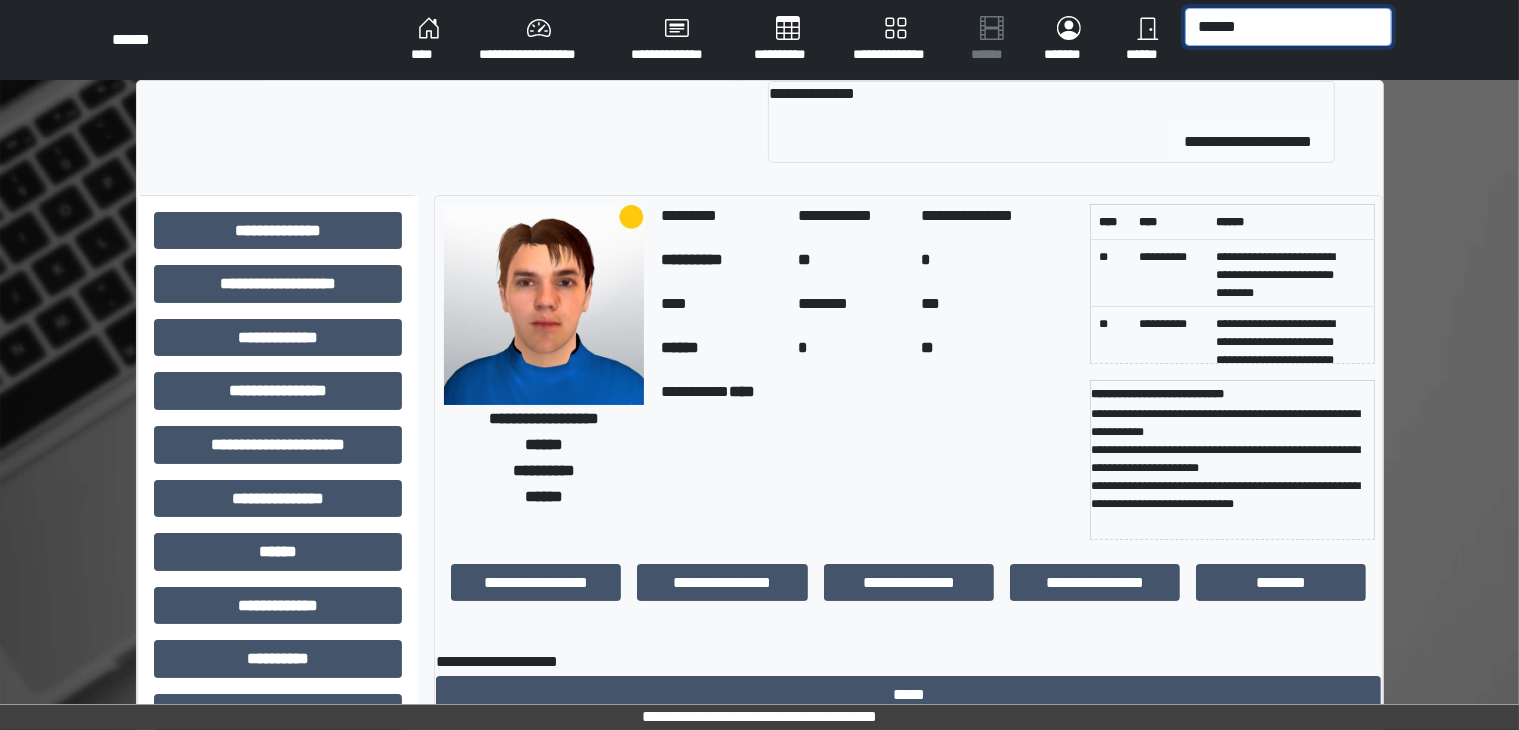 type on "******" 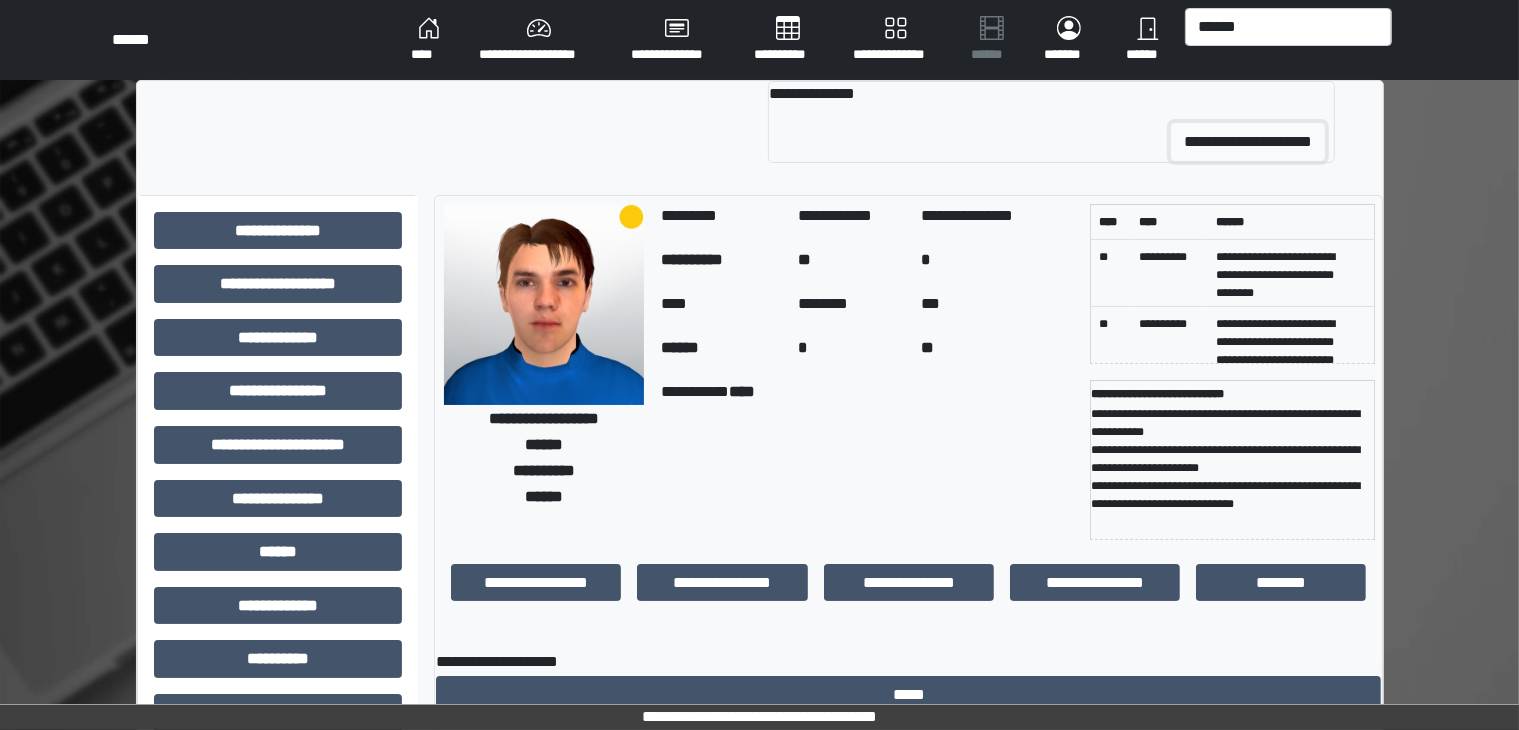 click on "**********" at bounding box center [1248, 142] 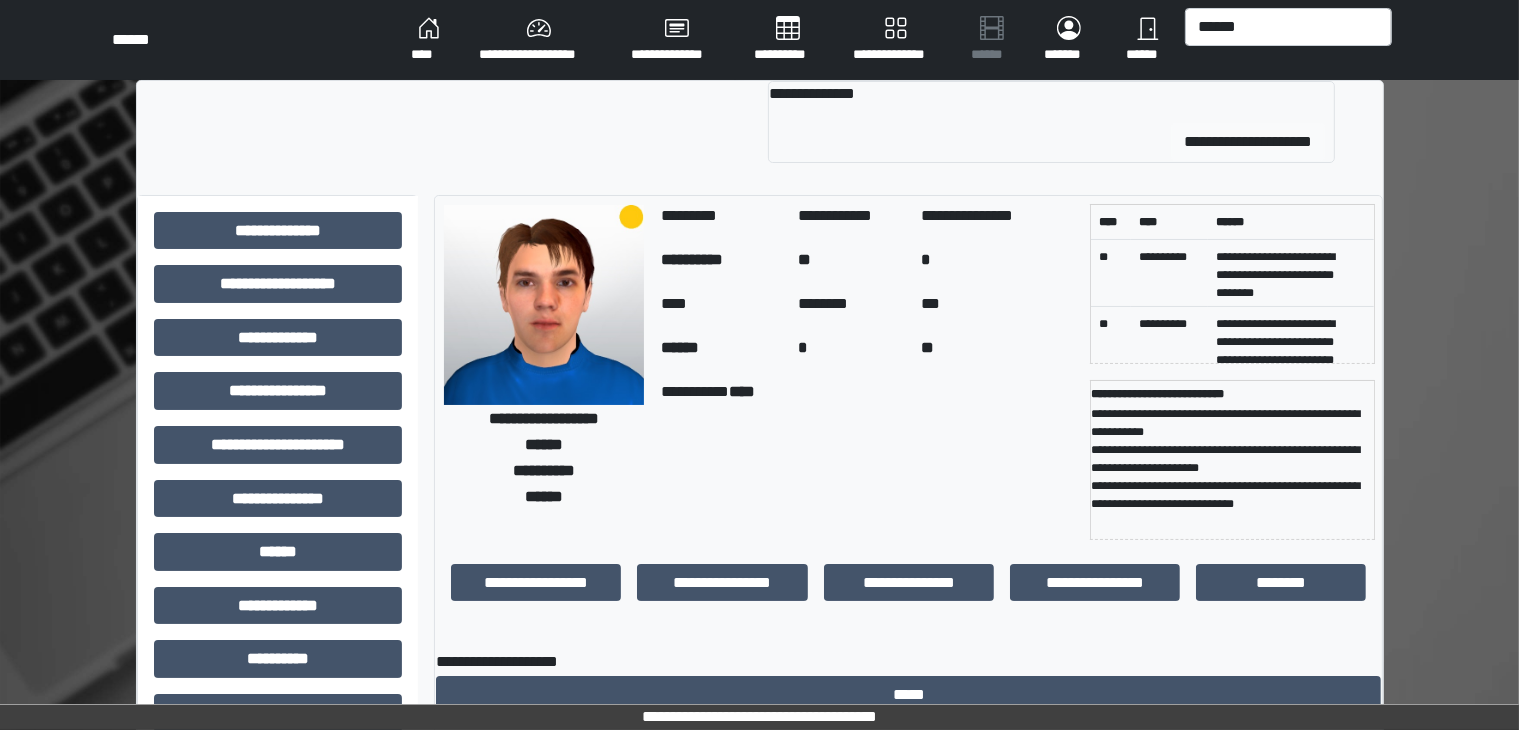 type 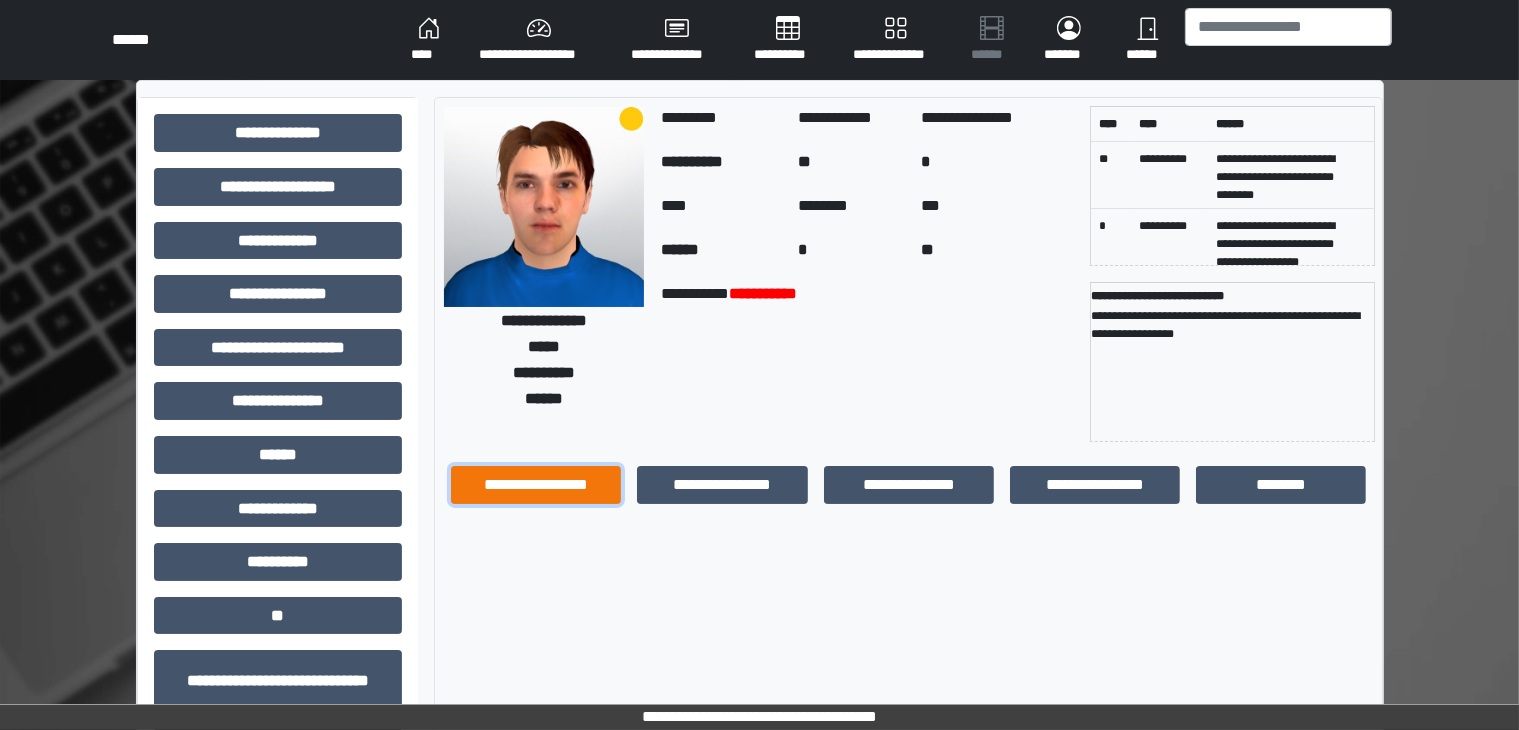 click on "**********" at bounding box center [536, 485] 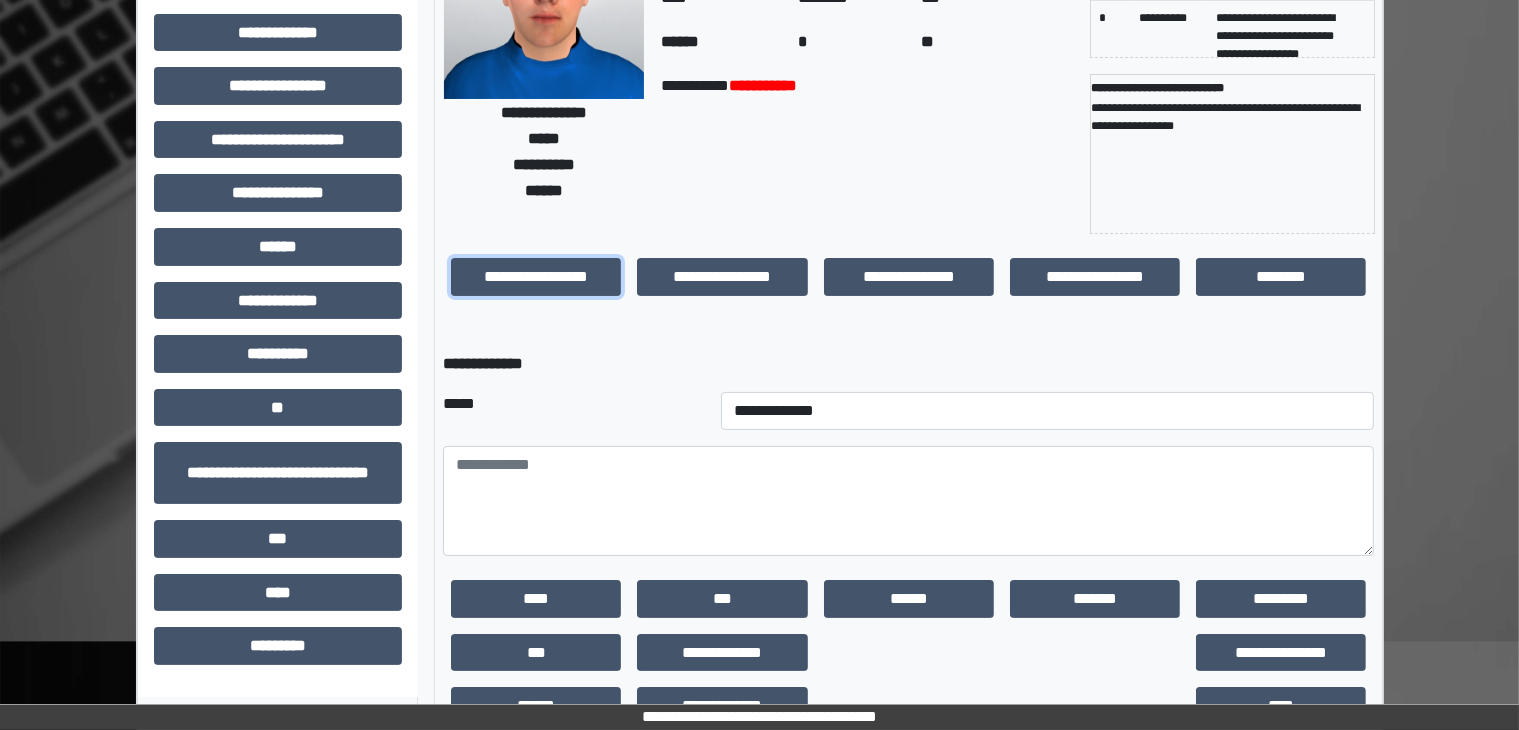 scroll, scrollTop: 268, scrollLeft: 0, axis: vertical 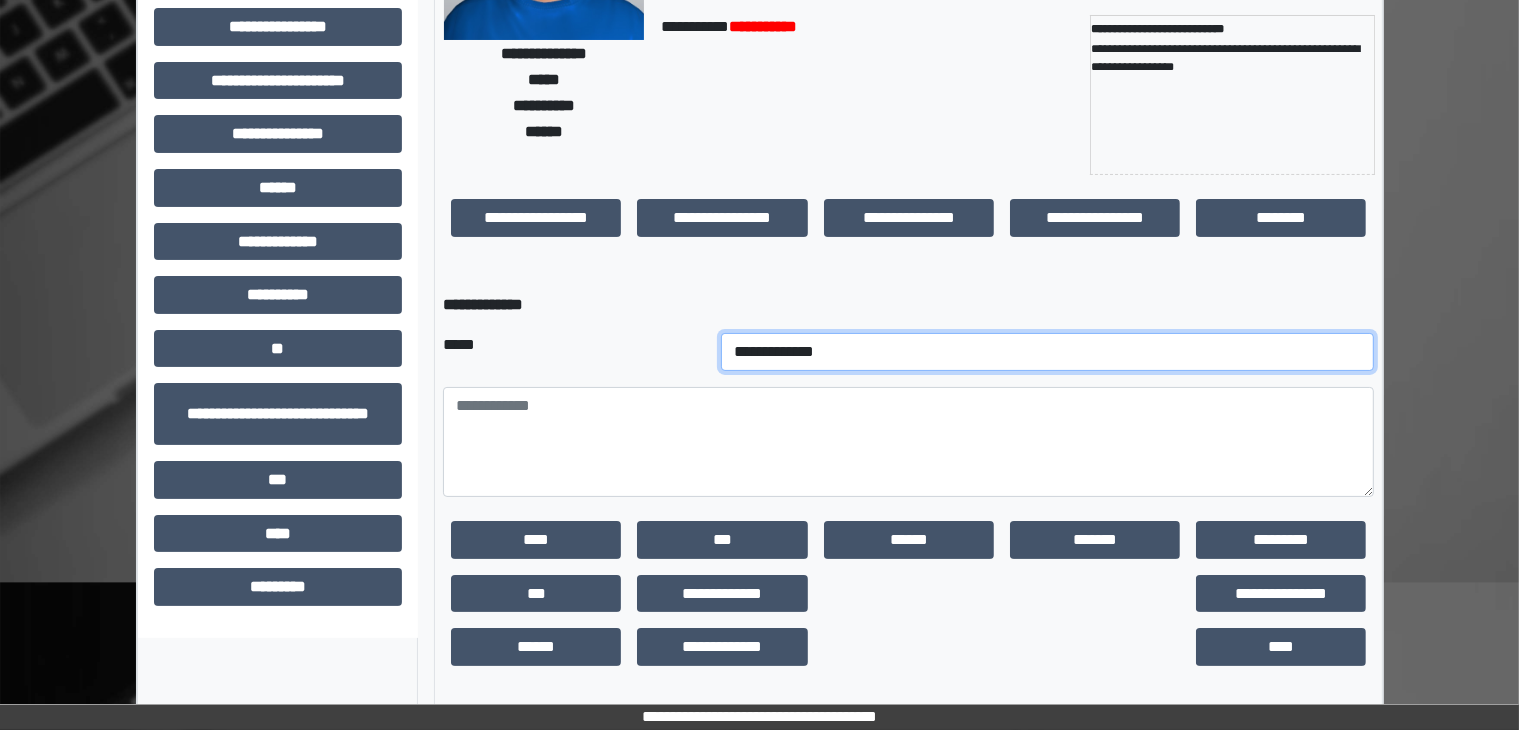 click on "**********" at bounding box center (1048, 352) 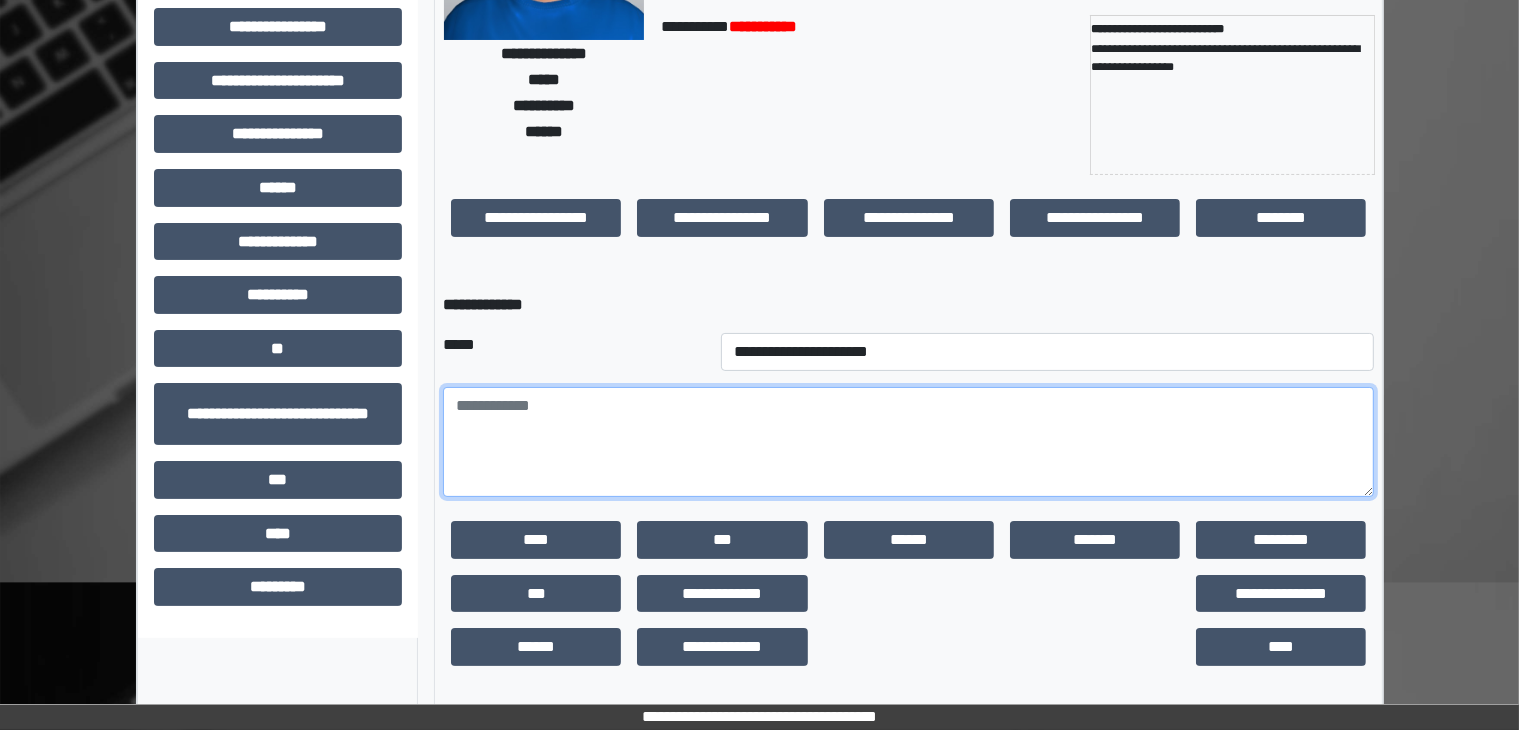 click at bounding box center (908, 442) 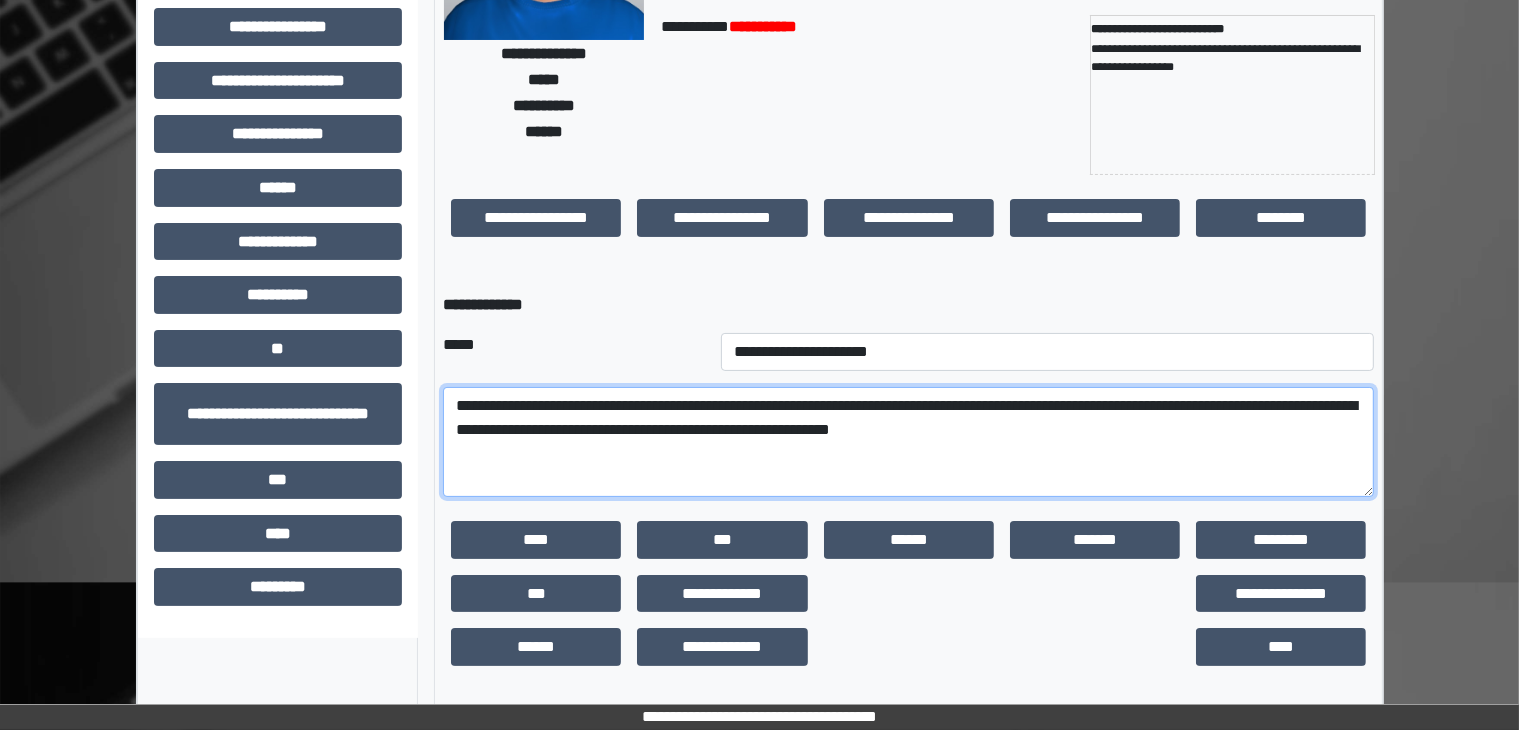 click on "**********" at bounding box center [908, 442] 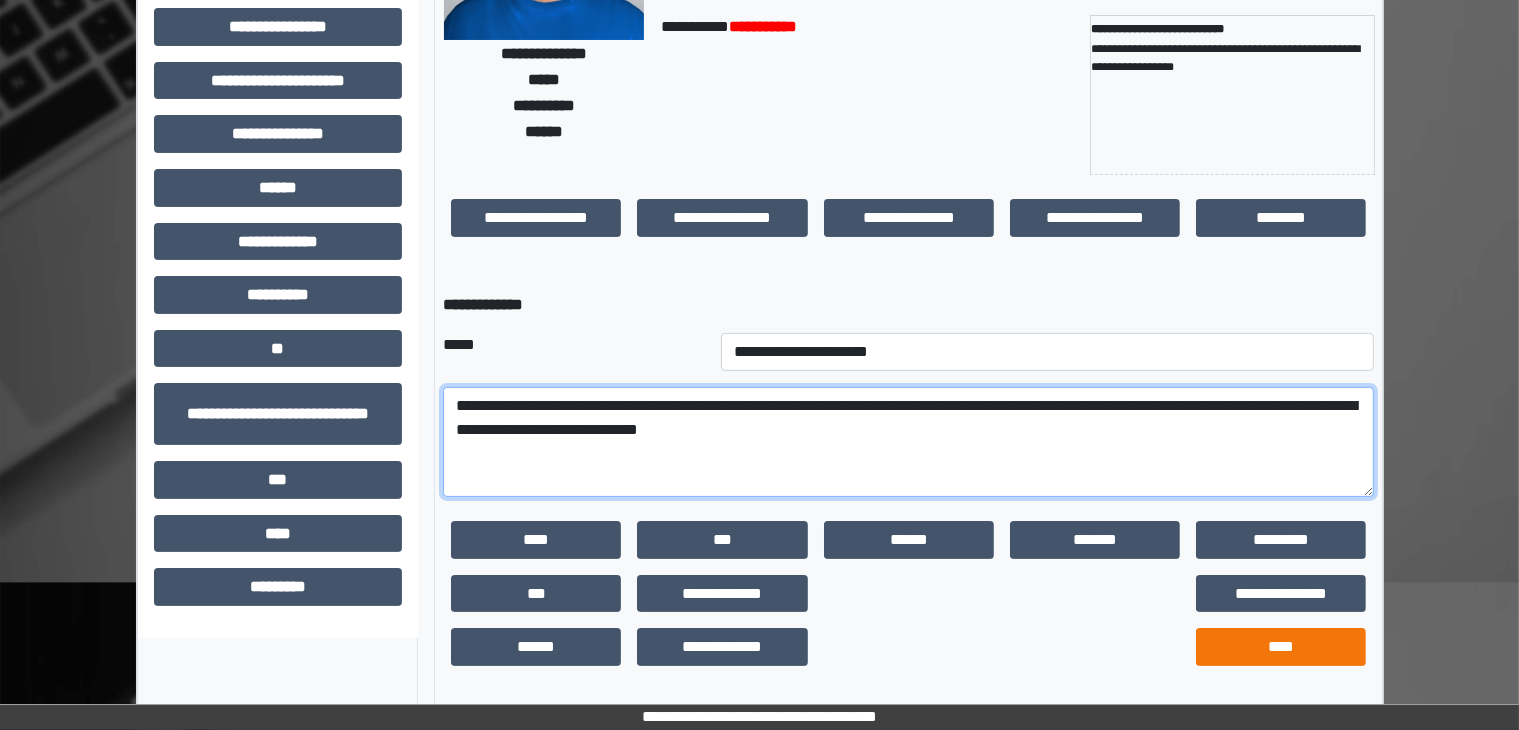 type on "**********" 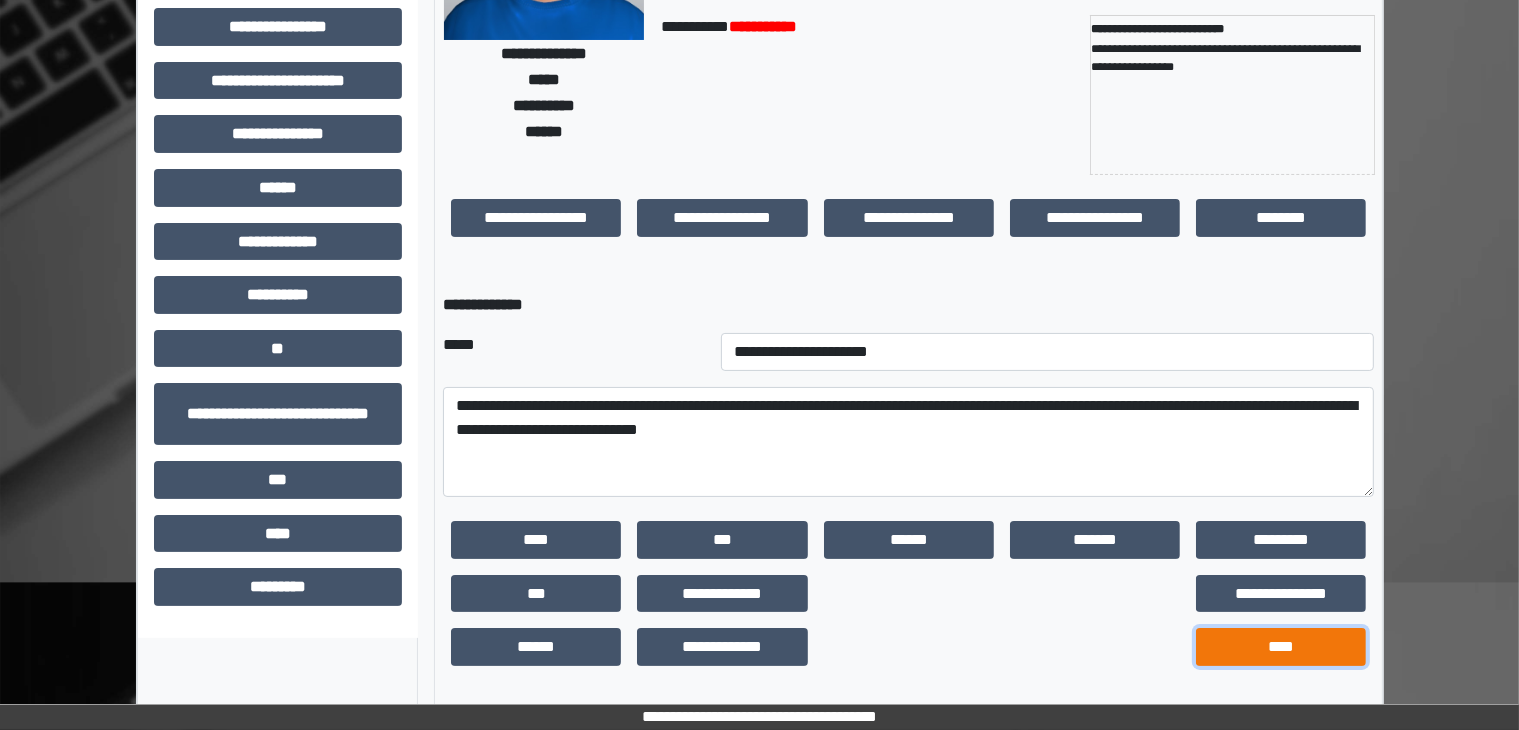 click on "****" at bounding box center (1281, 647) 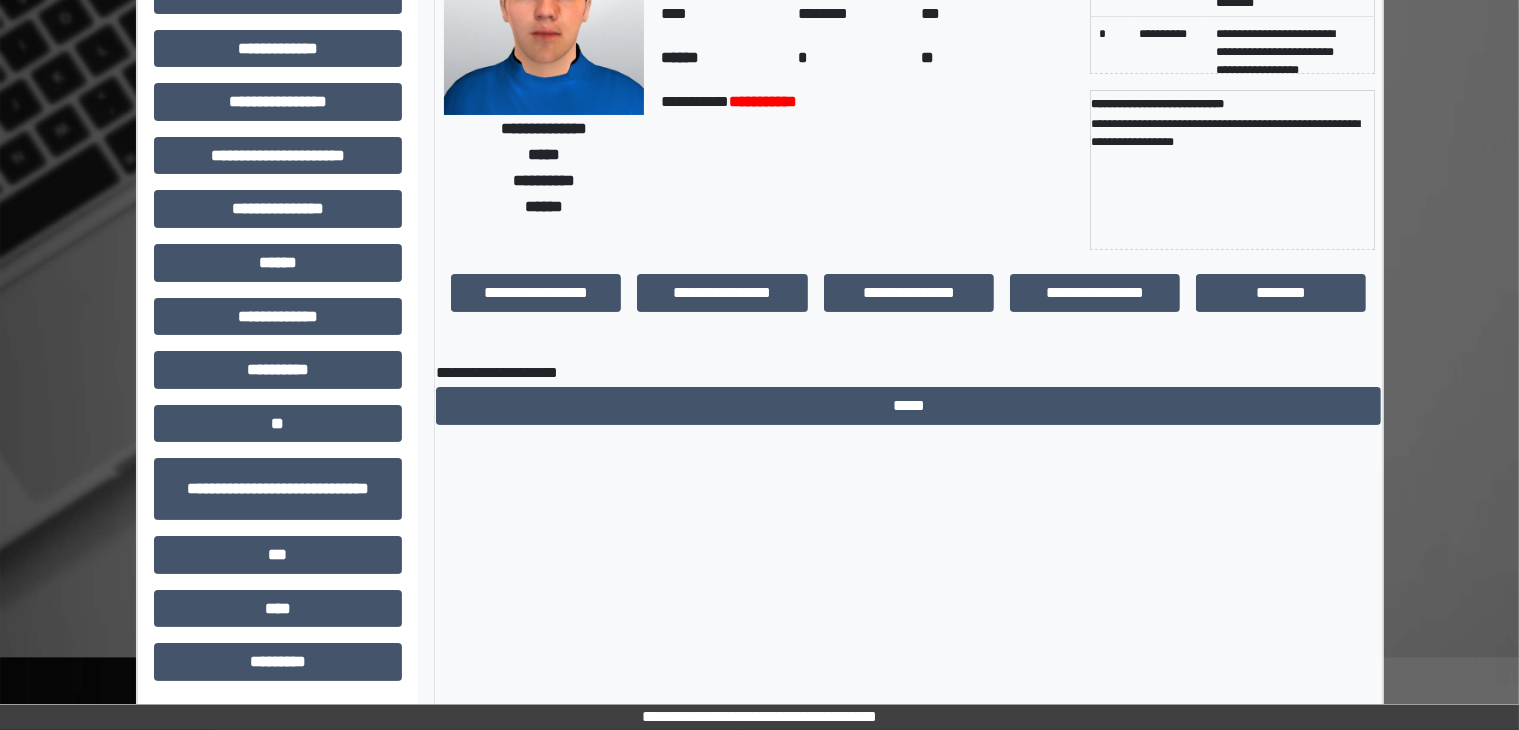scroll, scrollTop: 0, scrollLeft: 0, axis: both 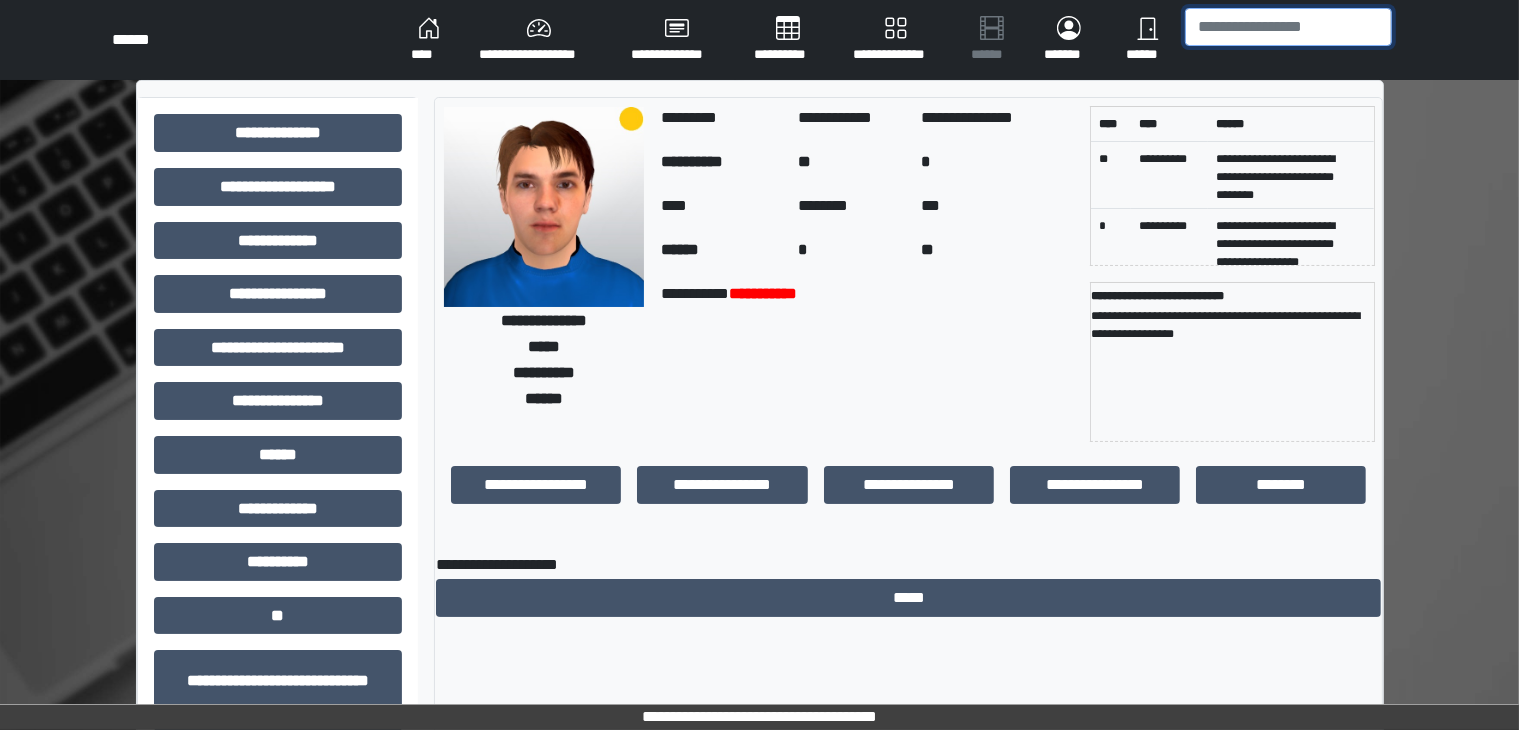 click at bounding box center (1288, 27) 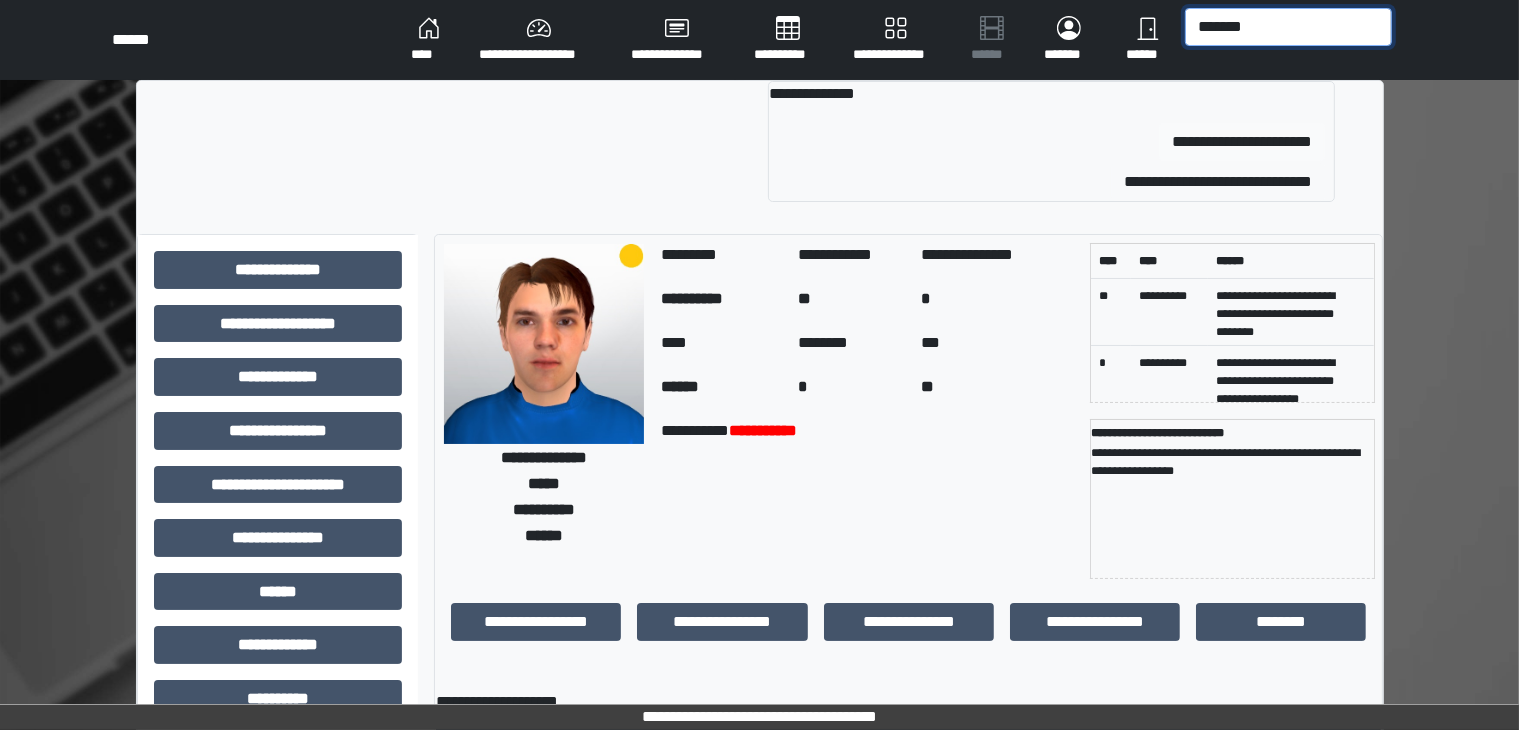 type on "*******" 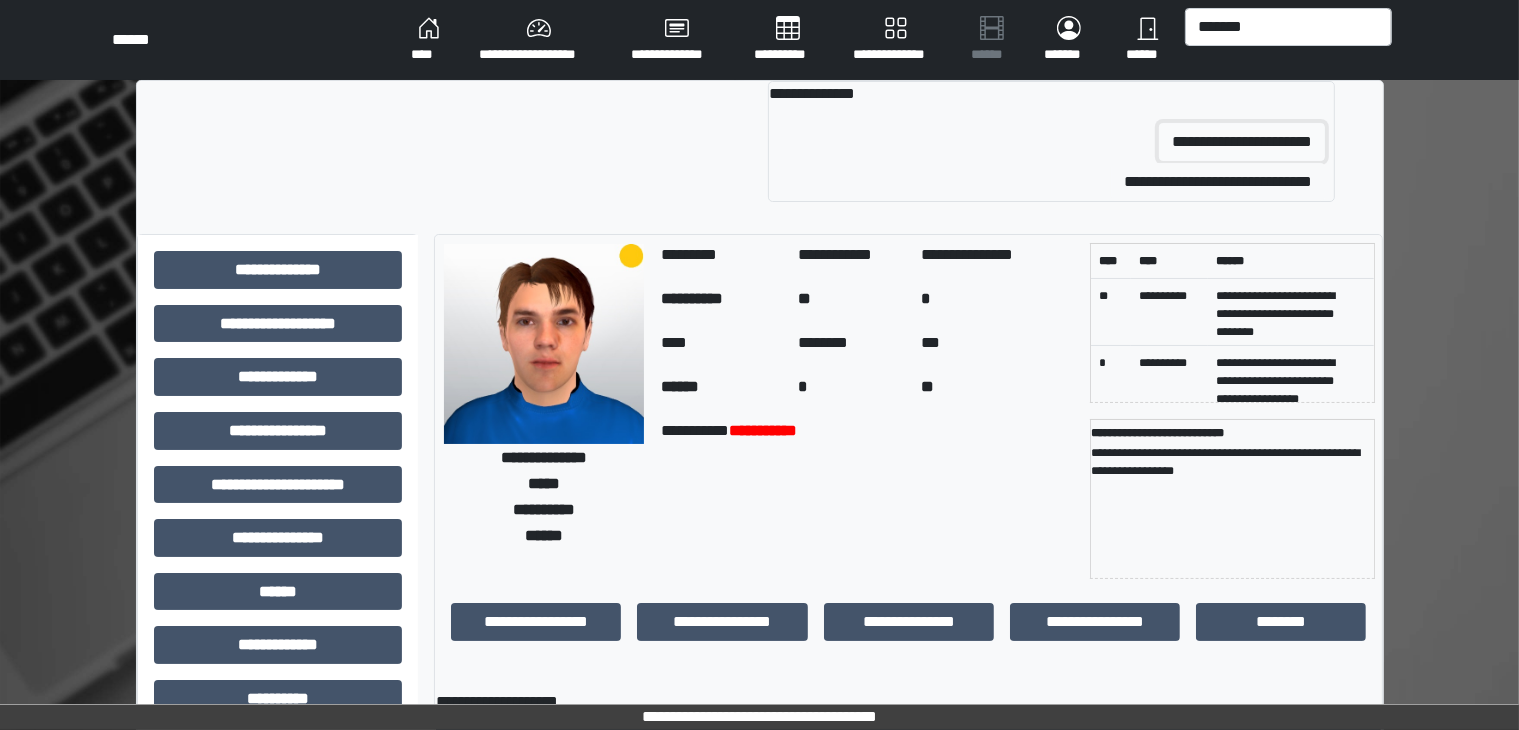click on "**********" at bounding box center (1242, 142) 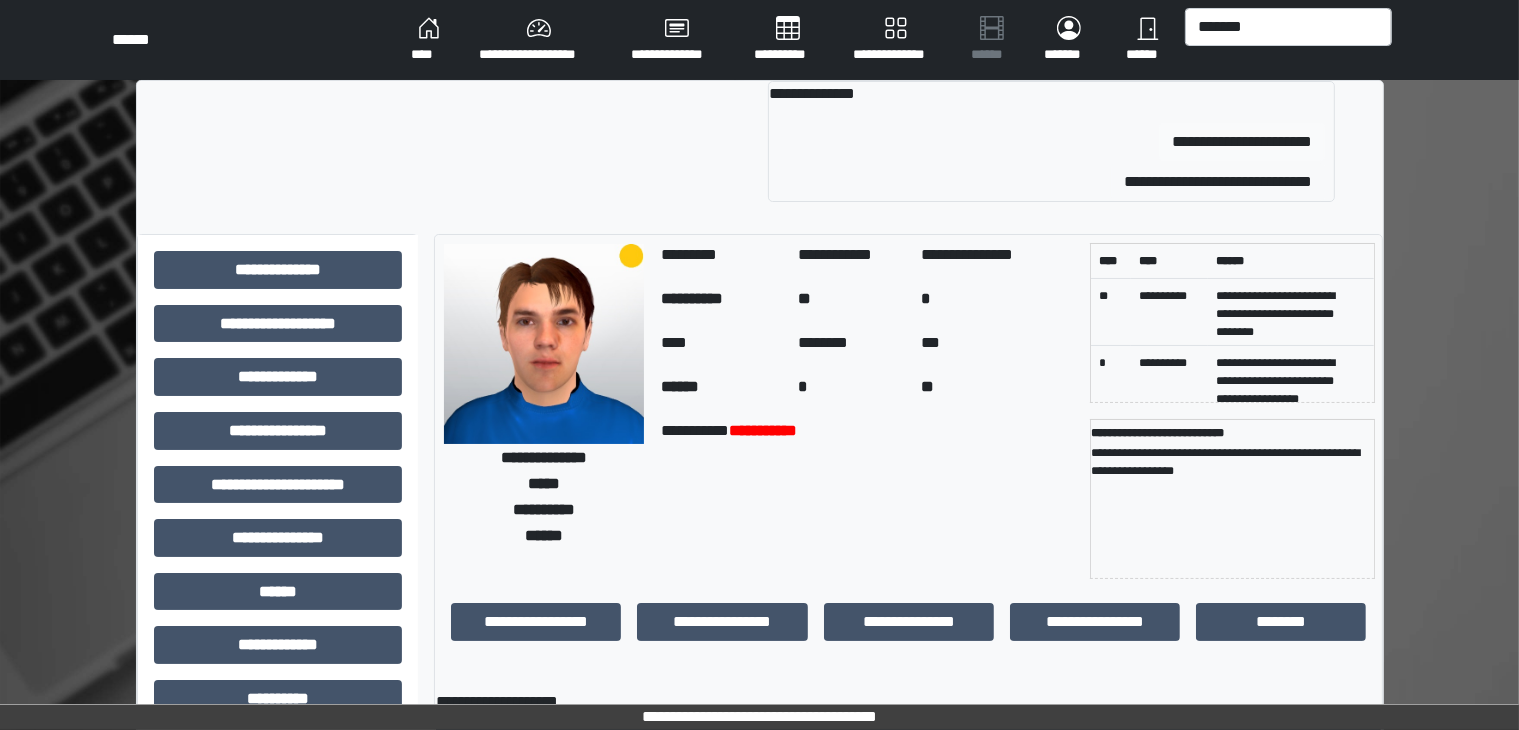 type 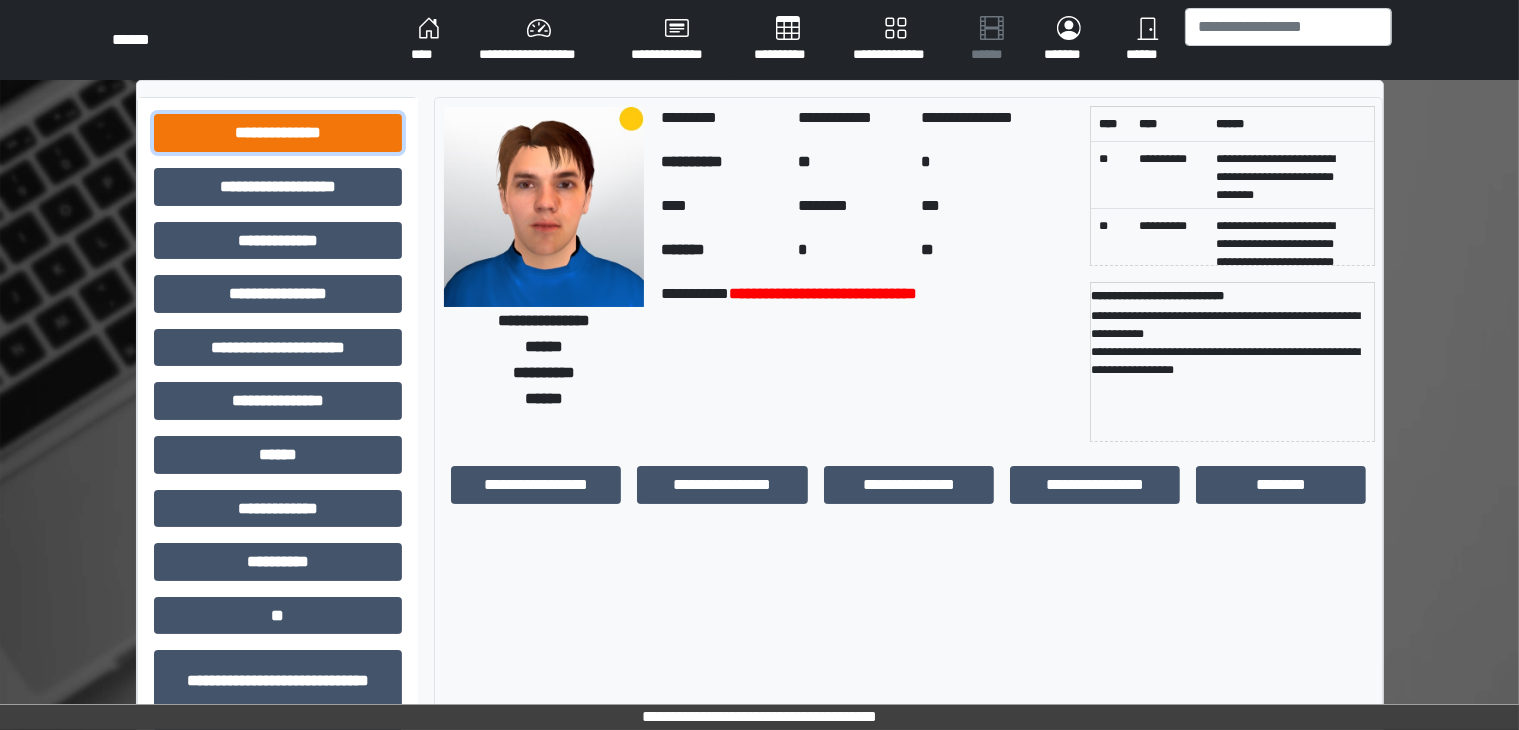 click on "**********" at bounding box center (278, 133) 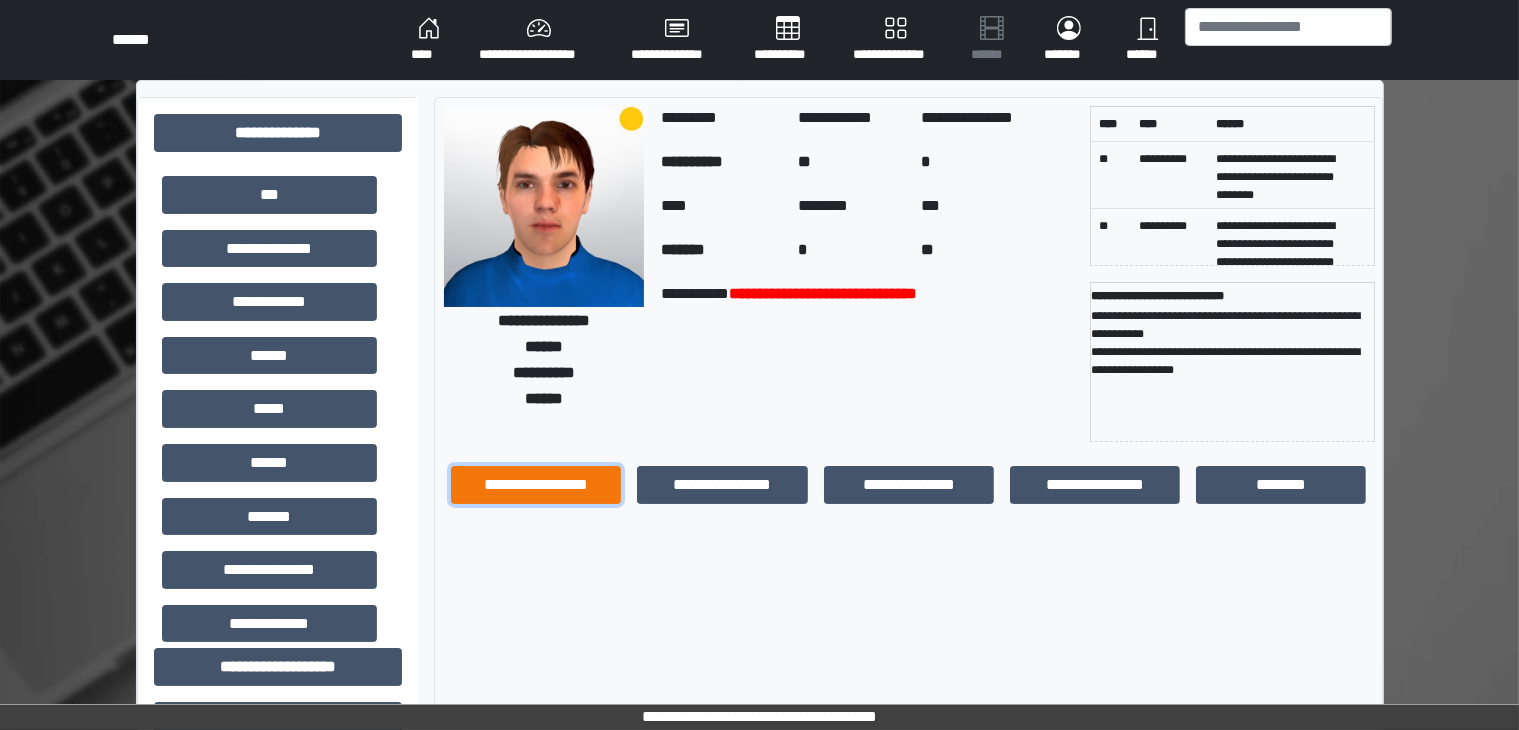 click on "**********" at bounding box center (536, 485) 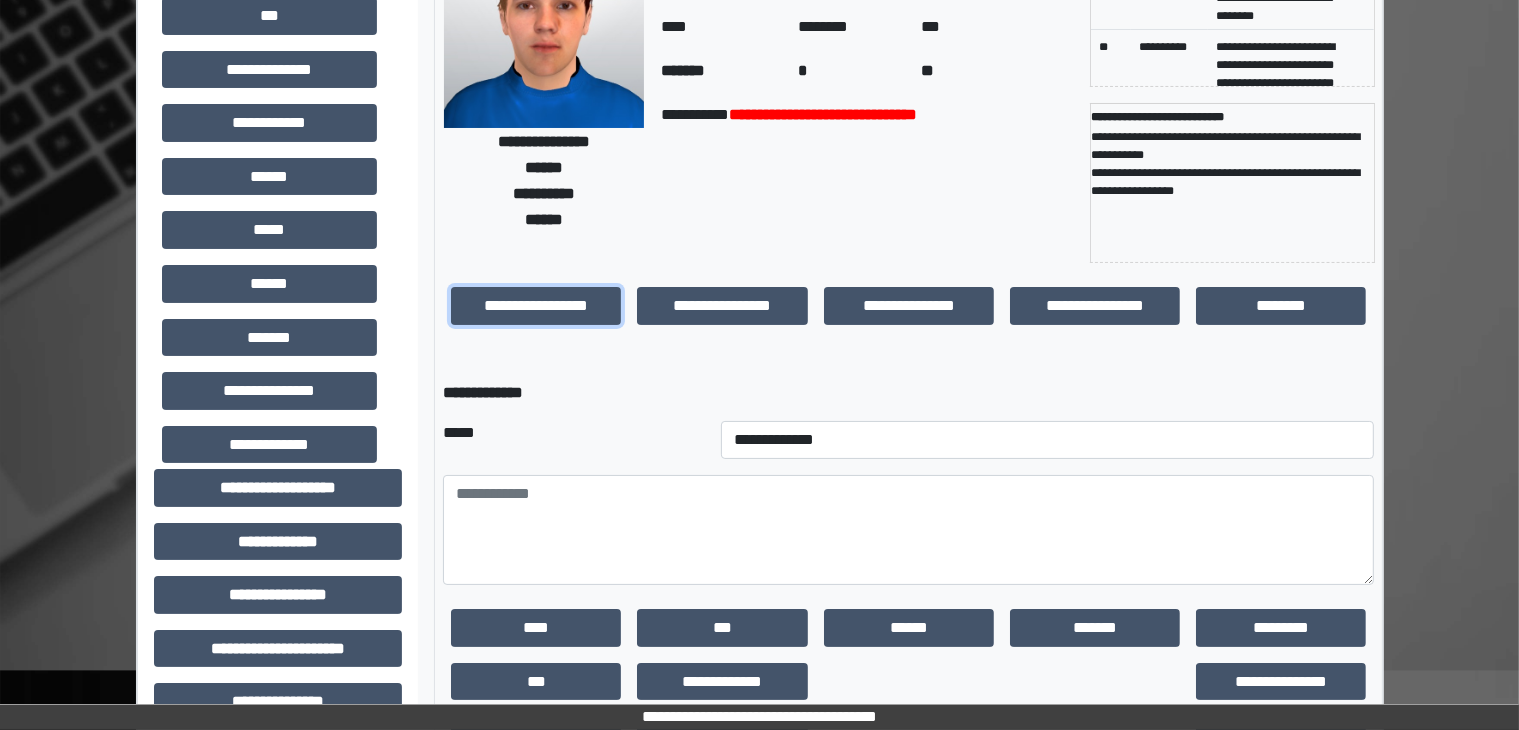 scroll, scrollTop: 180, scrollLeft: 0, axis: vertical 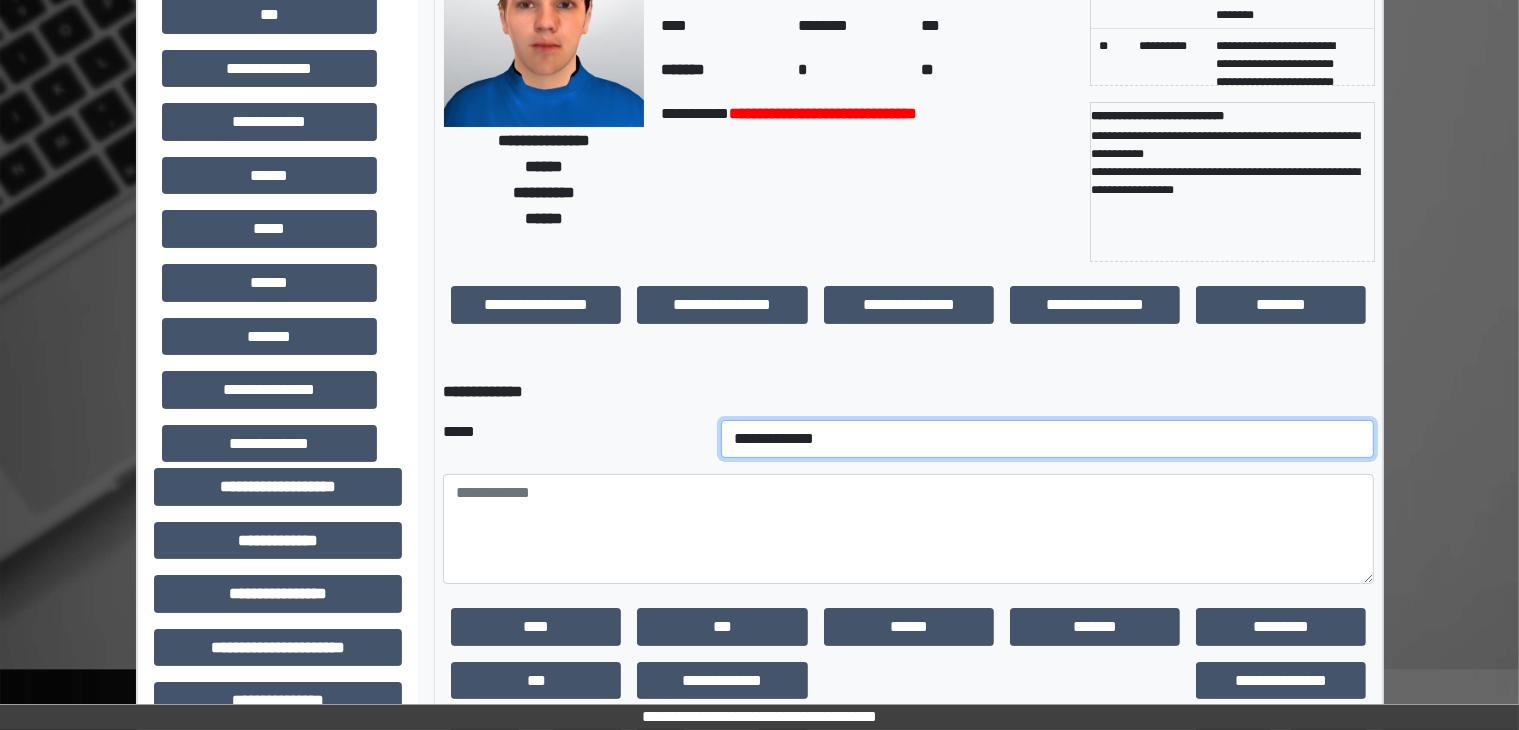 click on "**********" at bounding box center (1048, 439) 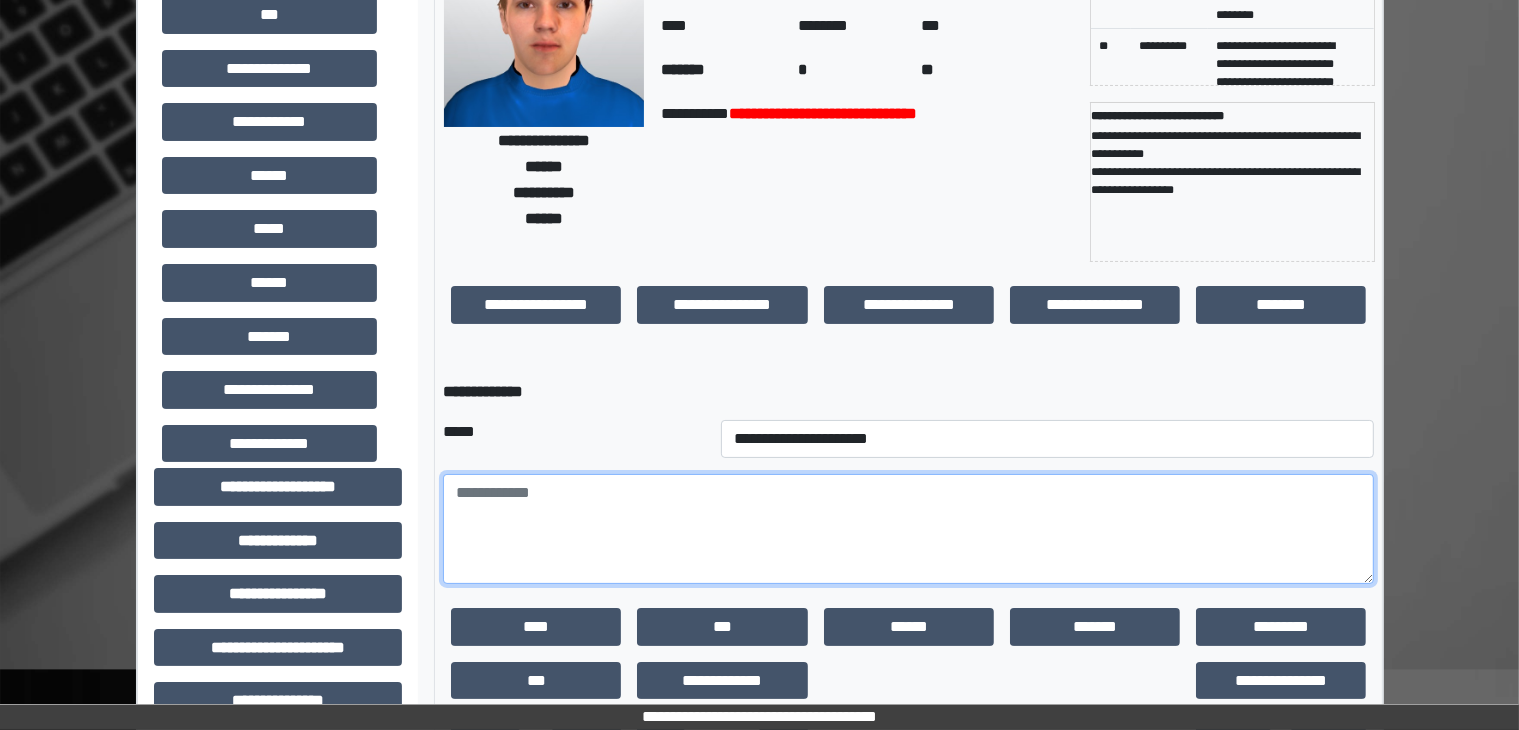 click at bounding box center (908, 529) 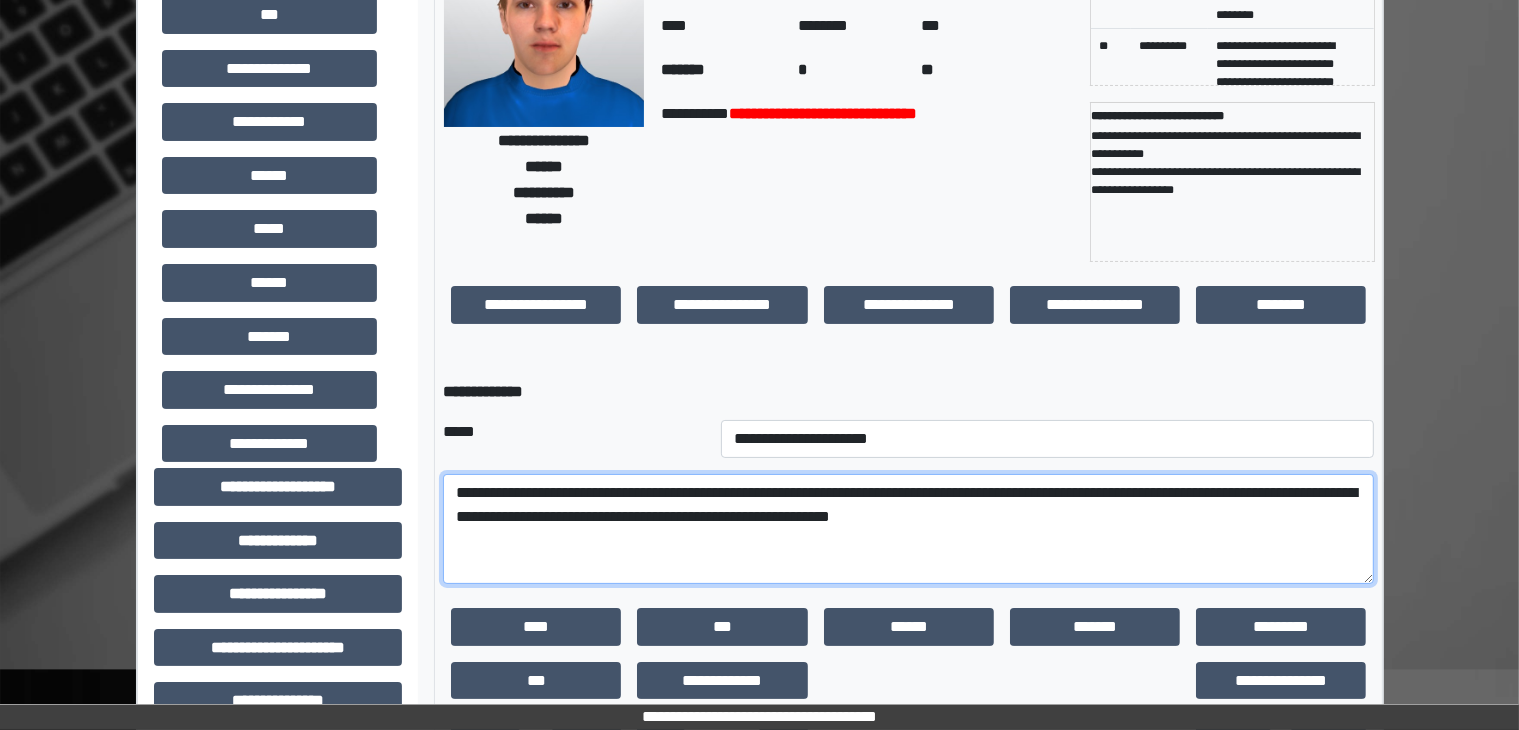 click on "**********" at bounding box center [908, 529] 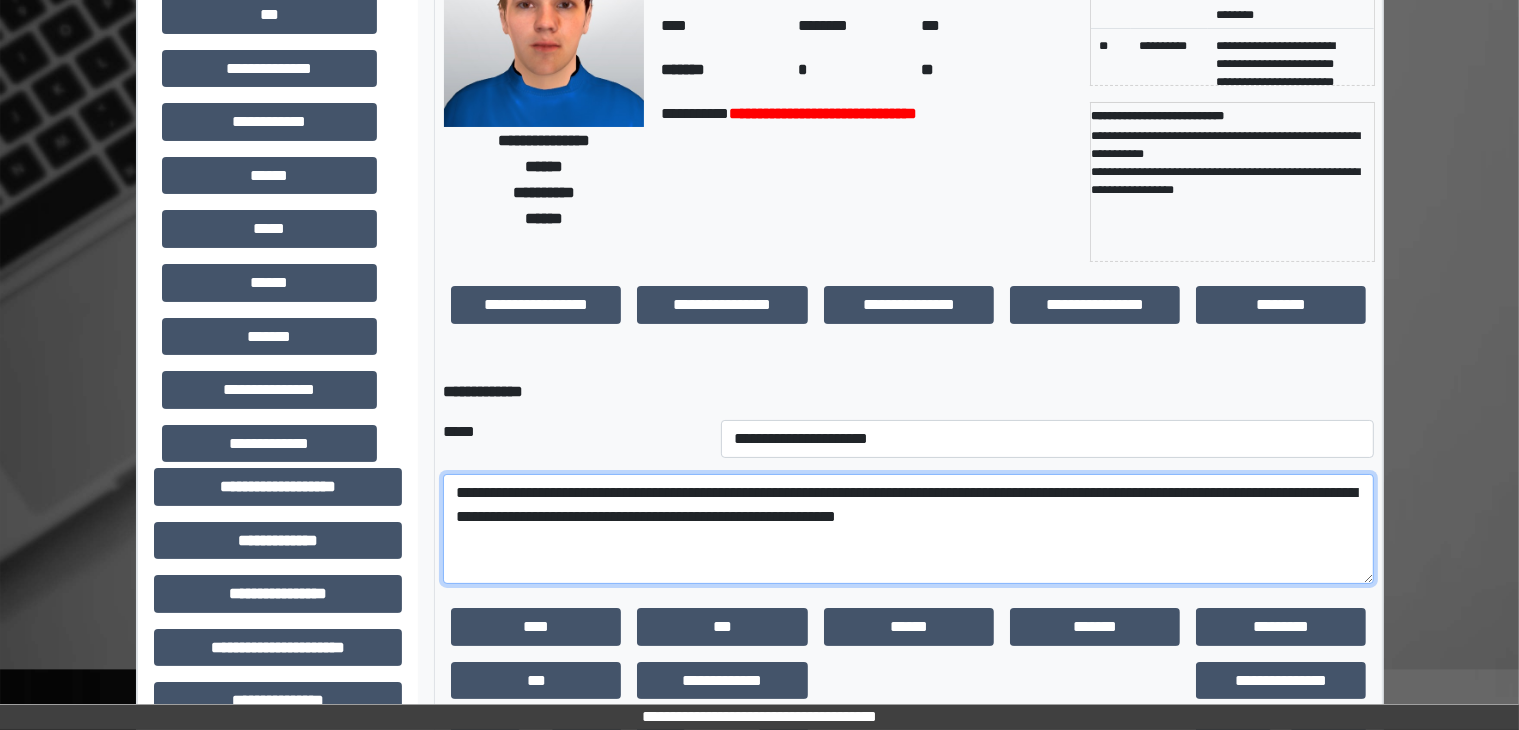 click on "**********" at bounding box center (908, 529) 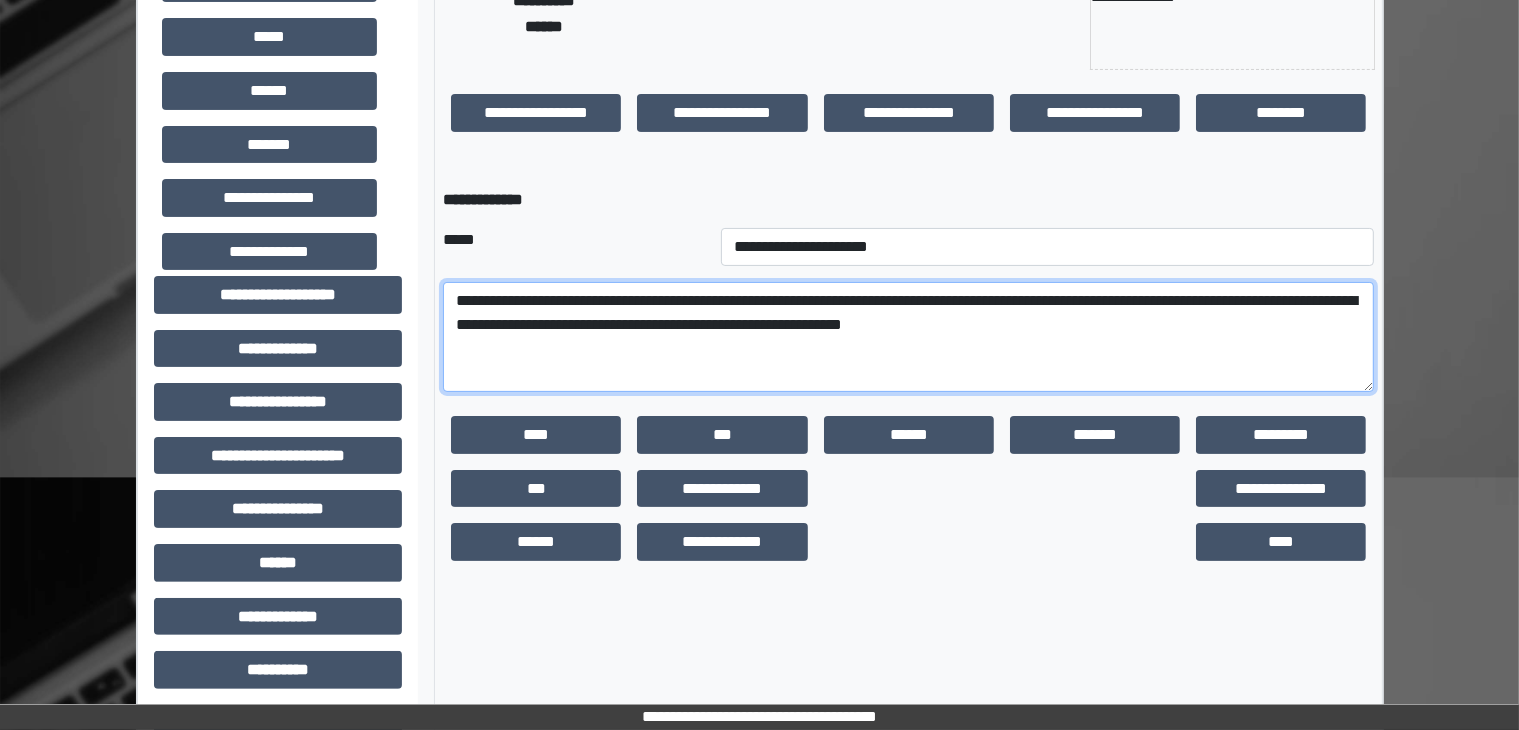 scroll, scrollTop: 376, scrollLeft: 0, axis: vertical 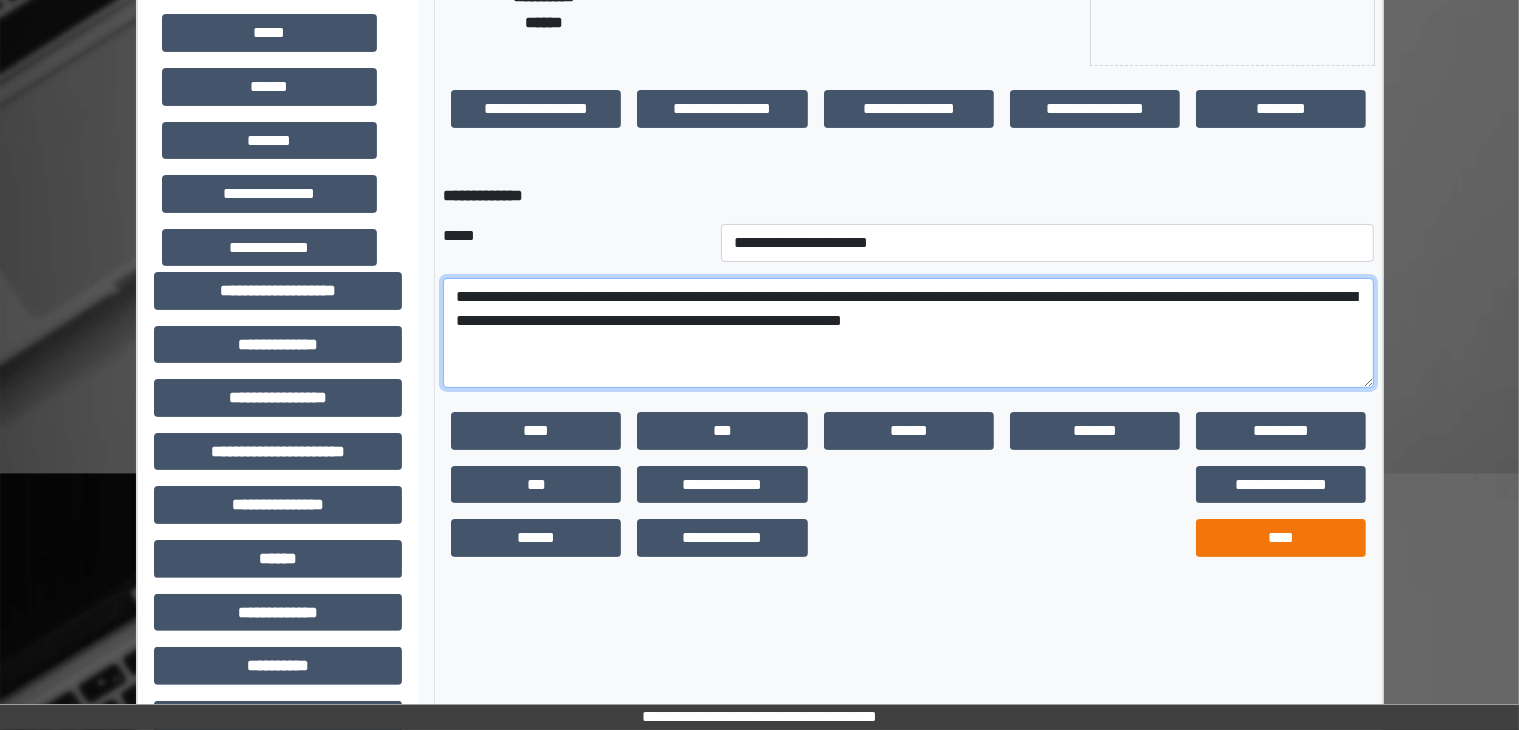 type on "**********" 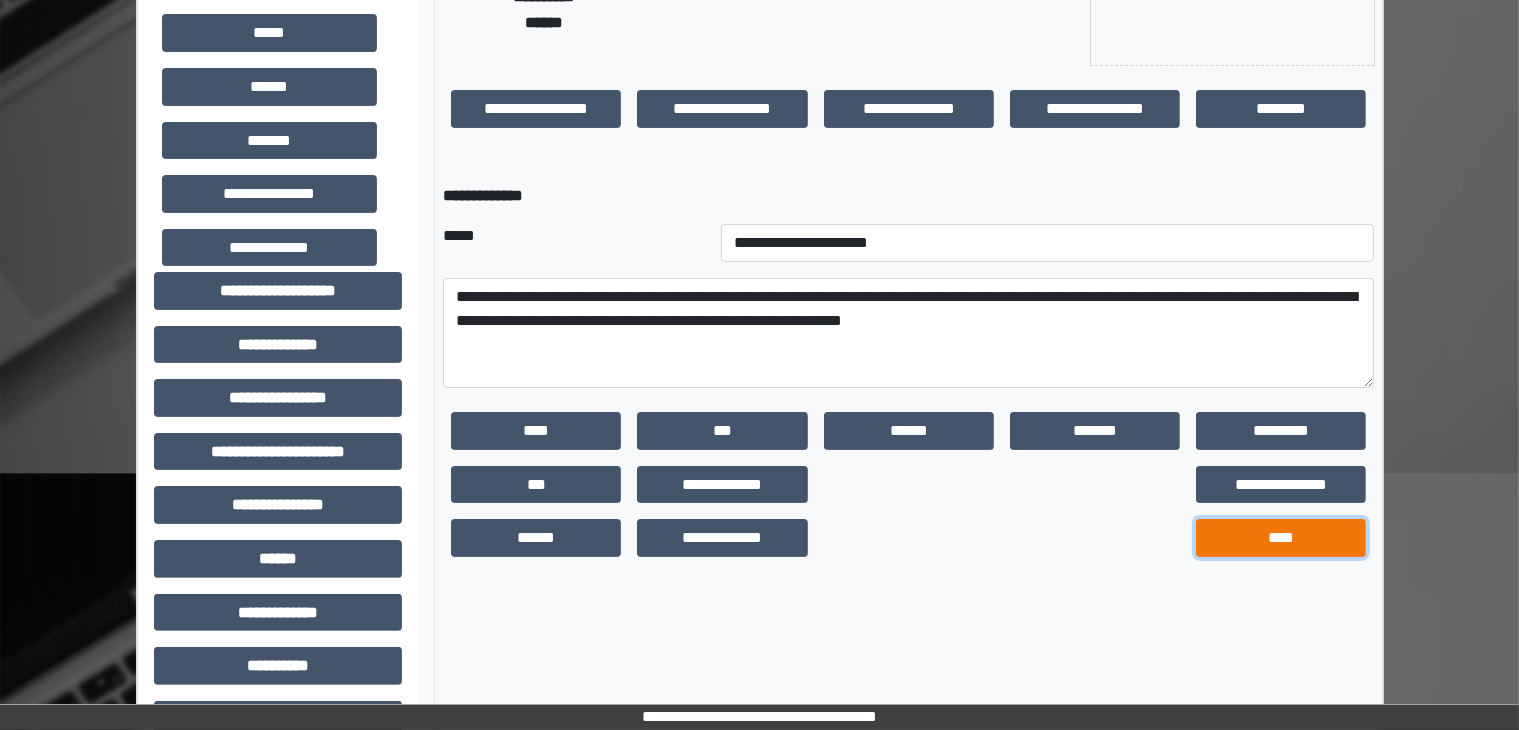 click on "****" at bounding box center [1281, 538] 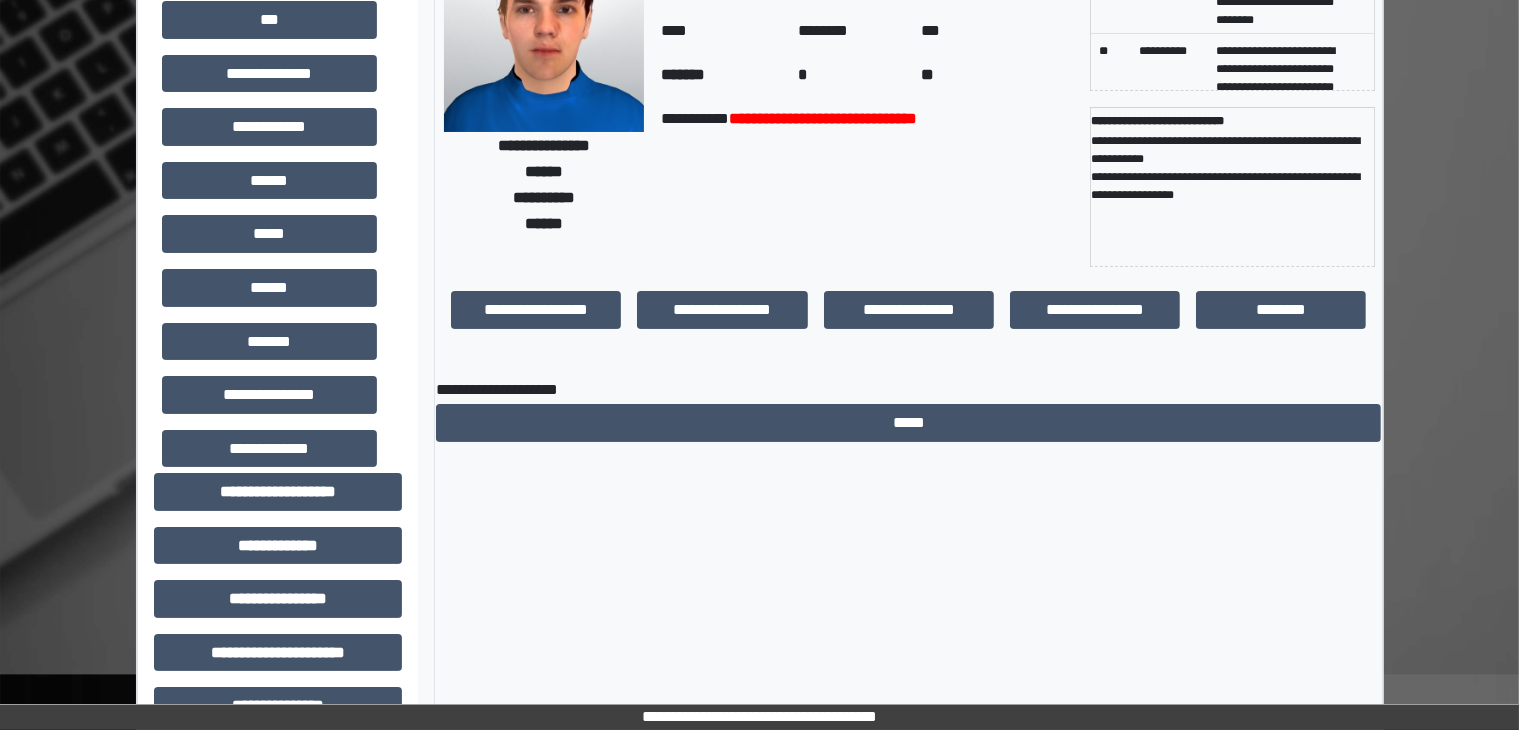 scroll, scrollTop: 0, scrollLeft: 0, axis: both 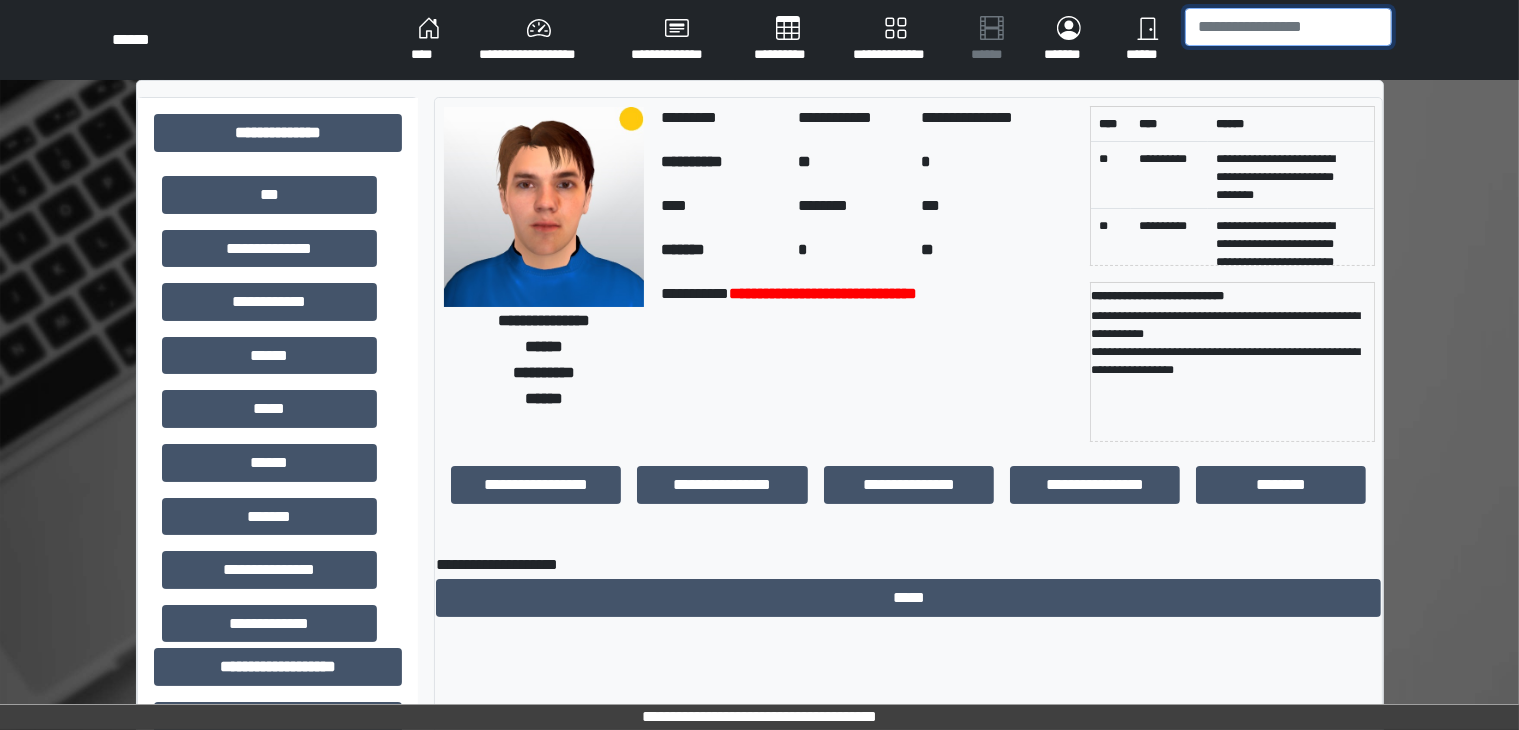 click at bounding box center [1288, 27] 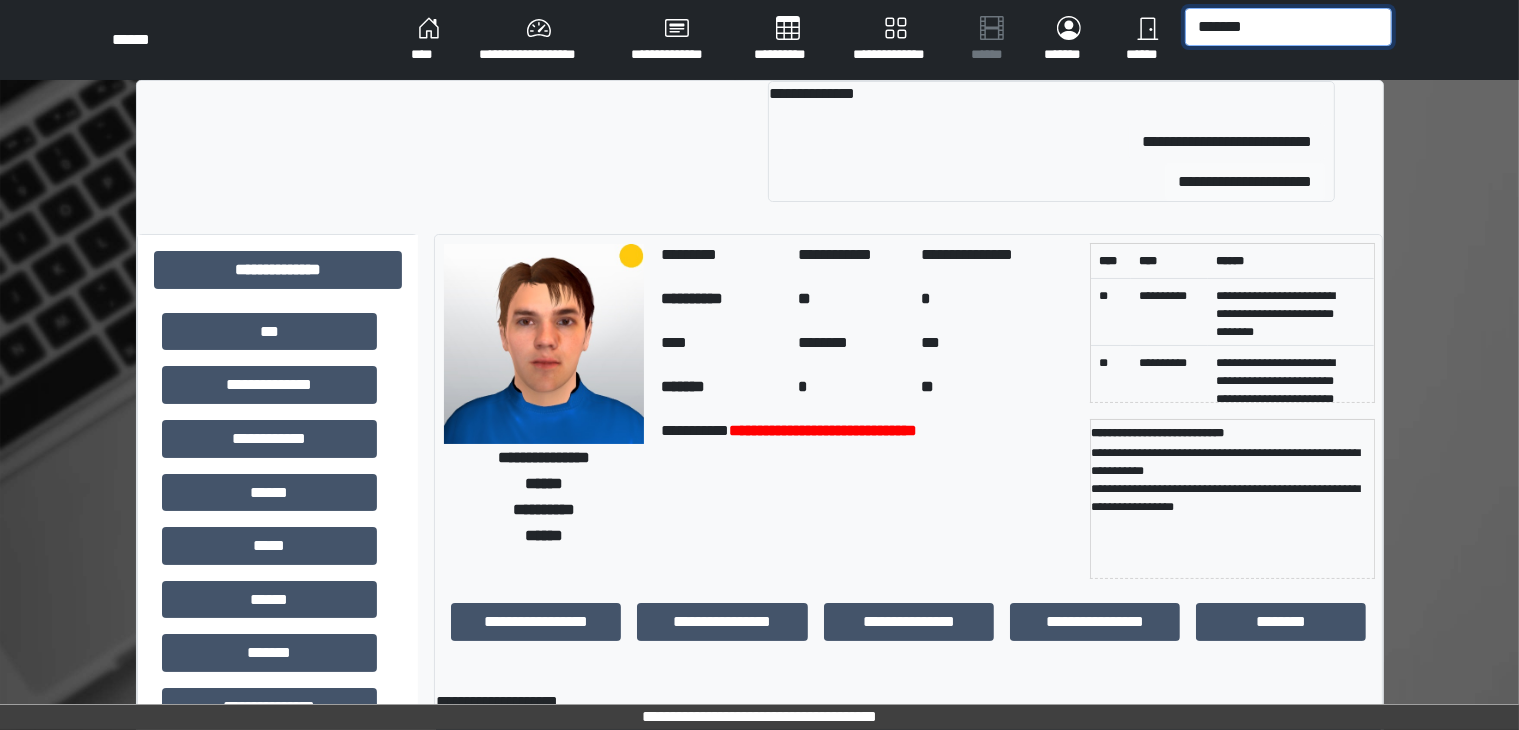 type on "*******" 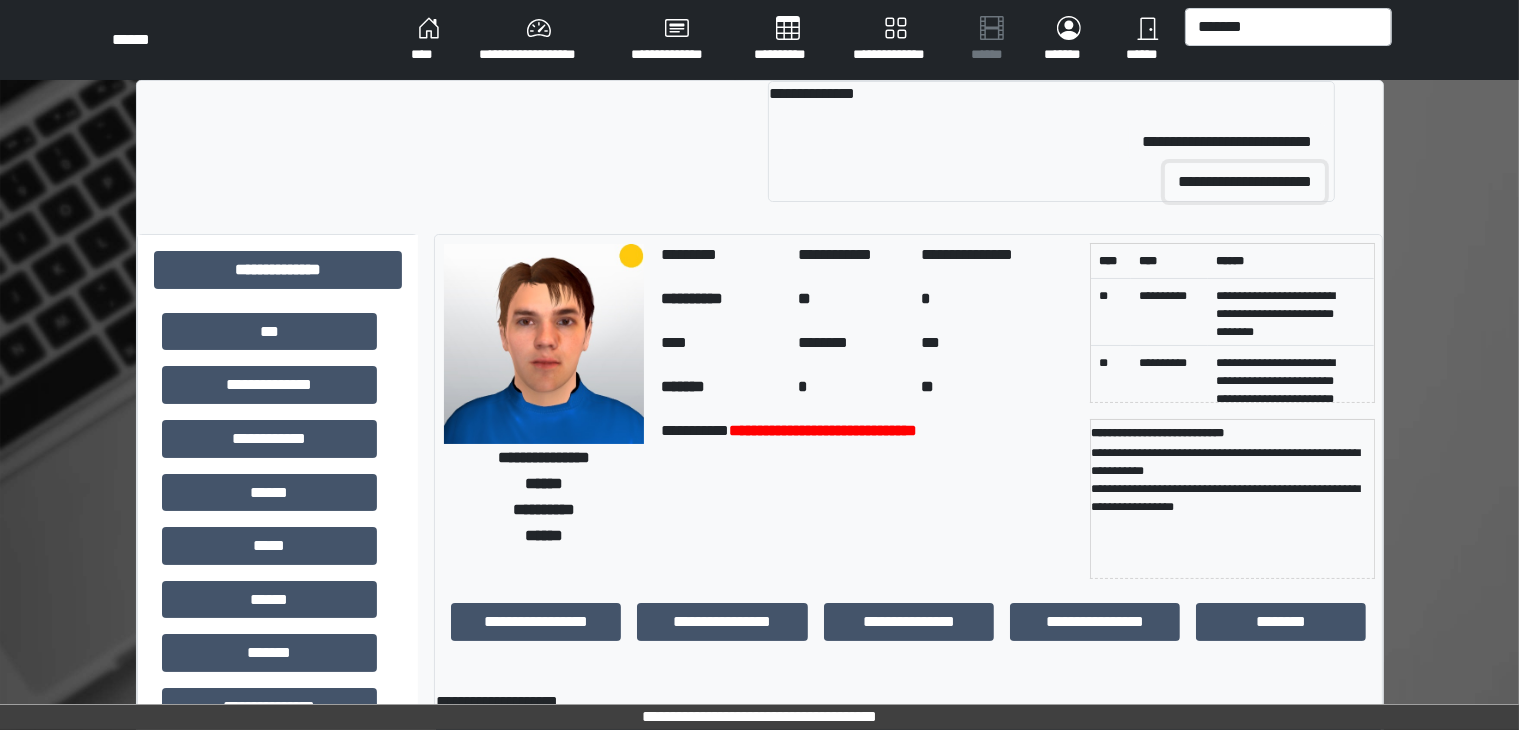 click on "**********" at bounding box center (1245, 182) 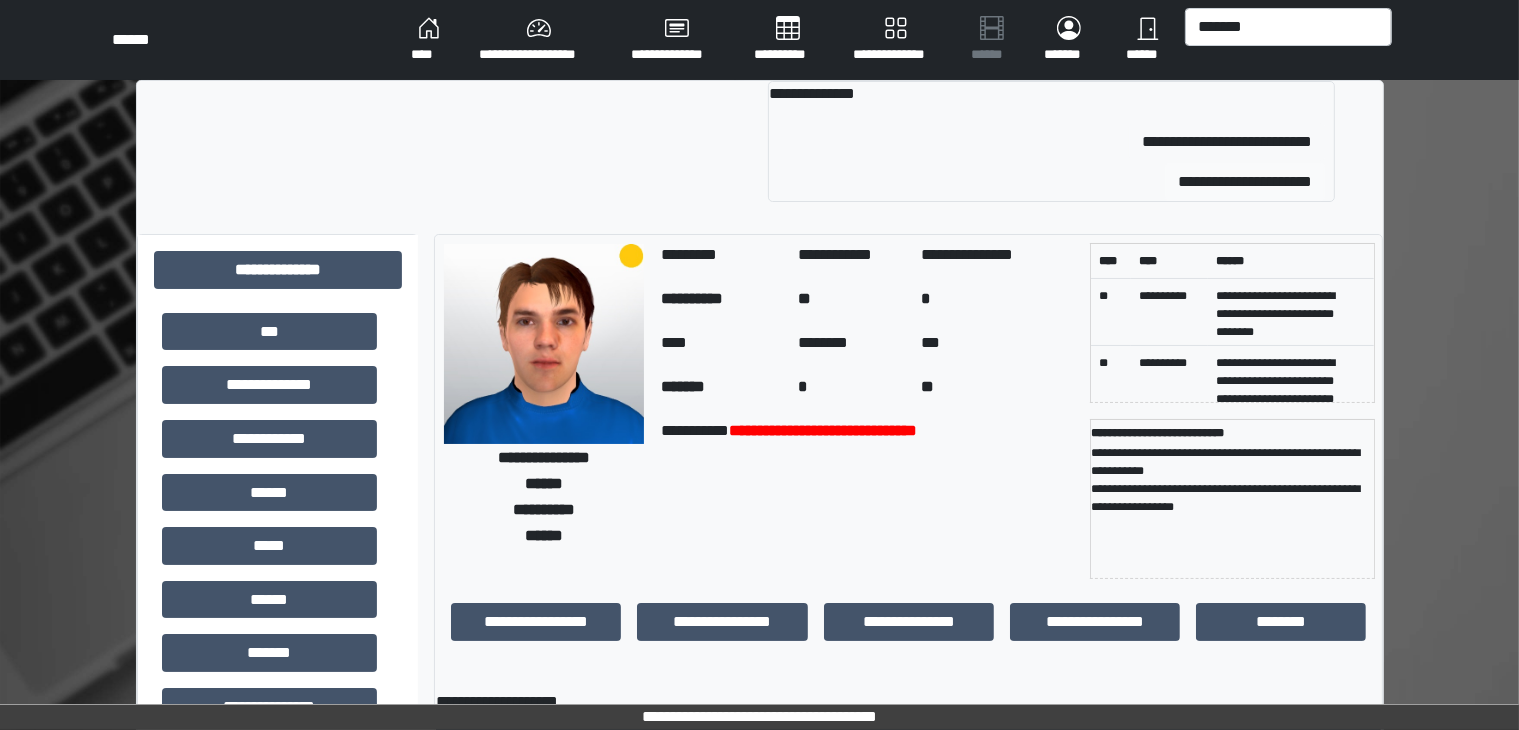 type 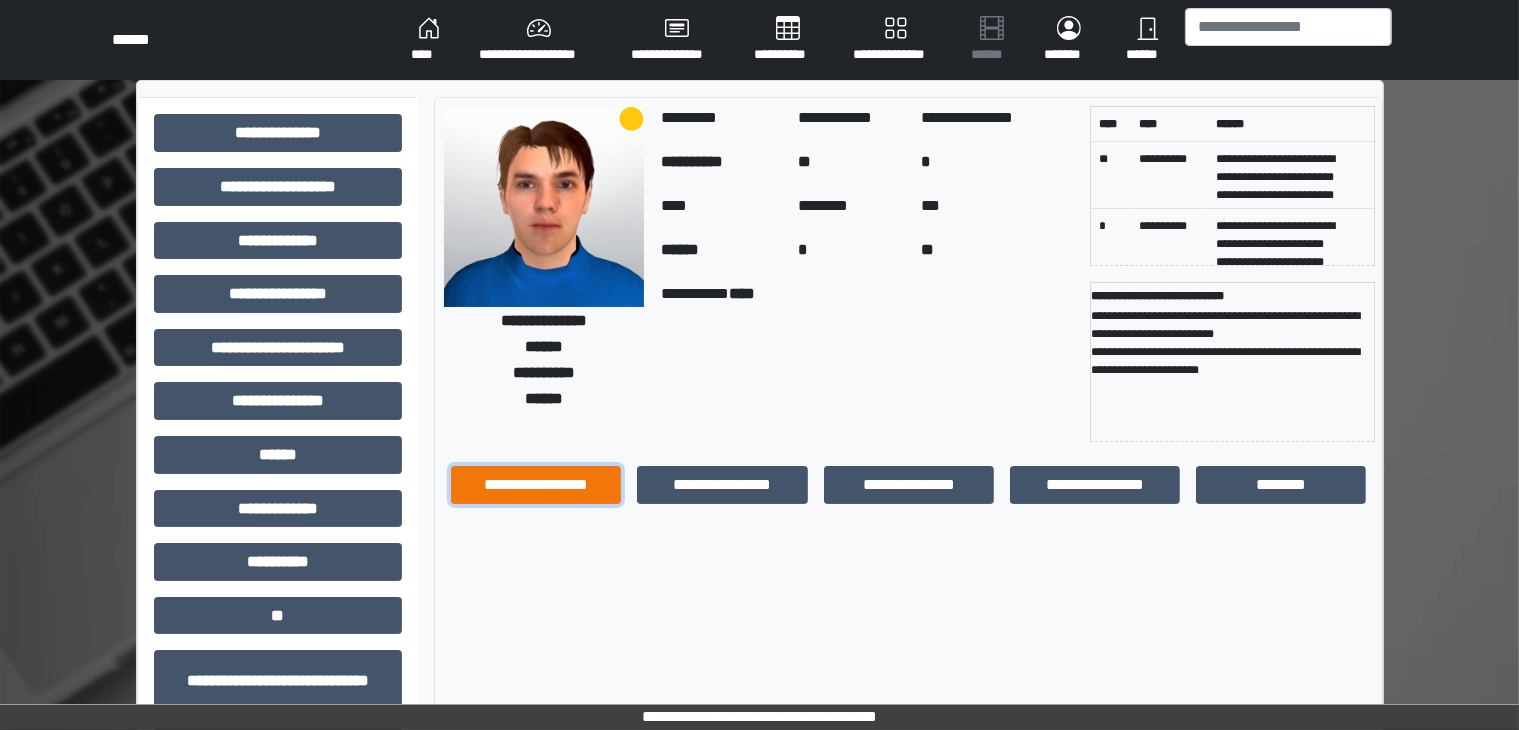 click on "**********" at bounding box center [536, 485] 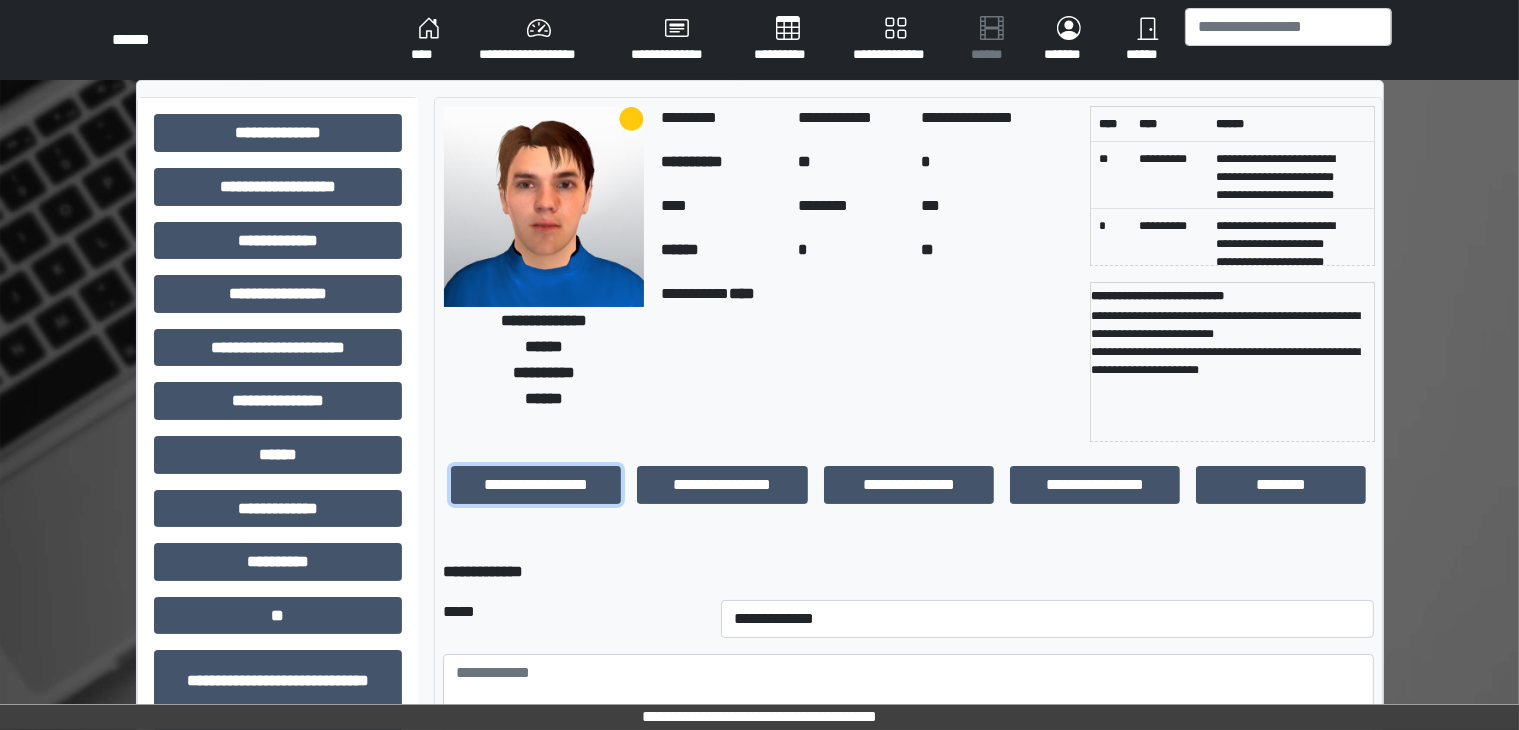 scroll, scrollTop: 268, scrollLeft: 0, axis: vertical 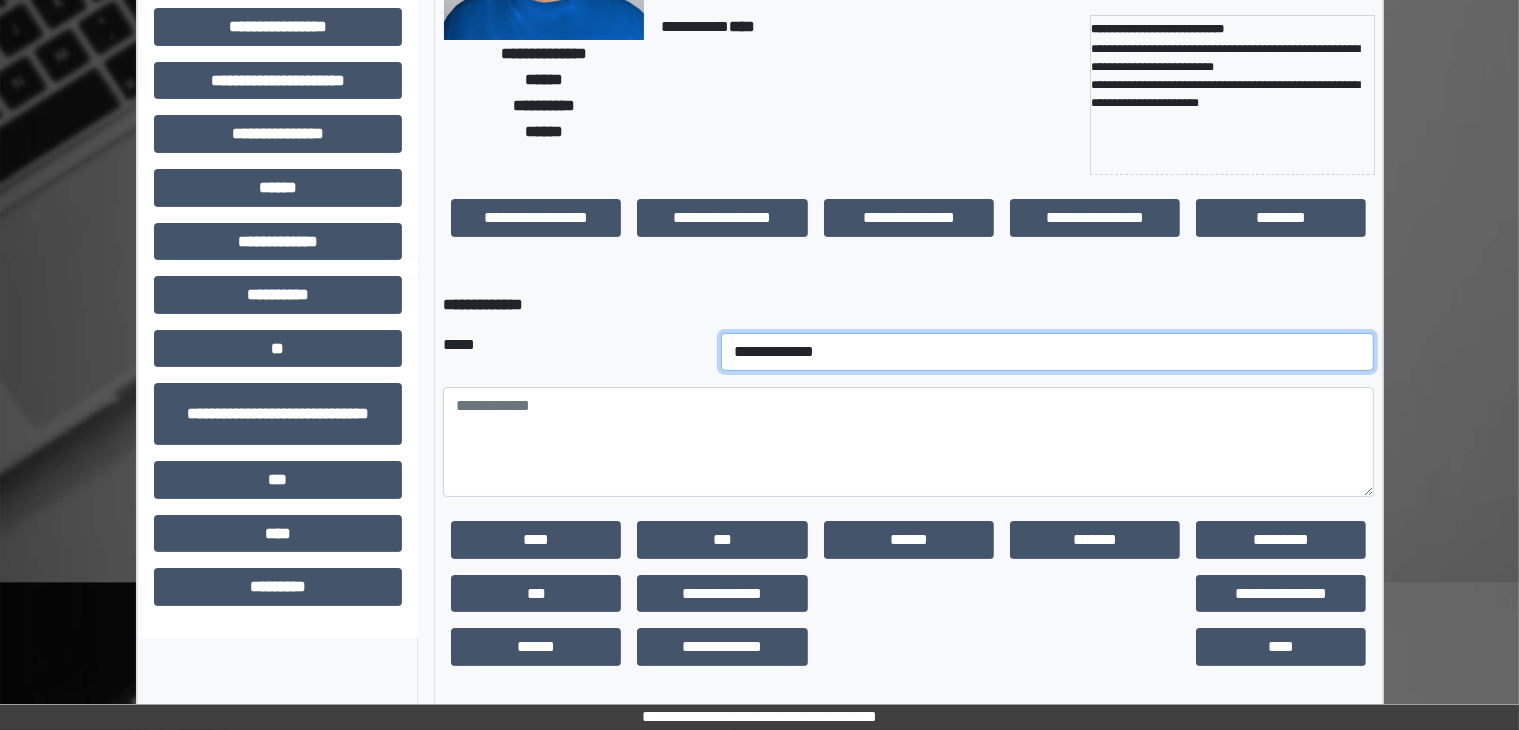 click on "**********" at bounding box center (1048, 352) 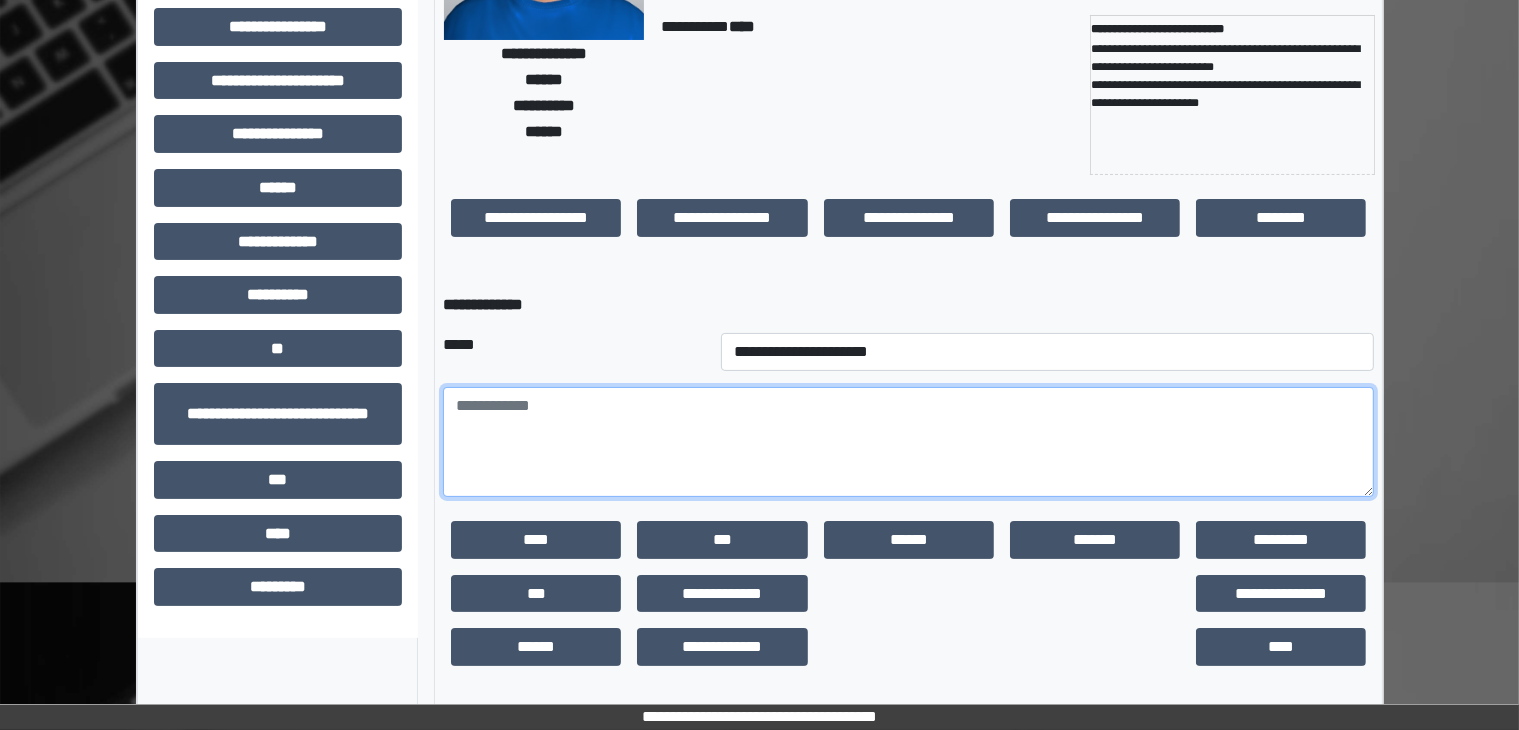 click at bounding box center (908, 442) 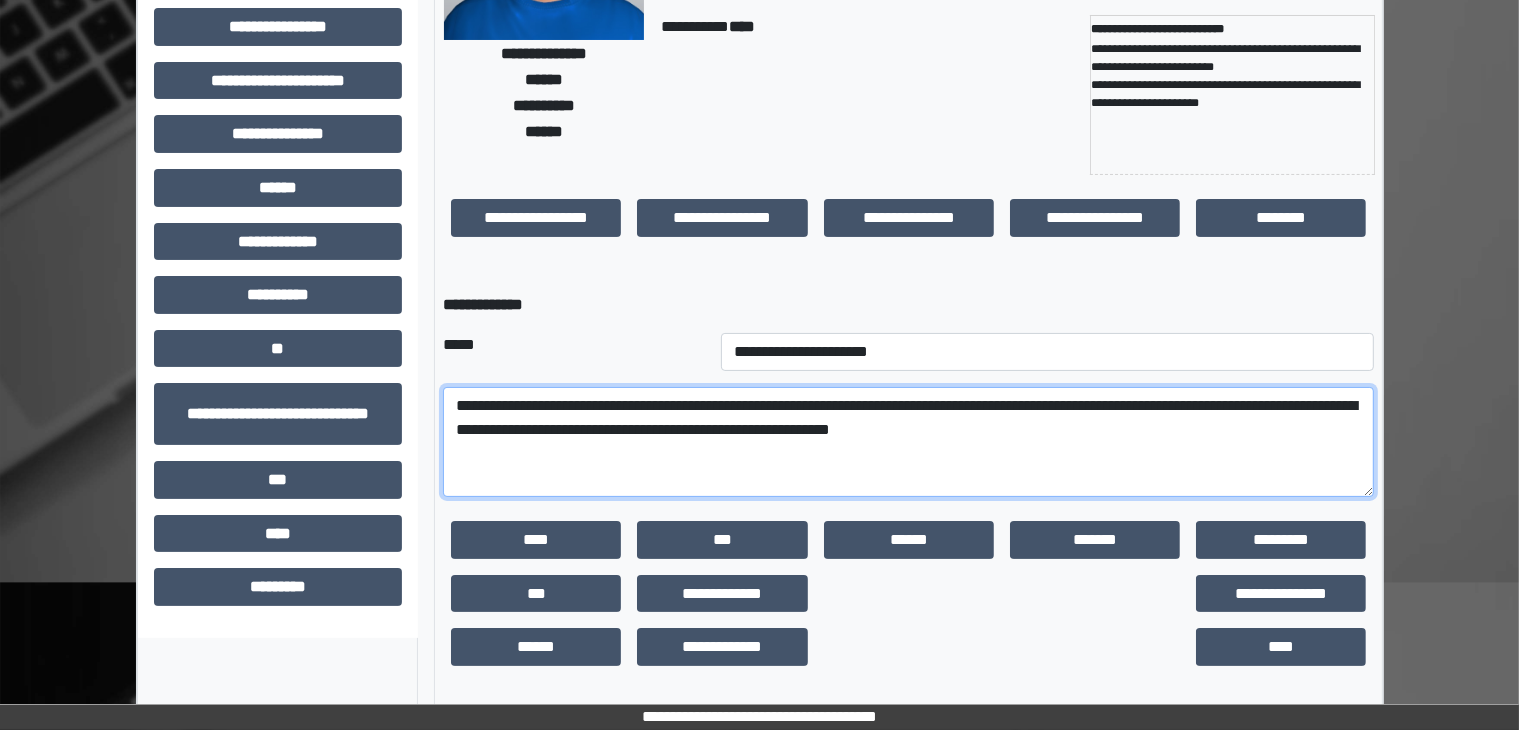 click on "**********" at bounding box center [908, 442] 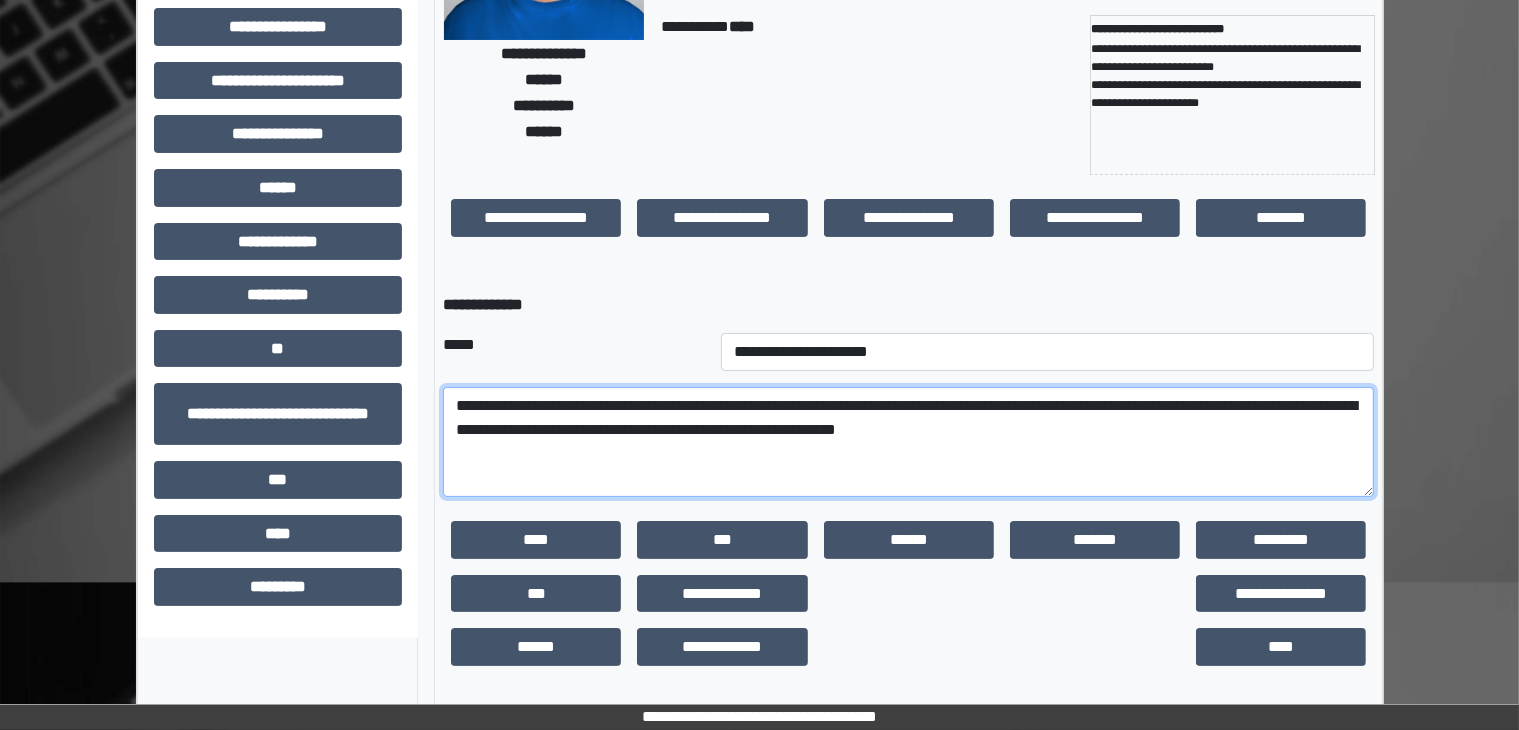 click on "**********" at bounding box center (908, 442) 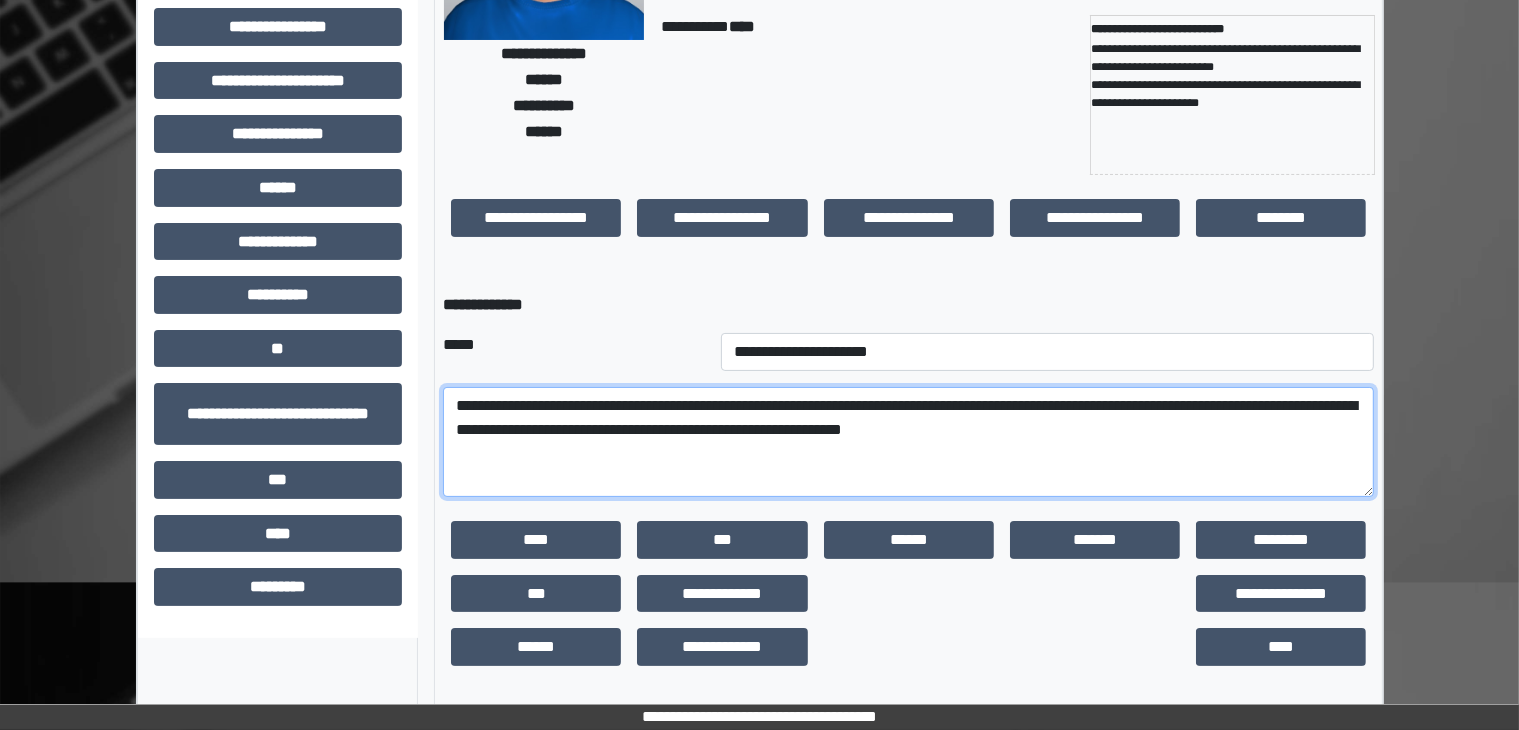click on "**********" at bounding box center (908, 442) 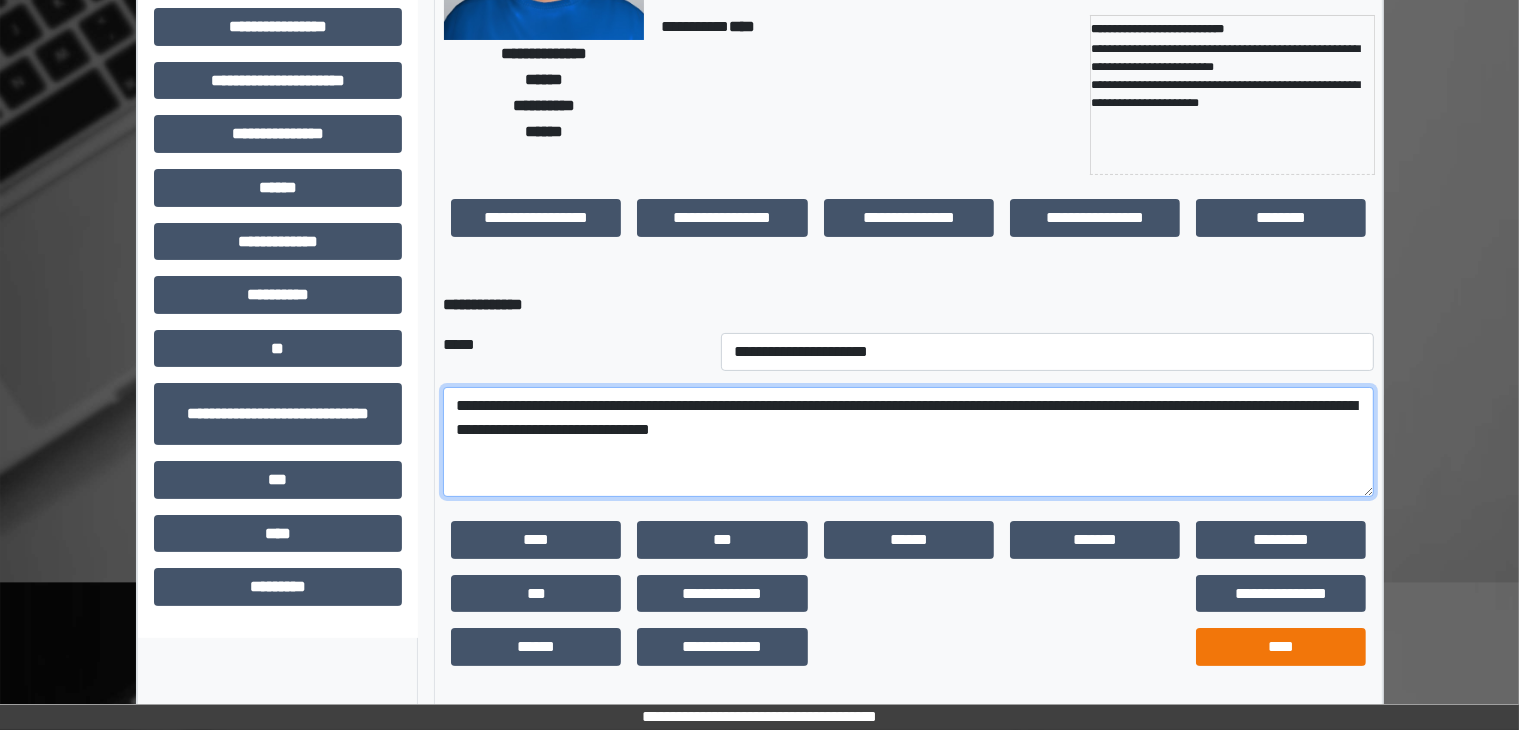 type on "**********" 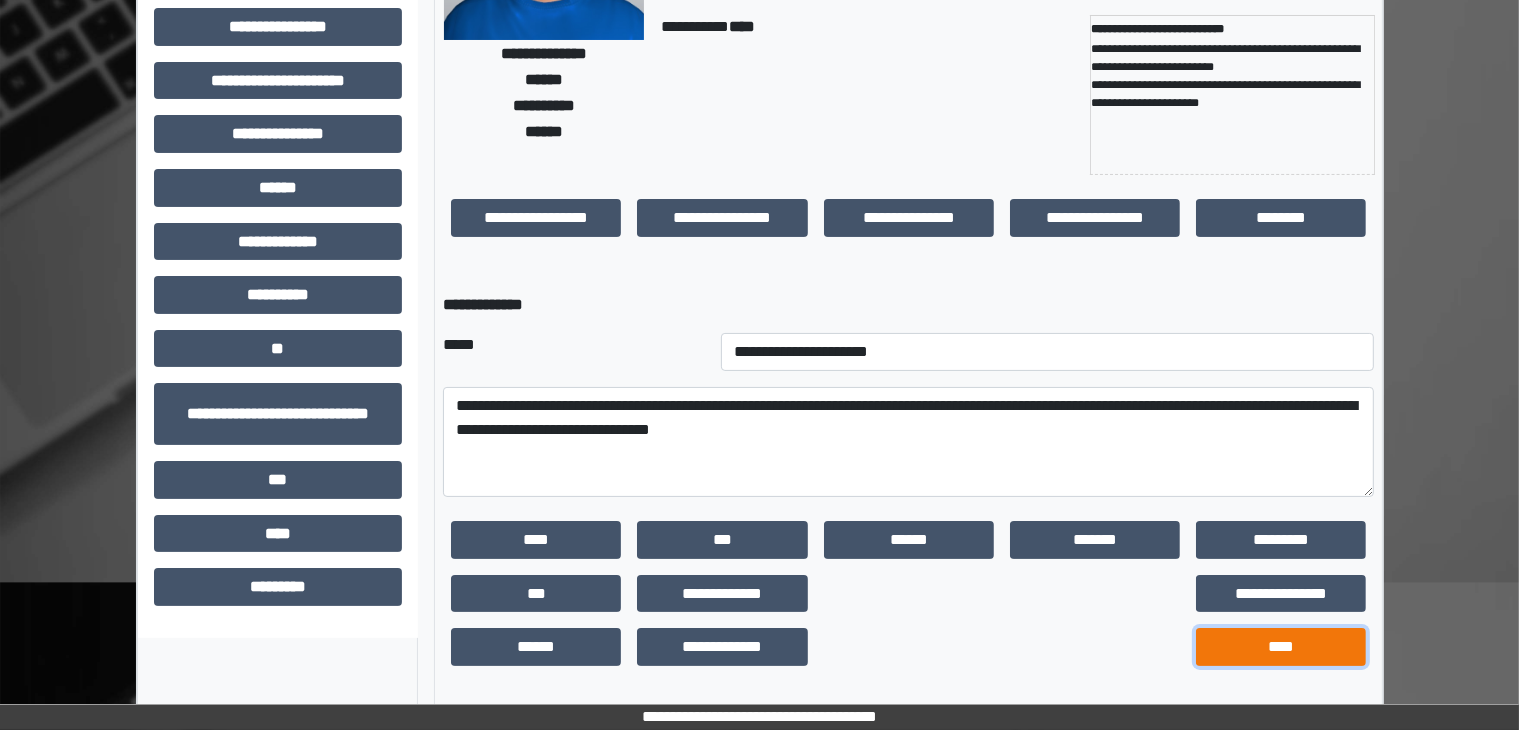 click on "****" at bounding box center [1281, 647] 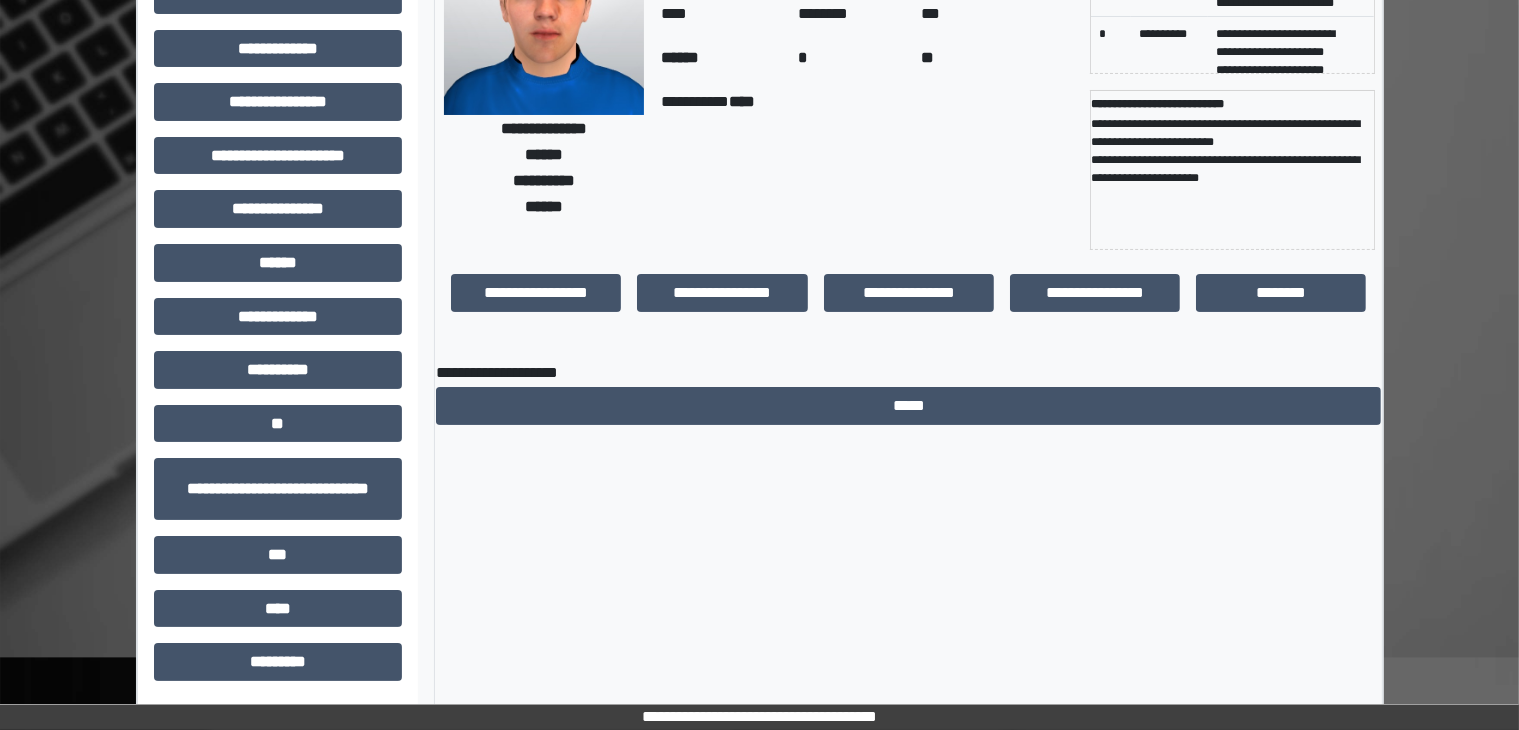 scroll, scrollTop: 0, scrollLeft: 0, axis: both 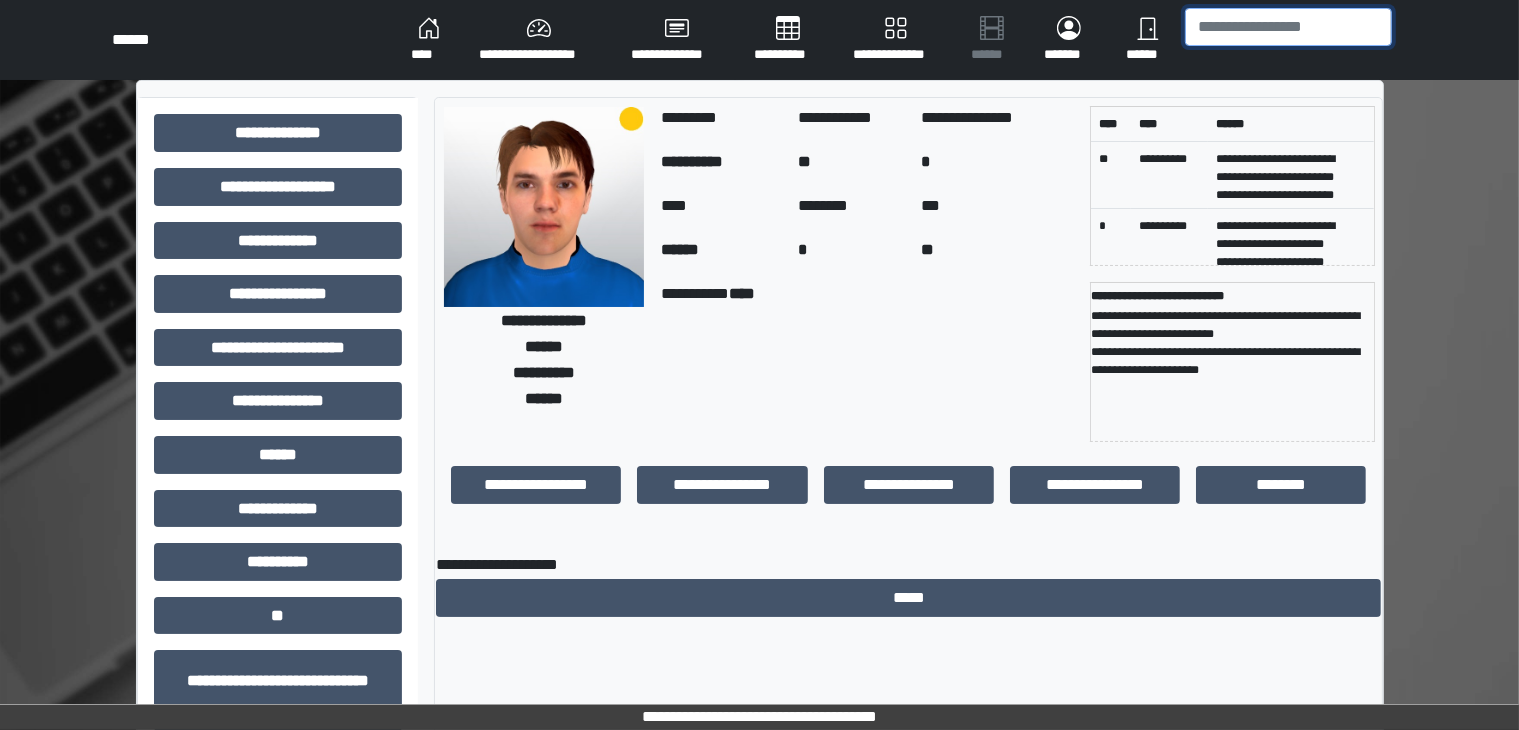 click at bounding box center (1288, 27) 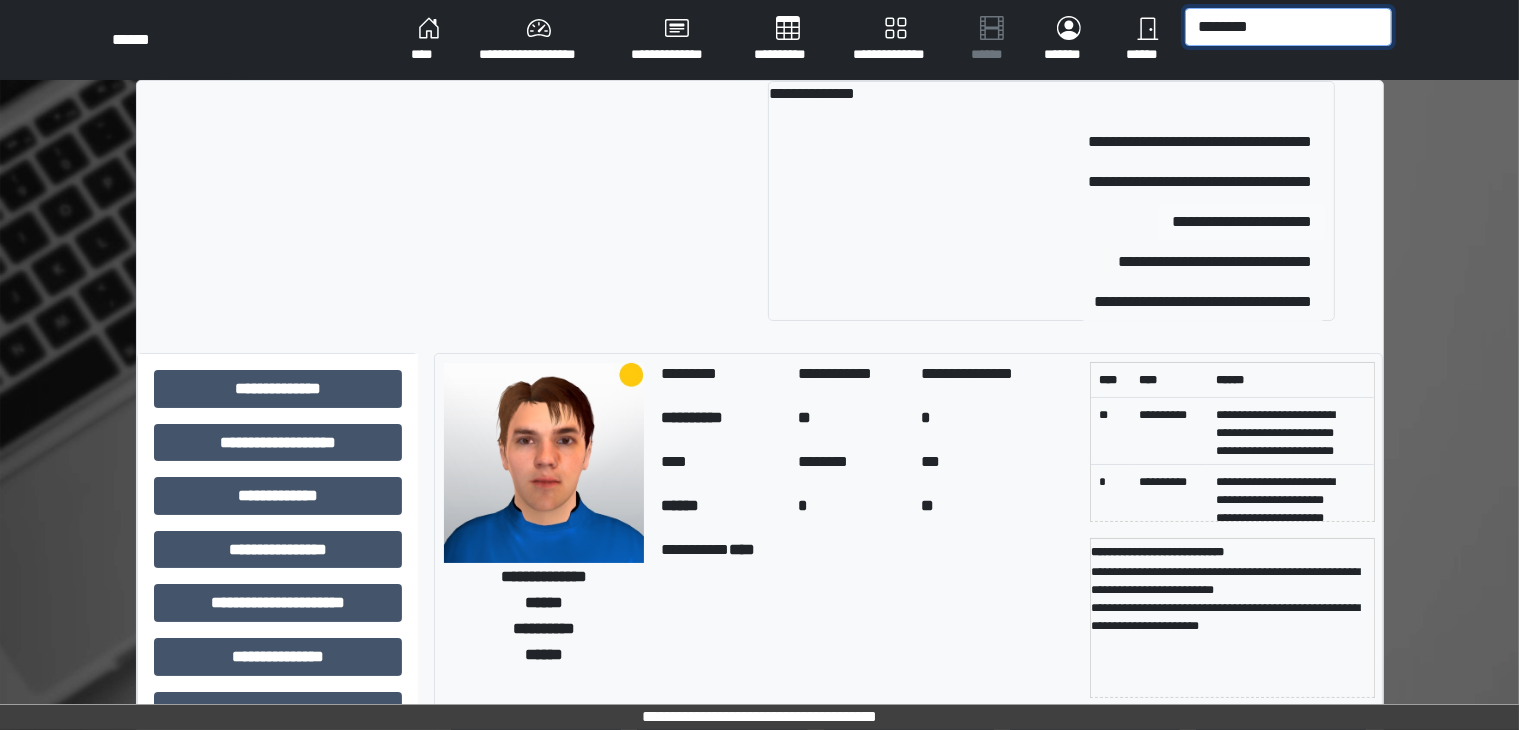 type on "********" 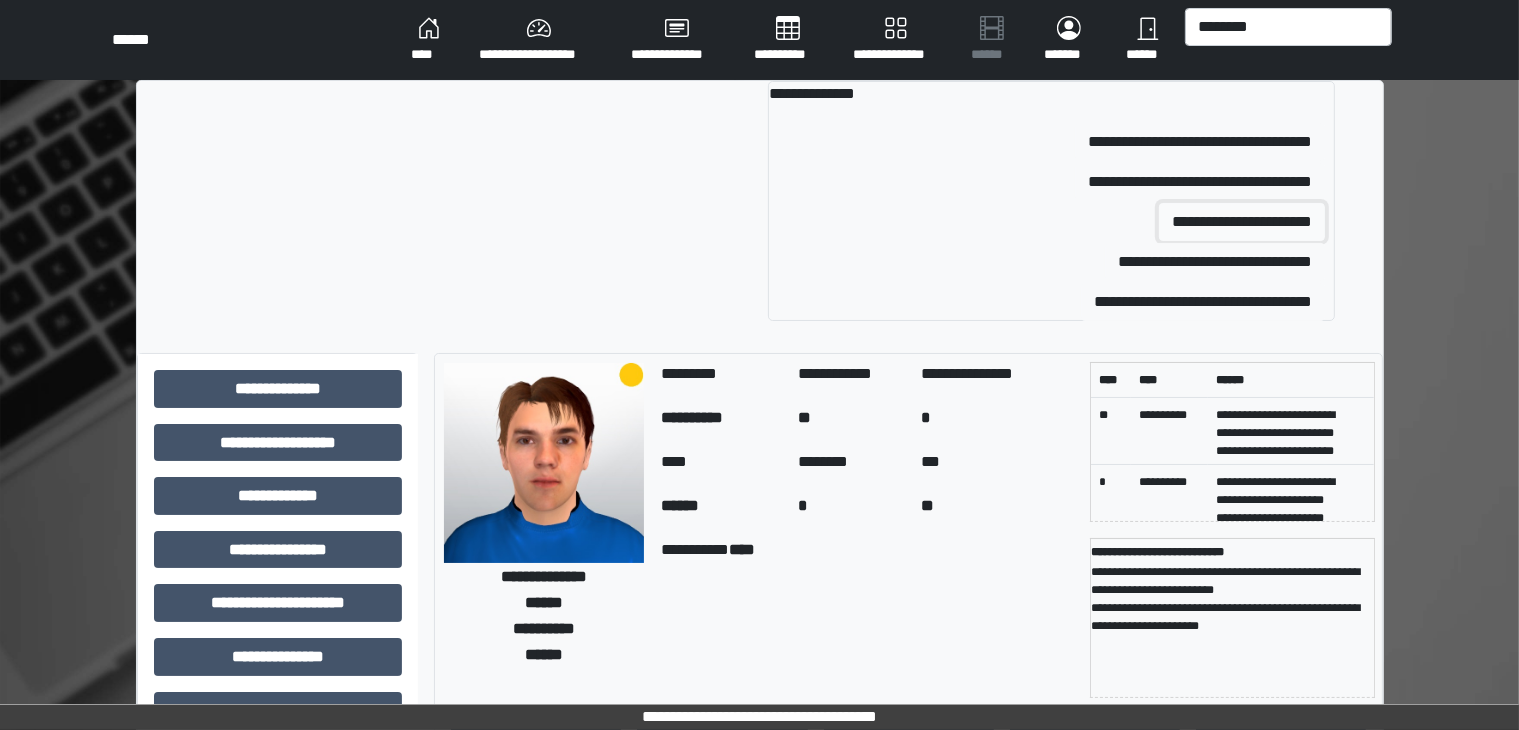click on "**********" at bounding box center (1242, 222) 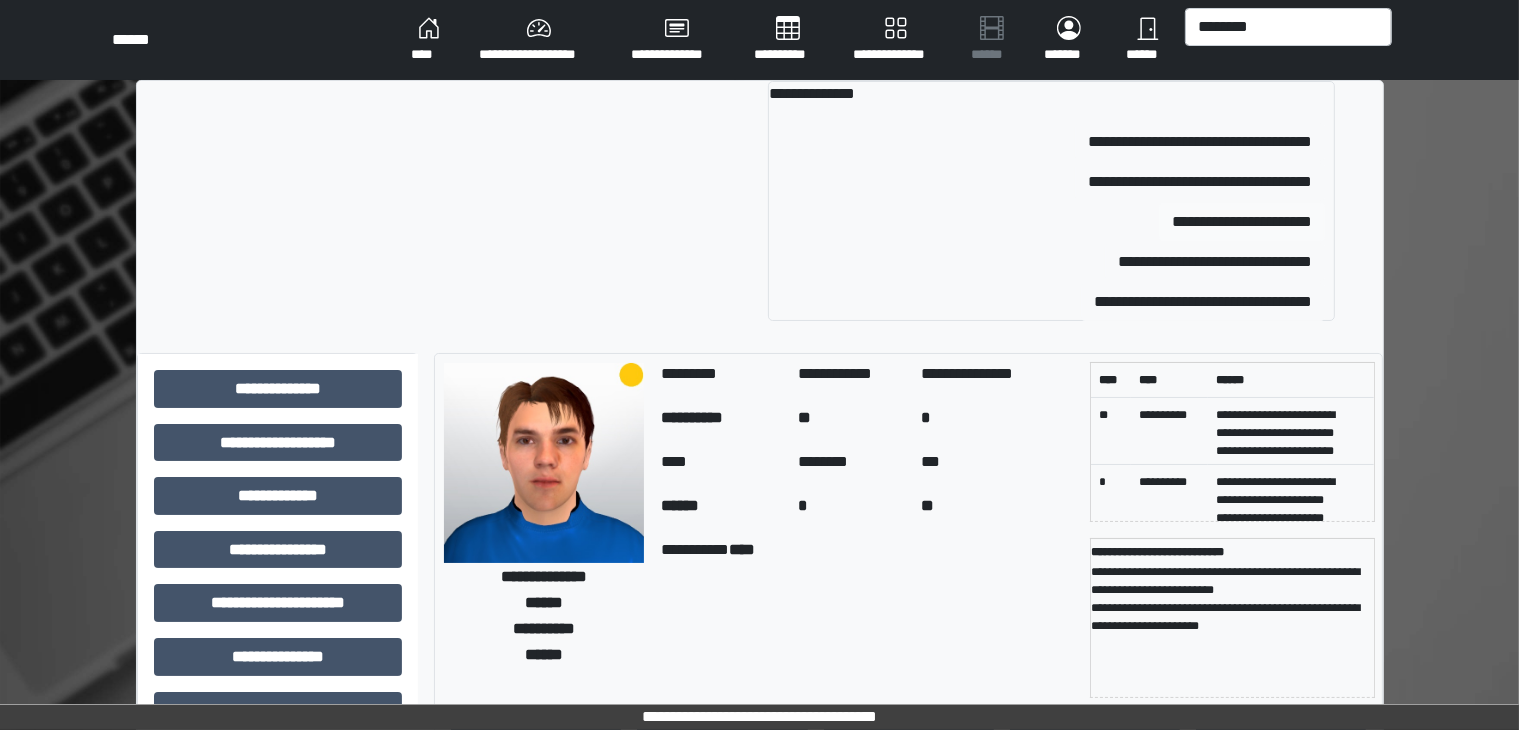 type 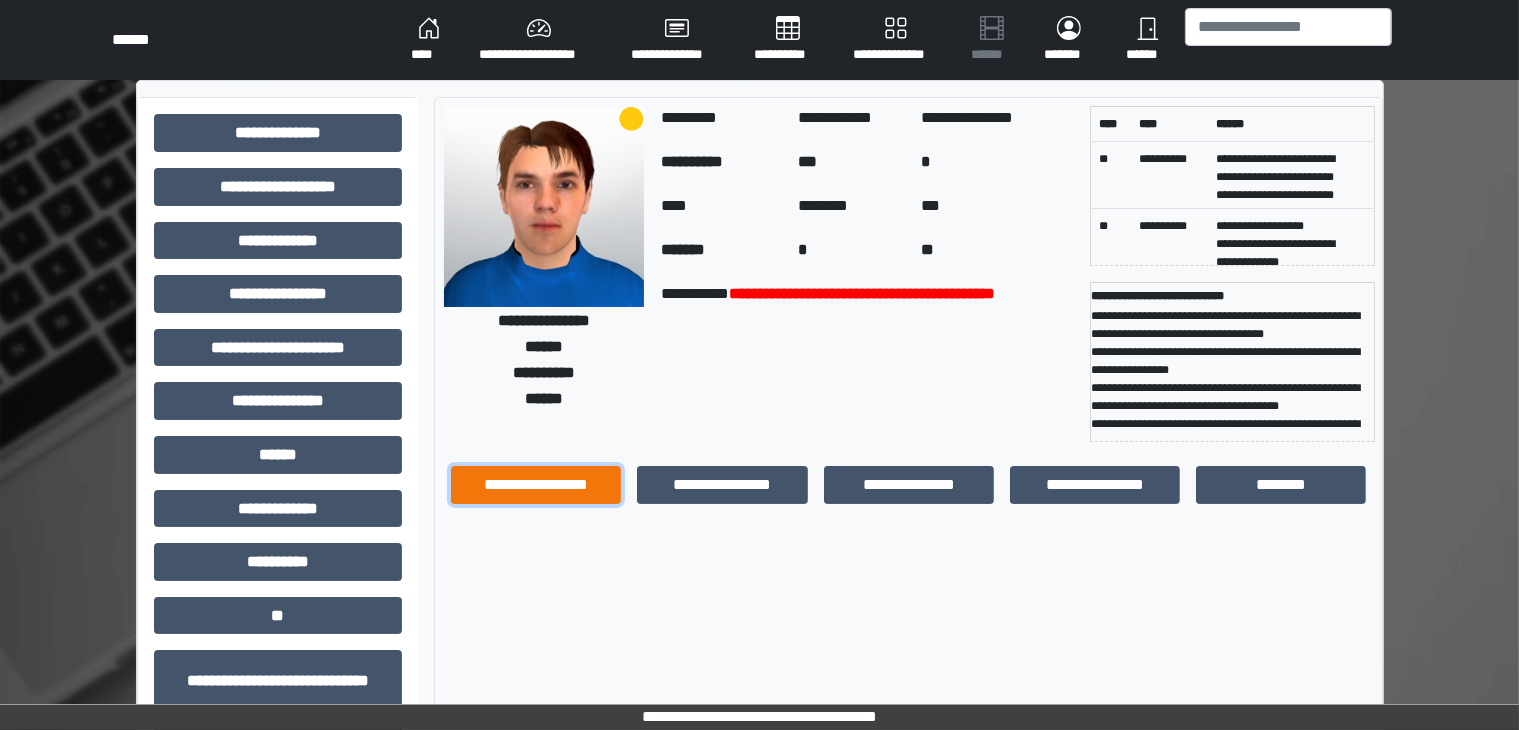 click on "**********" at bounding box center (536, 485) 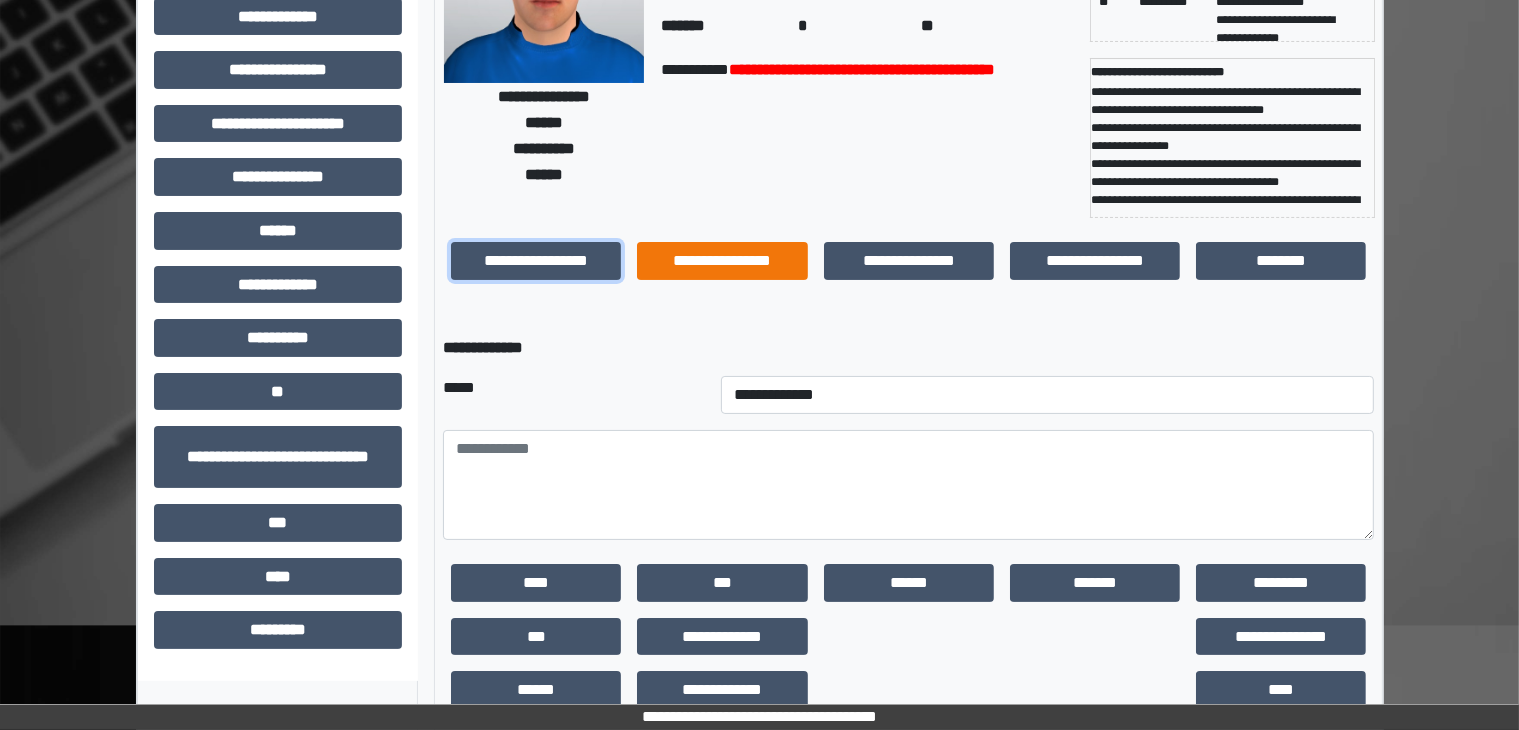 scroll, scrollTop: 242, scrollLeft: 0, axis: vertical 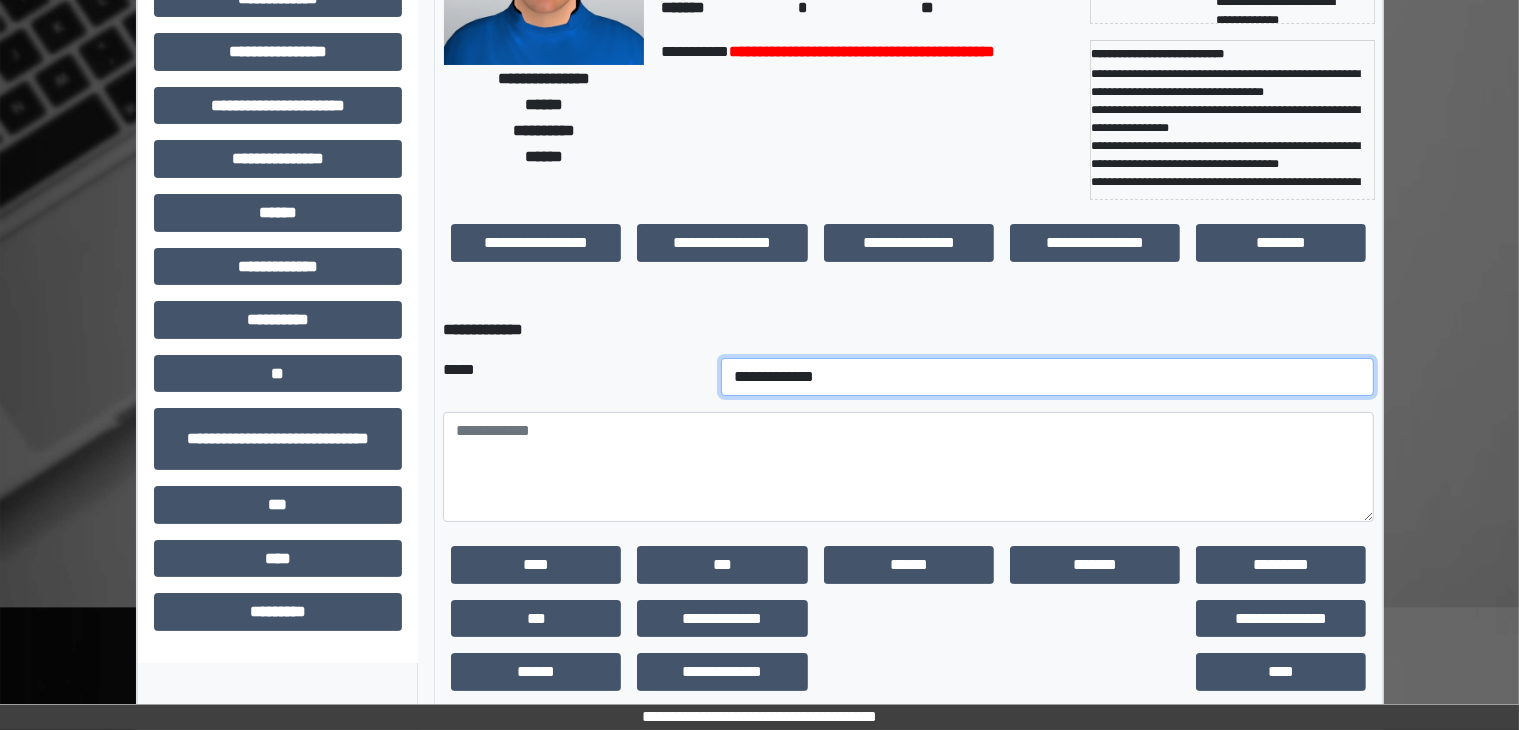 click on "**********" at bounding box center (1048, 377) 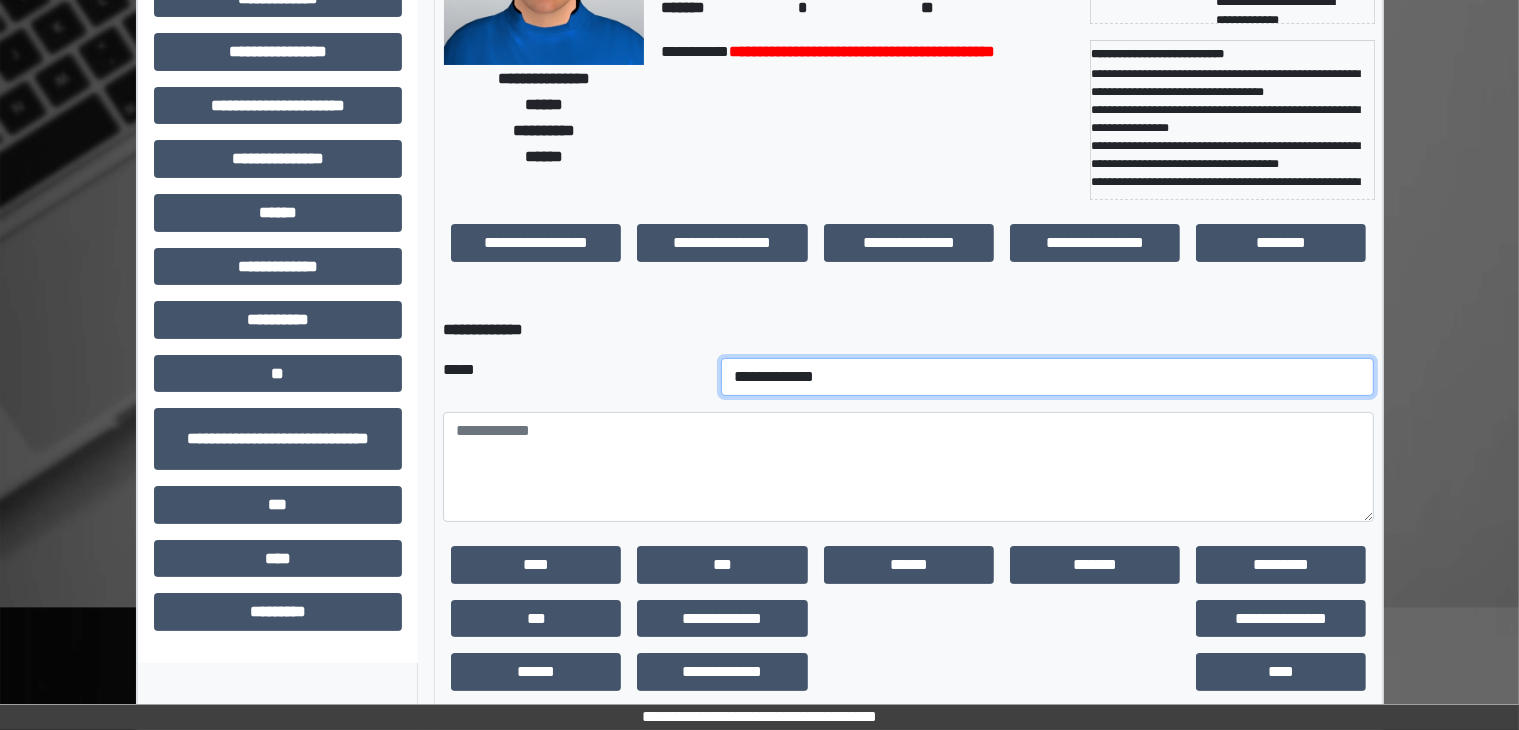 select on "**" 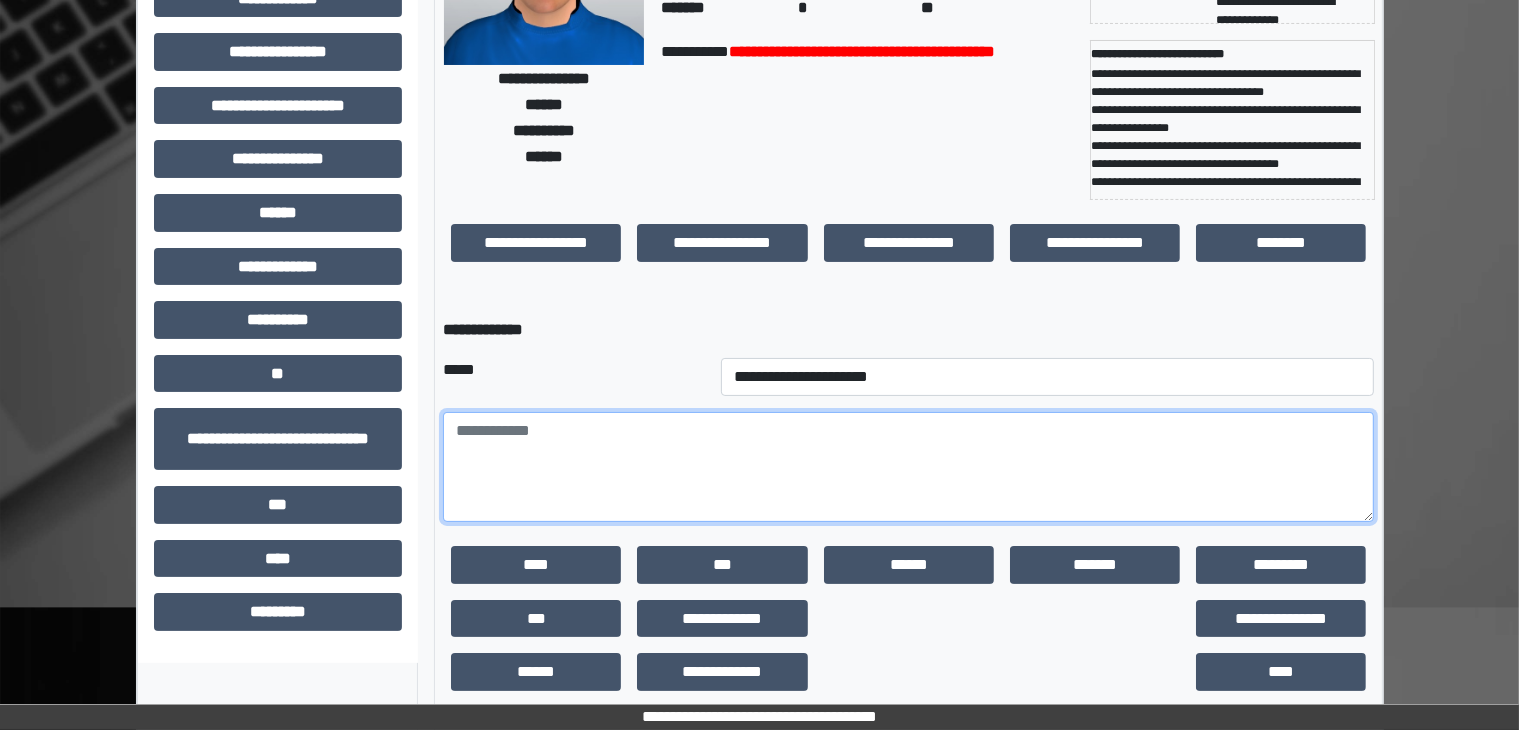 click at bounding box center (908, 467) 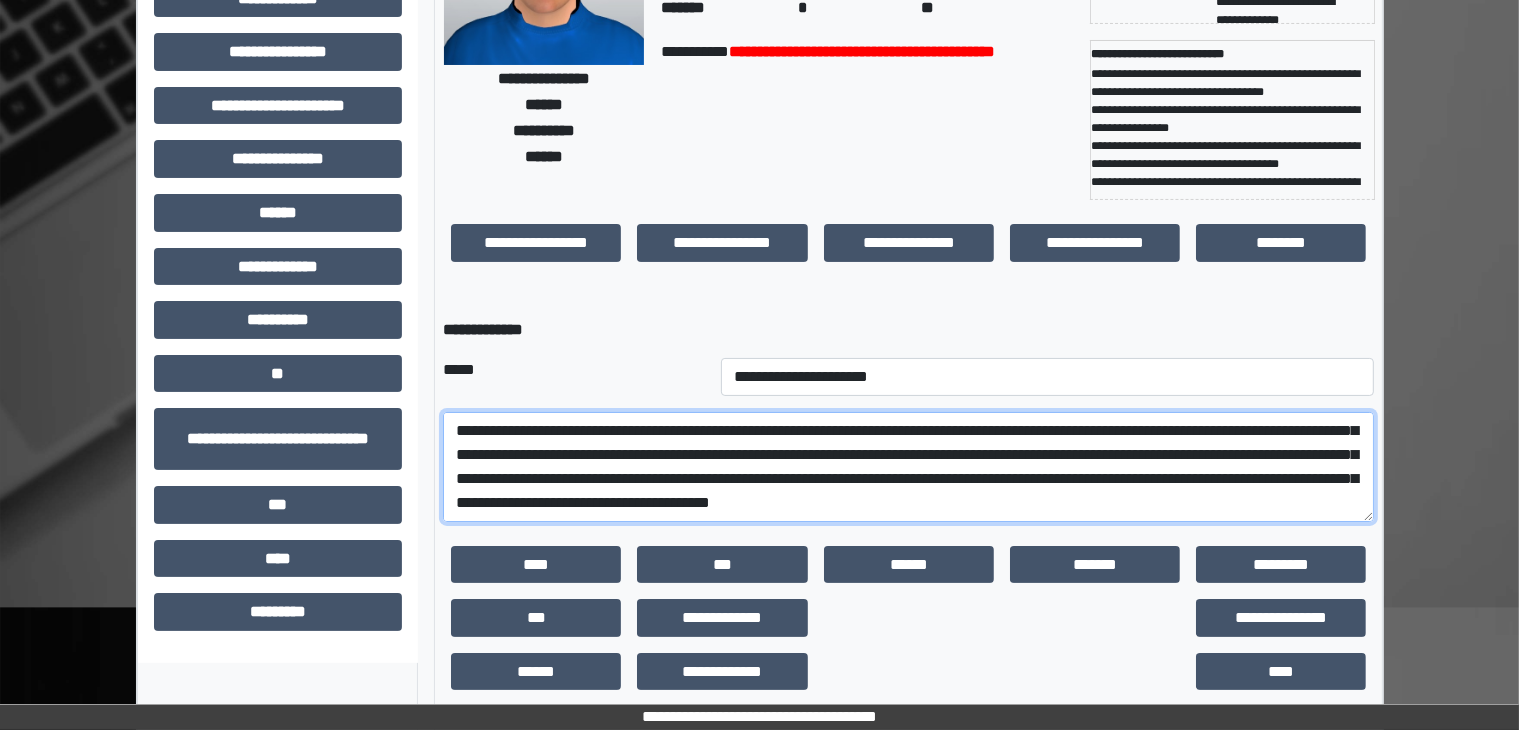 scroll, scrollTop: 48, scrollLeft: 0, axis: vertical 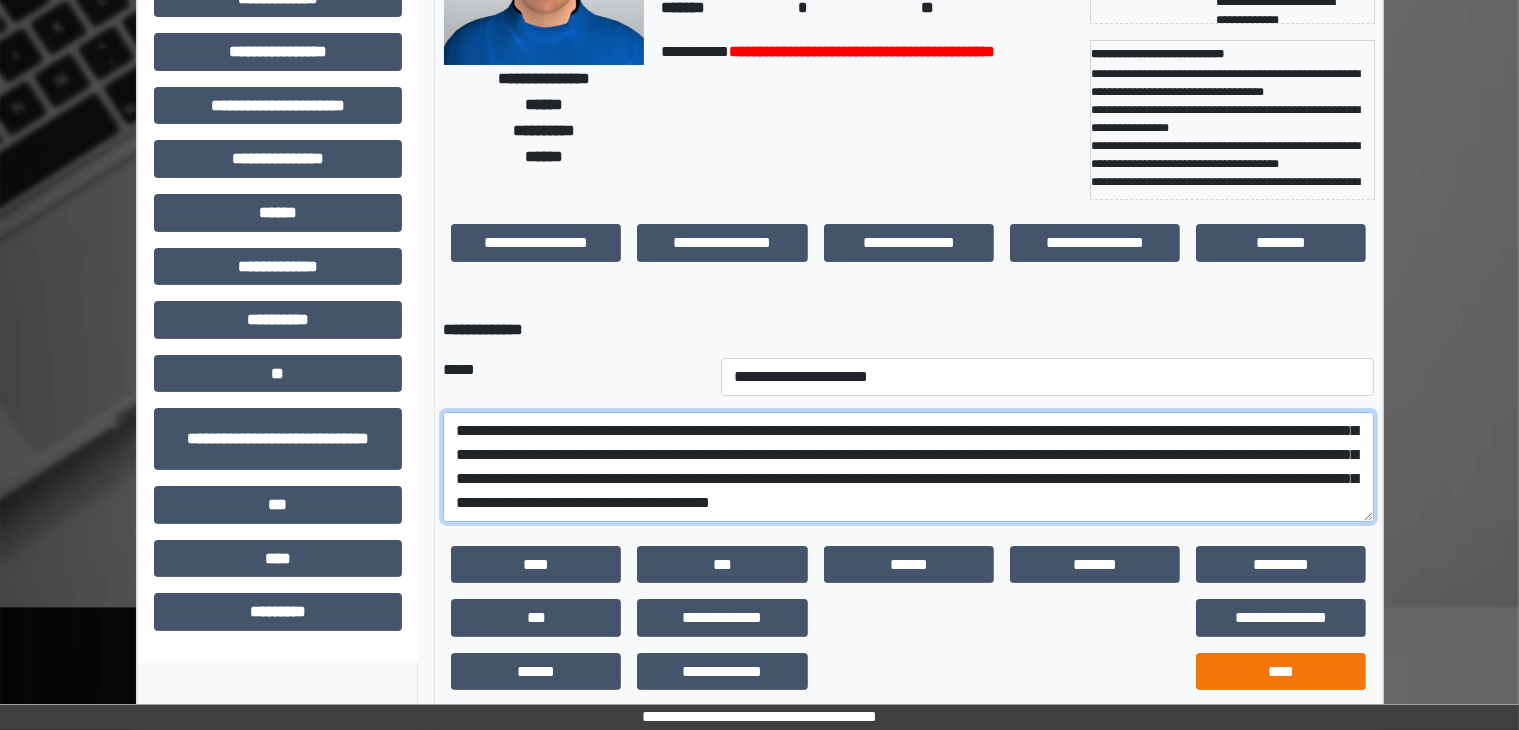 type on "**********" 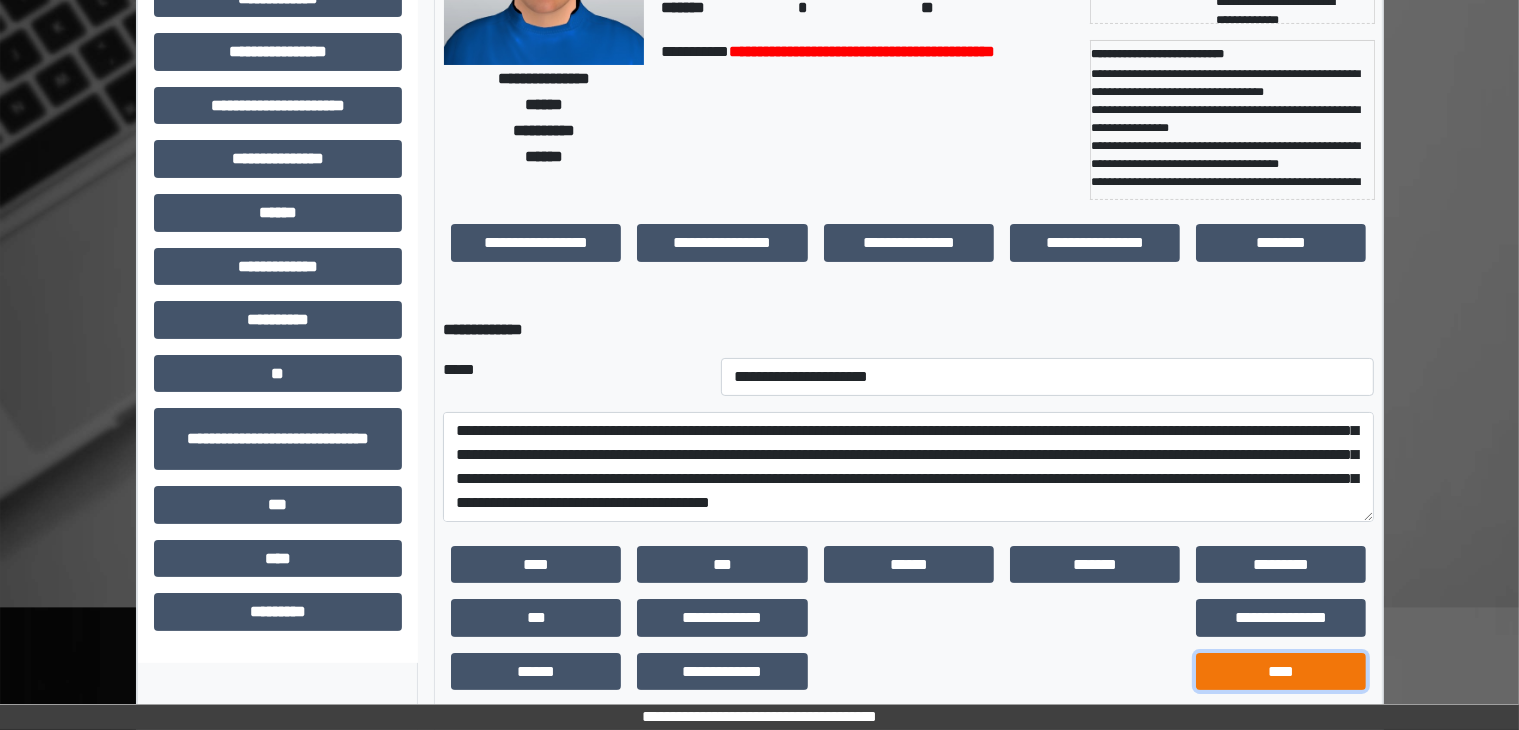 click on "****" at bounding box center (1281, 672) 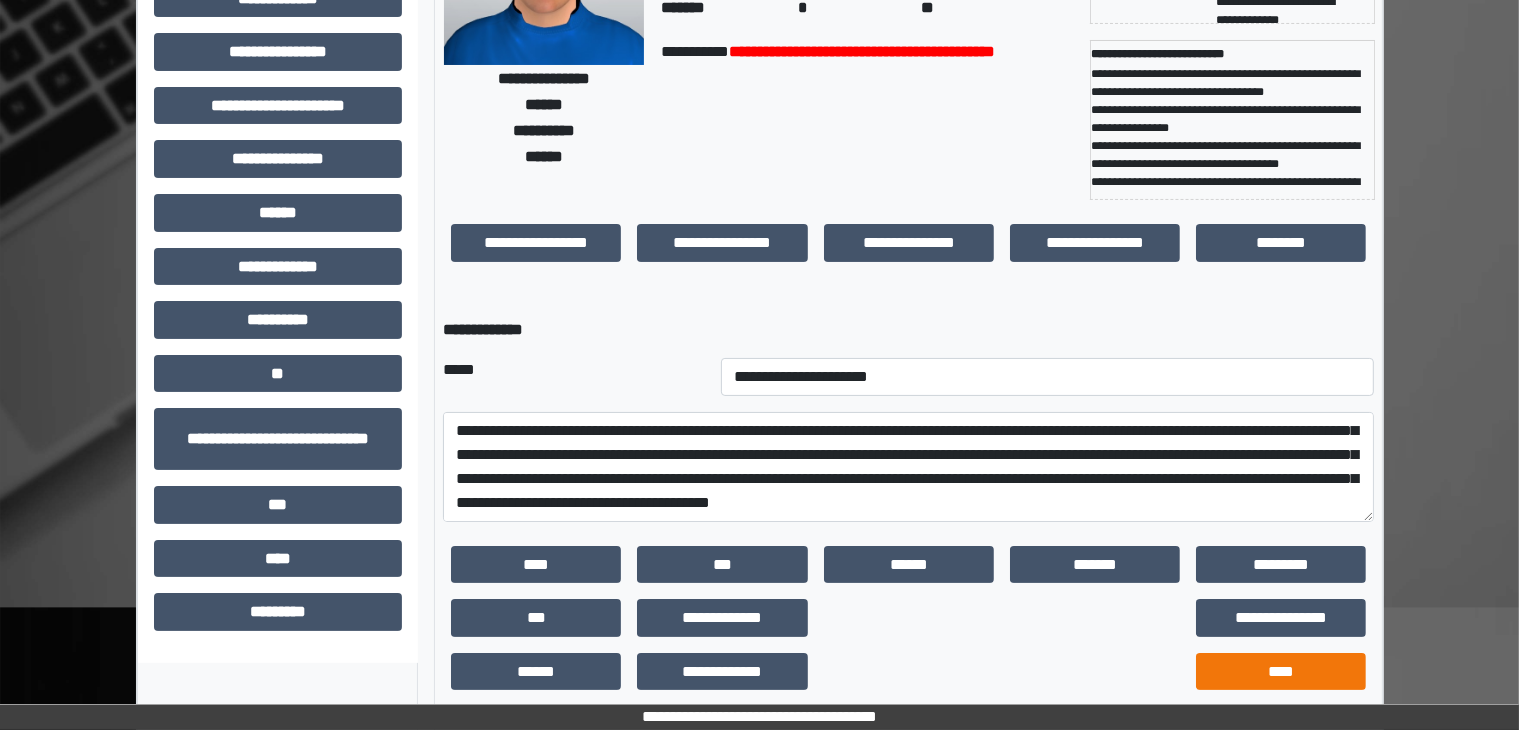 scroll, scrollTop: 192, scrollLeft: 0, axis: vertical 